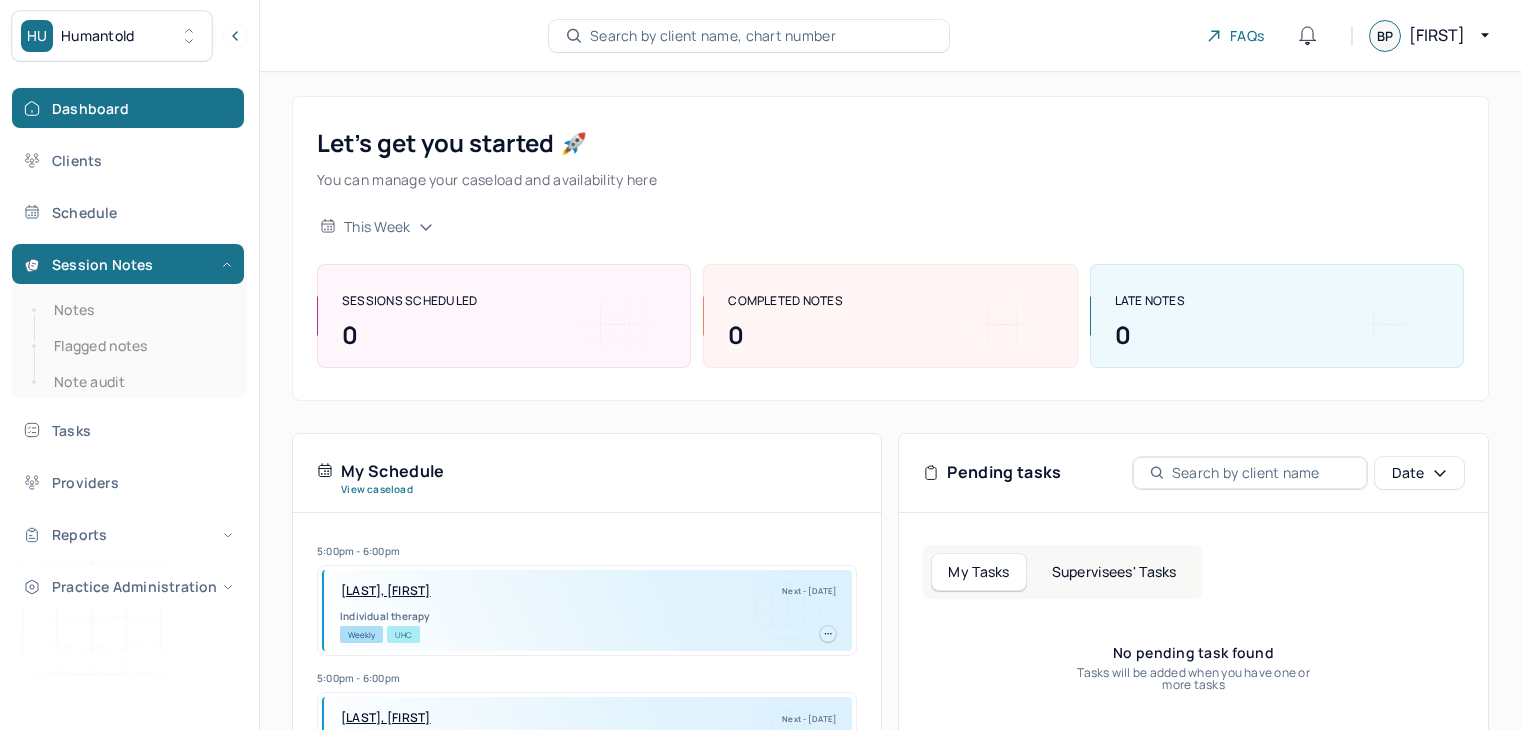 scroll, scrollTop: 0, scrollLeft: 0, axis: both 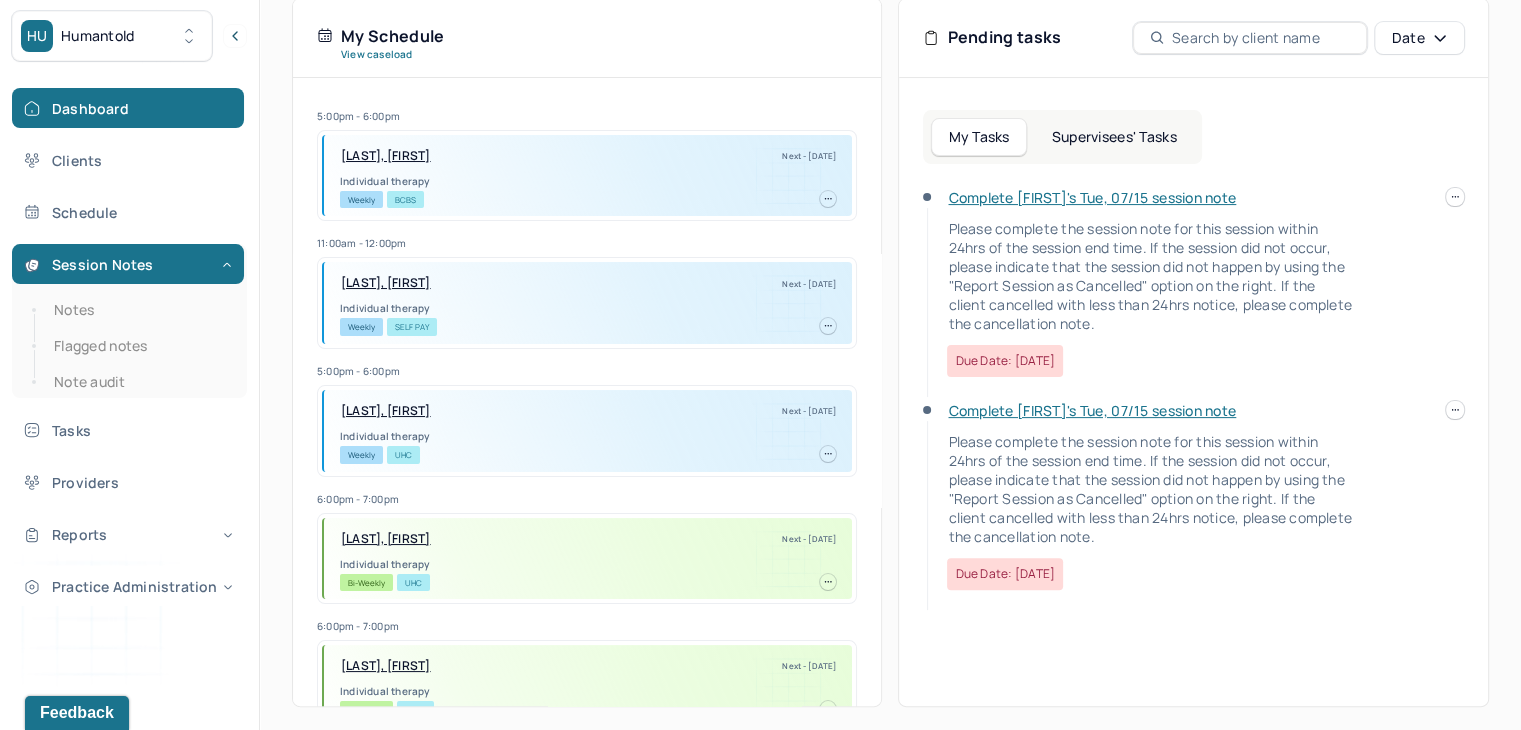 click on "Complete [FIRST]'s Tue, 07/15 session note" at bounding box center (1092, 197) 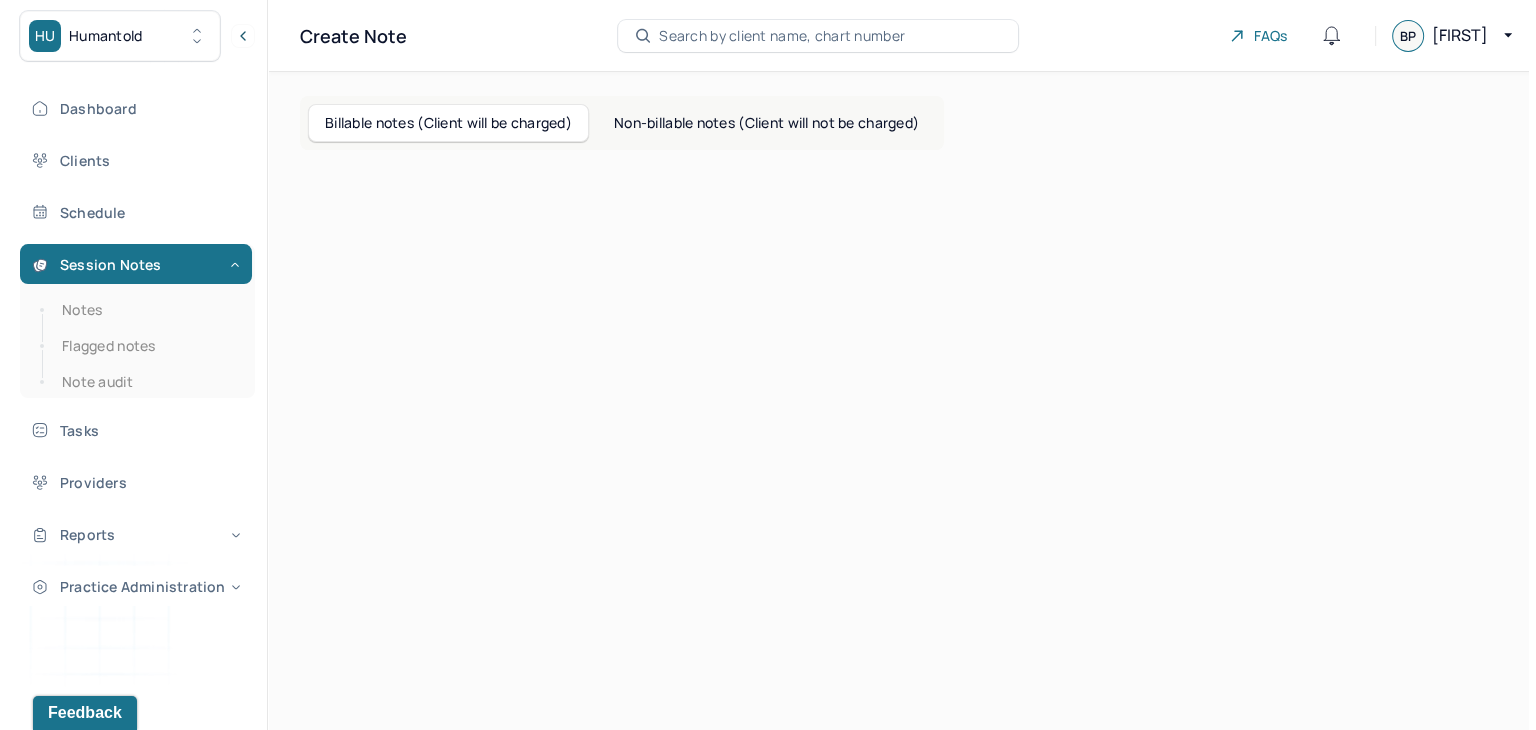 scroll, scrollTop: 0, scrollLeft: 0, axis: both 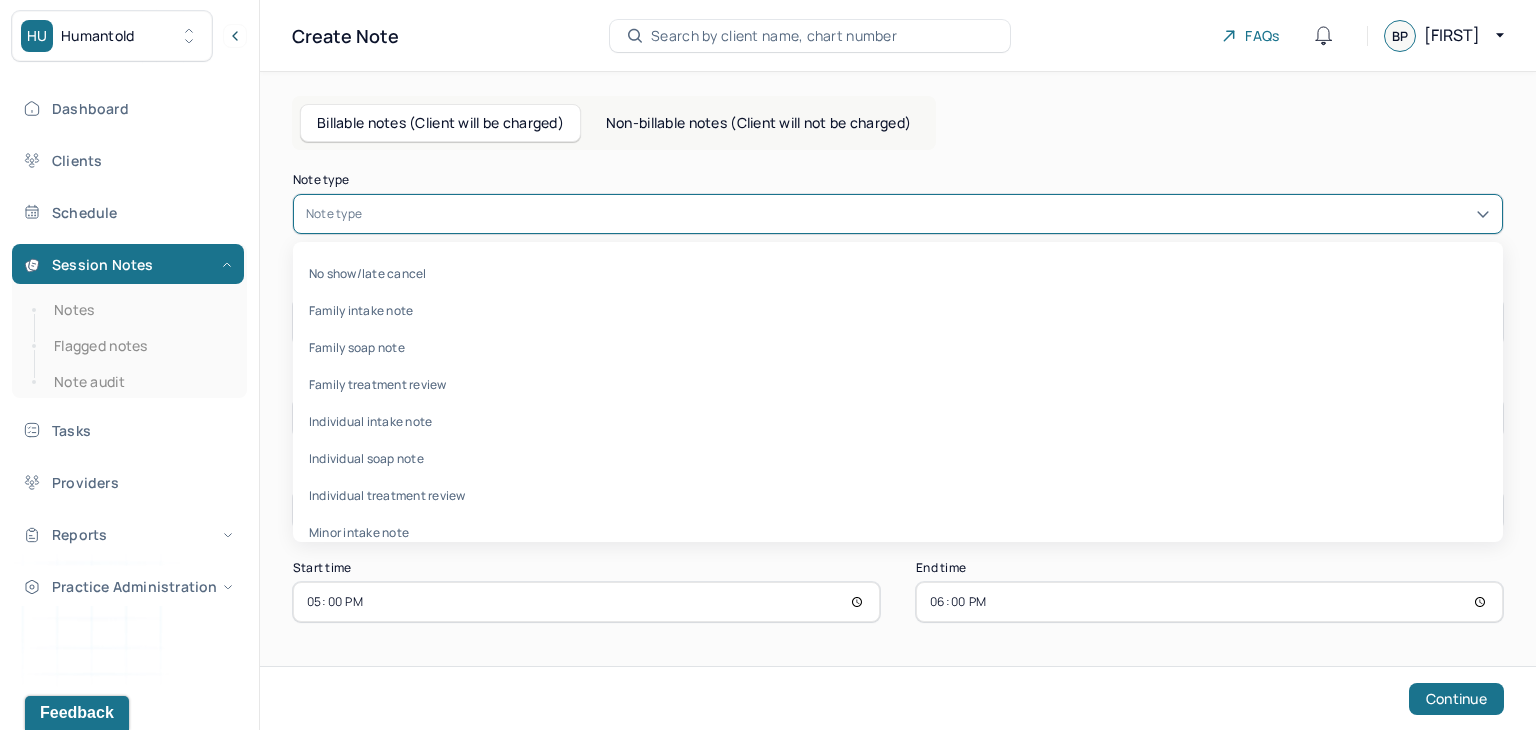 click at bounding box center [928, 214] 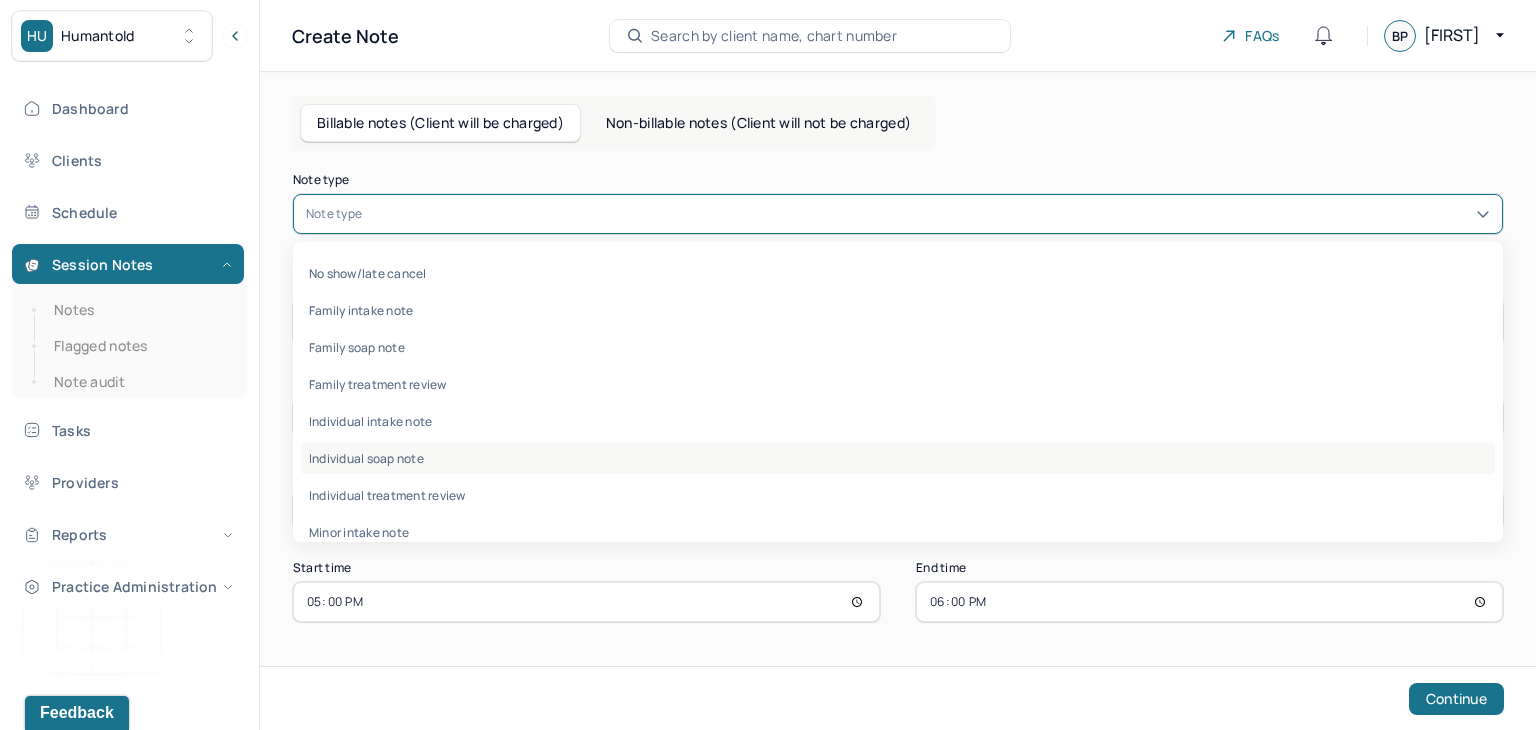 click on "Individual soap note" at bounding box center [898, 458] 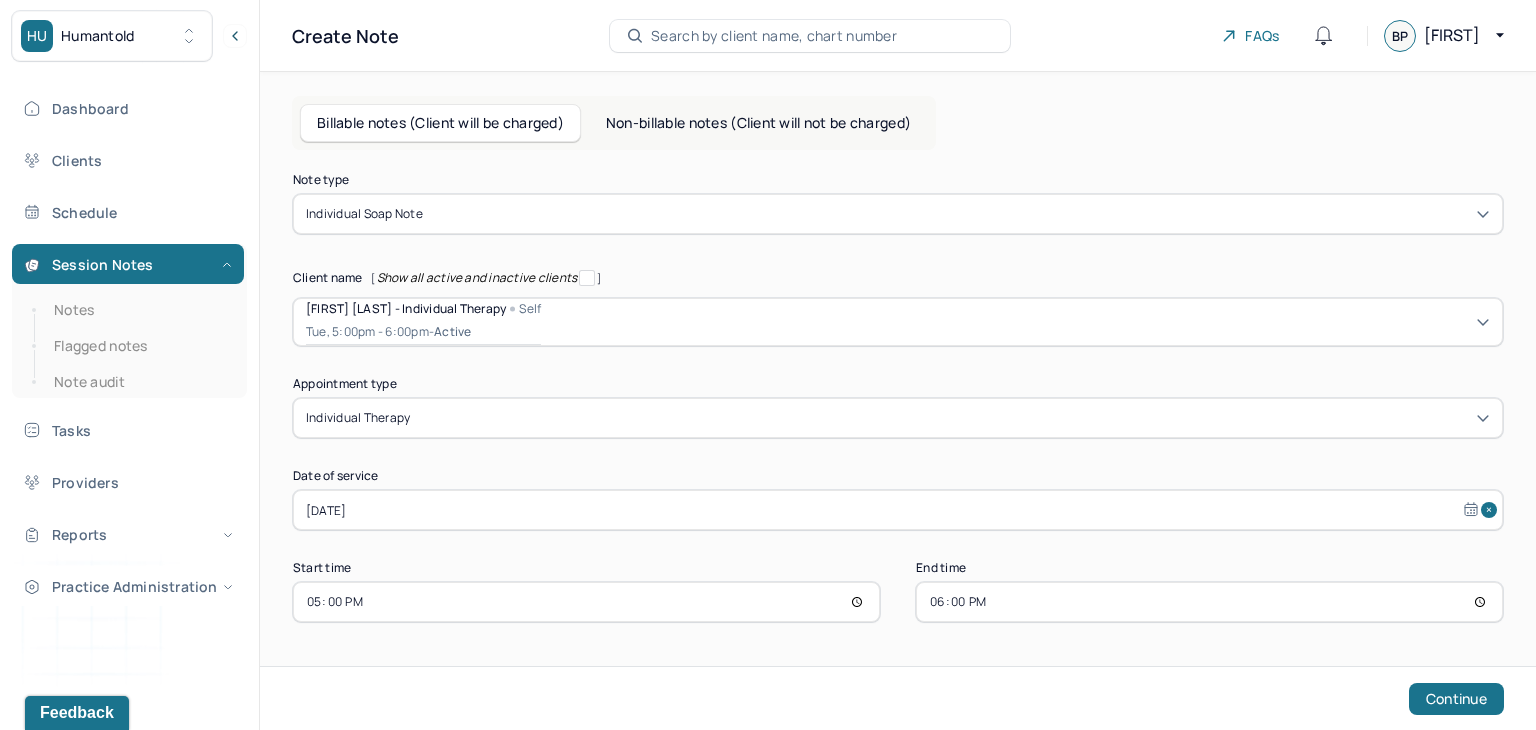 click on "18:00" at bounding box center [1209, 602] 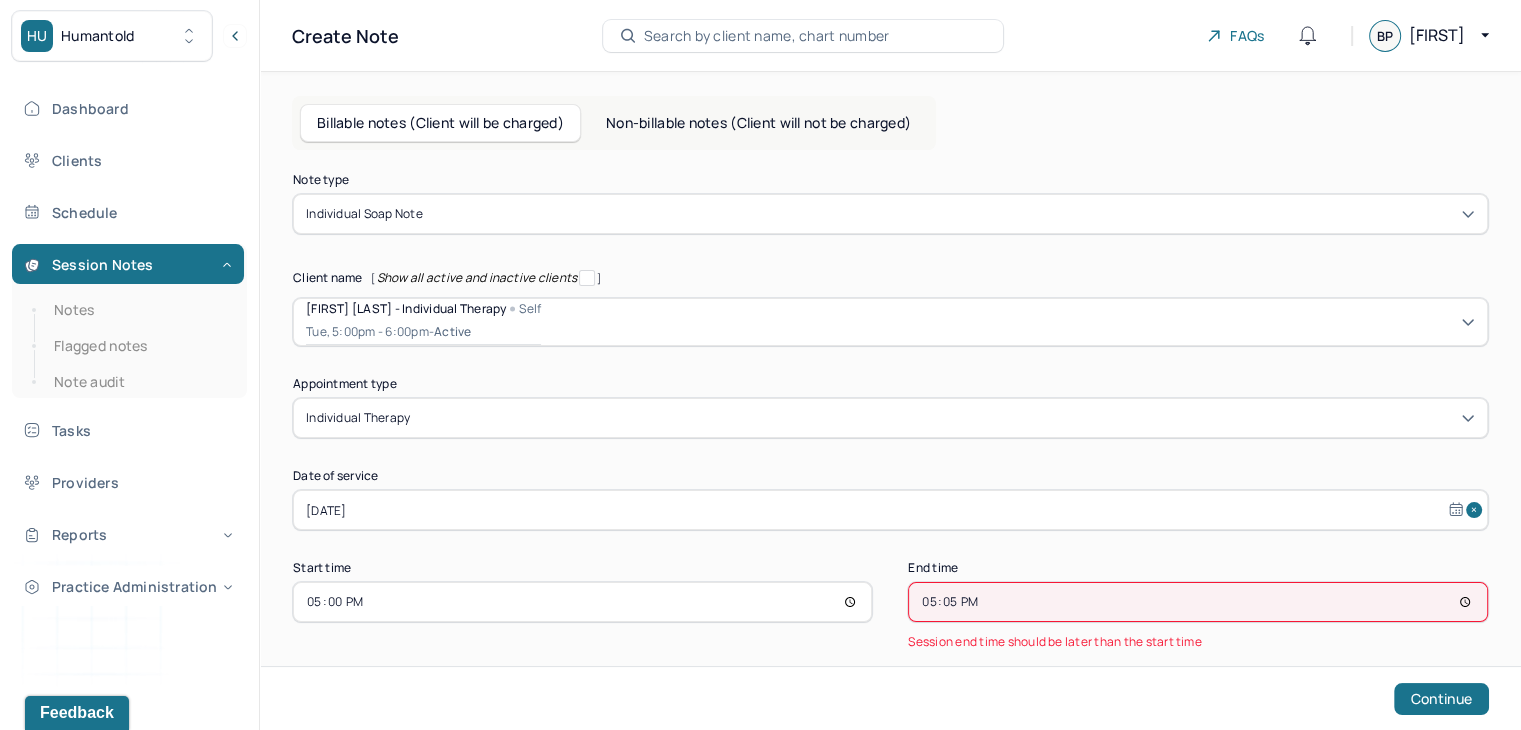 type on "[TIME]" 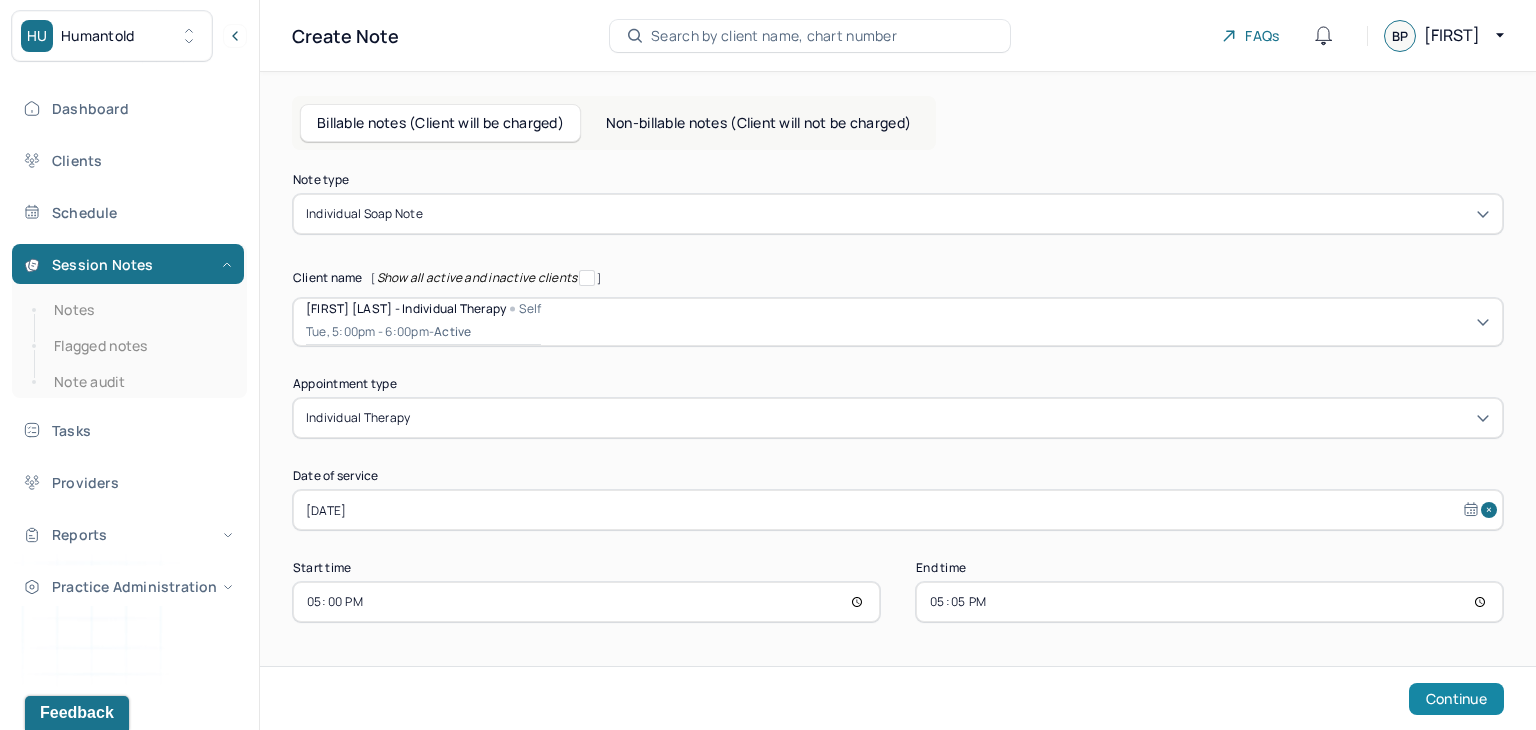click on "Continue" at bounding box center [1456, 699] 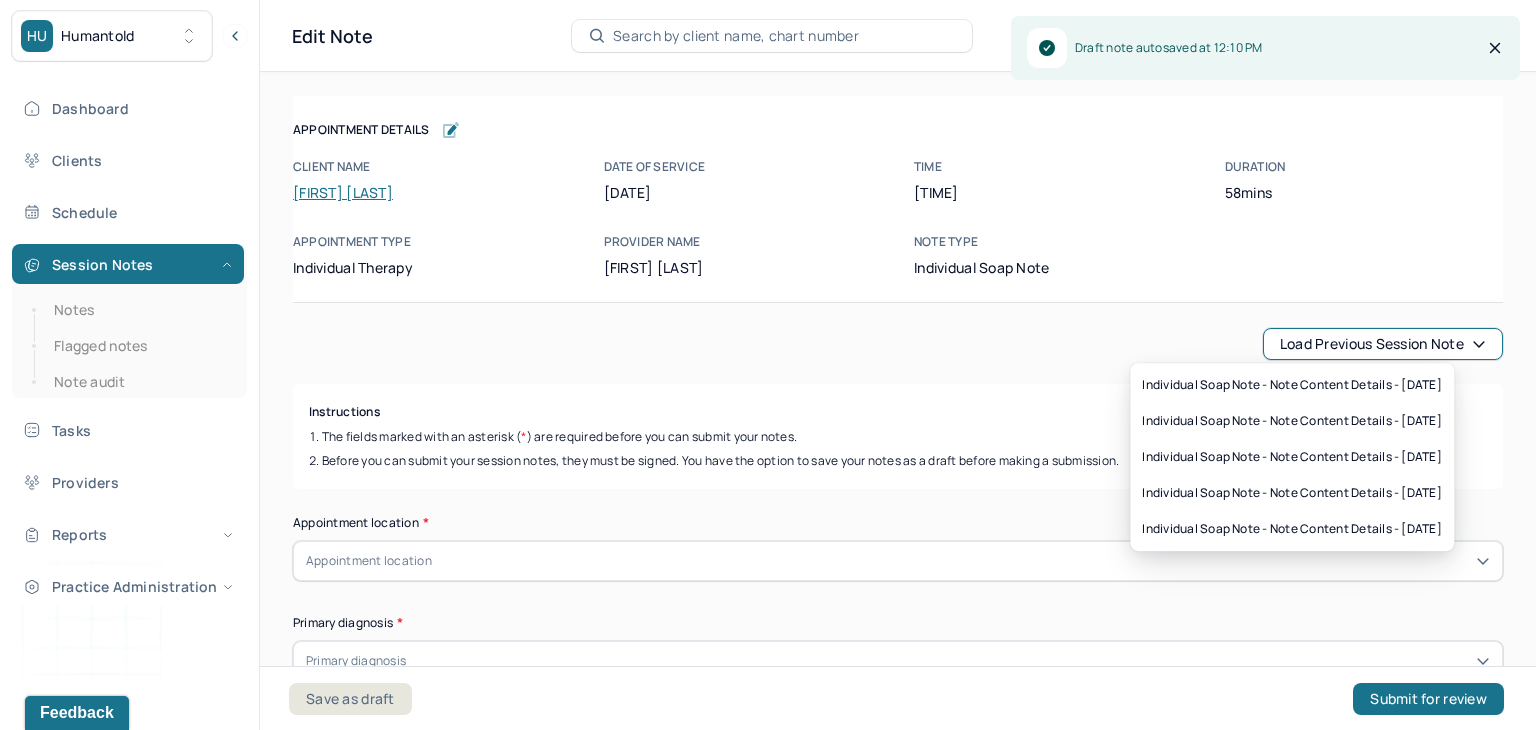 click on "Load previous session note" at bounding box center (1383, 344) 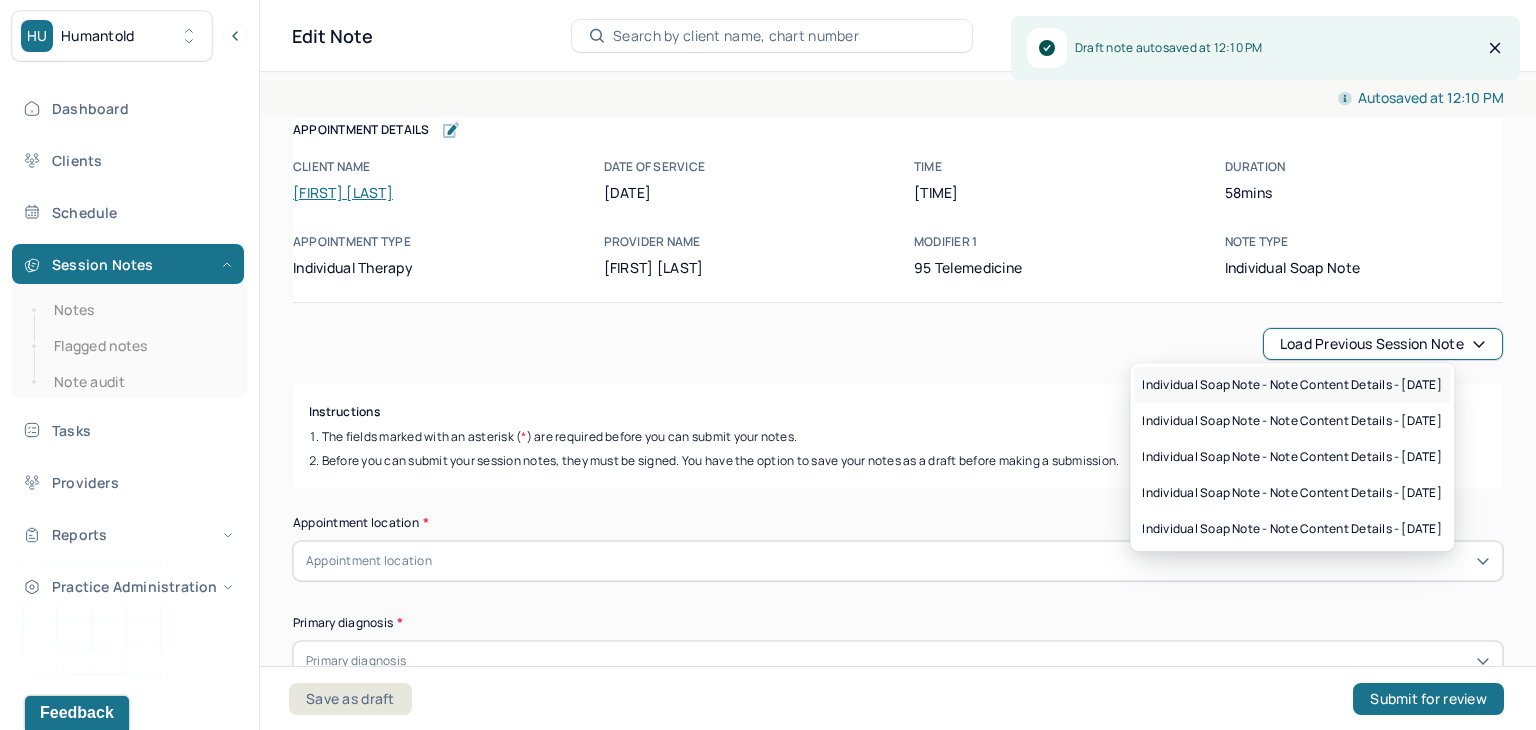 click on "Individual soap note   - Note content Details -   [DATE]" at bounding box center (1292, 385) 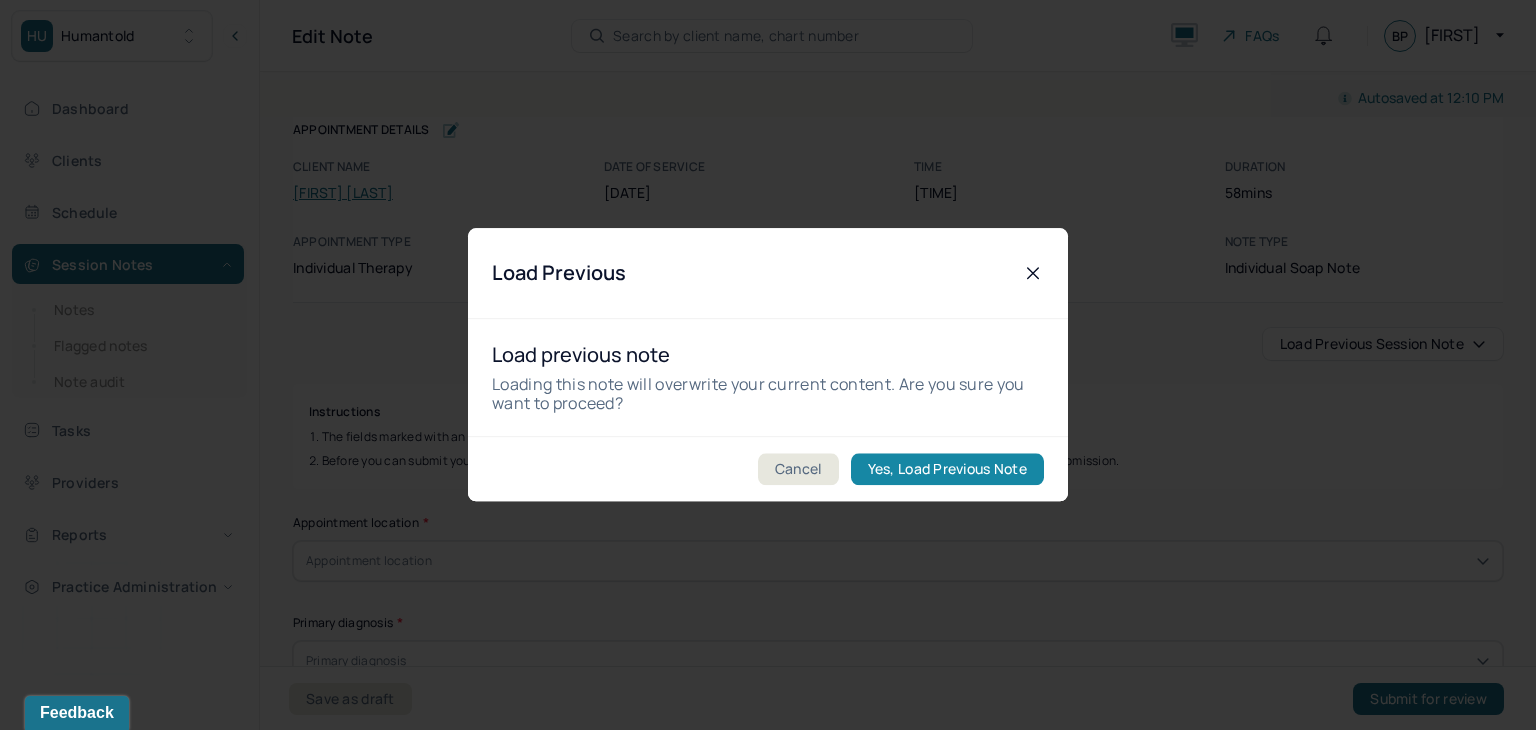 click on "Yes, Load Previous Note" at bounding box center (947, 470) 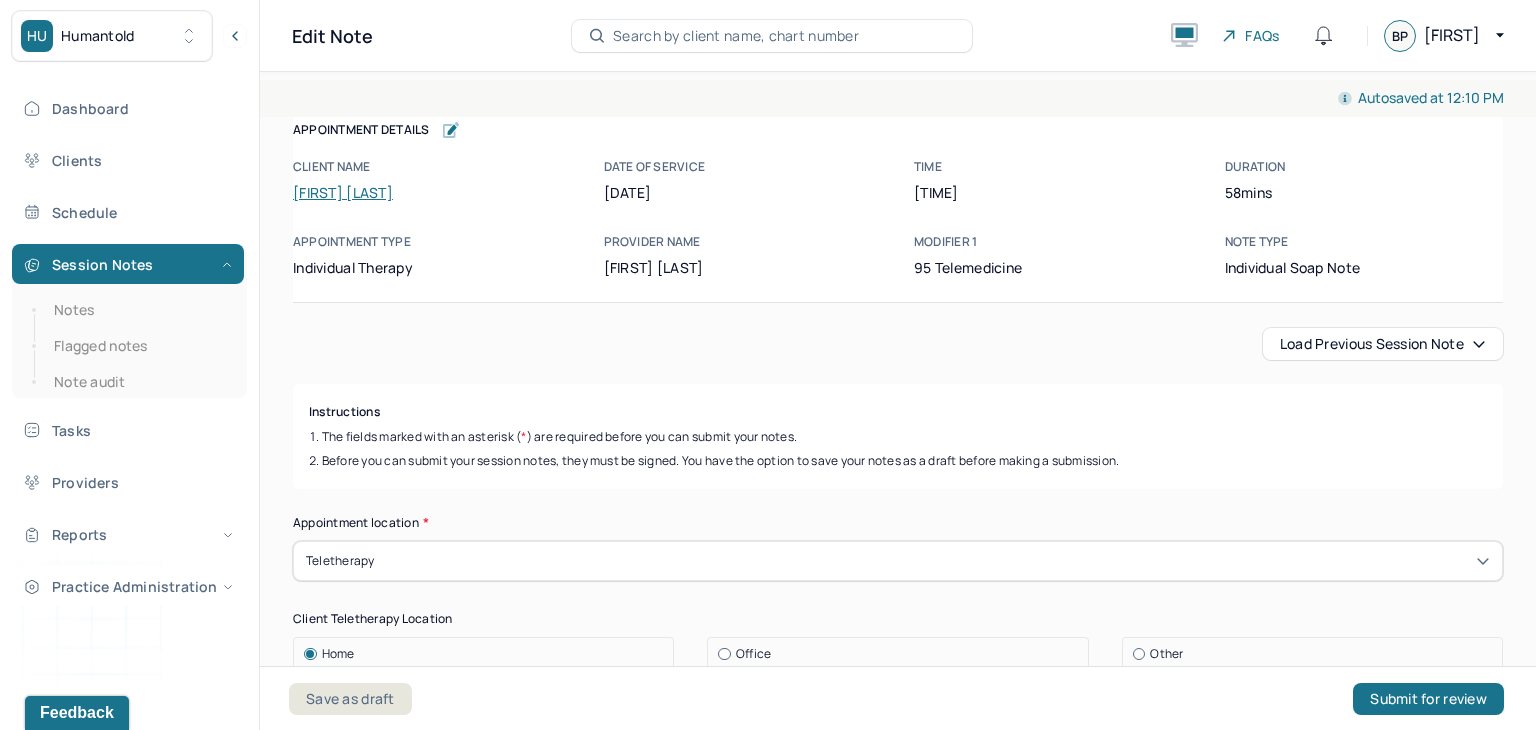 type on "frustrated and angry with recent events, emotional/tearful when discussing her feelings, improved confidence in expressing her responses" 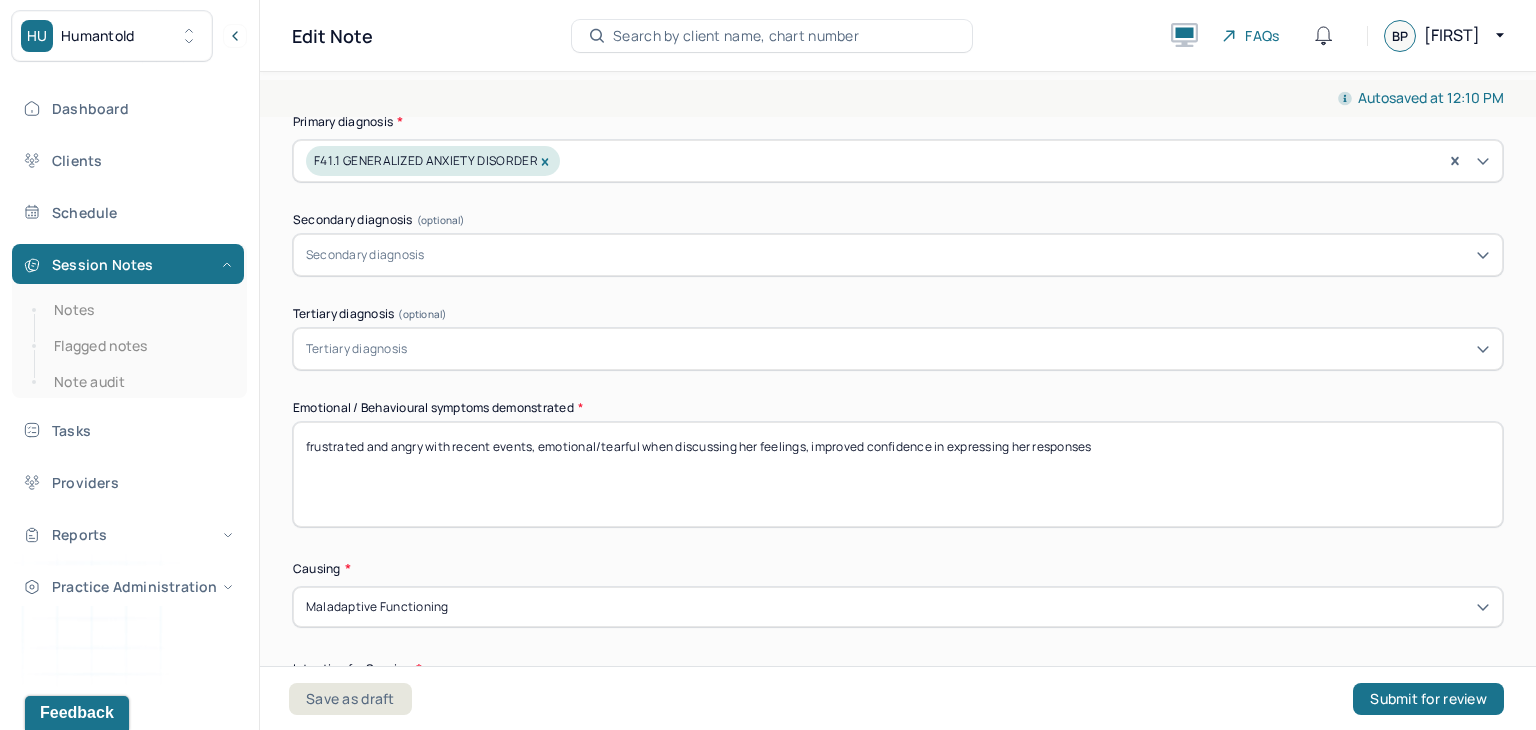 drag, startPoint x: 1132, startPoint y: 446, endPoint x: 383, endPoint y: 409, distance: 749.9133 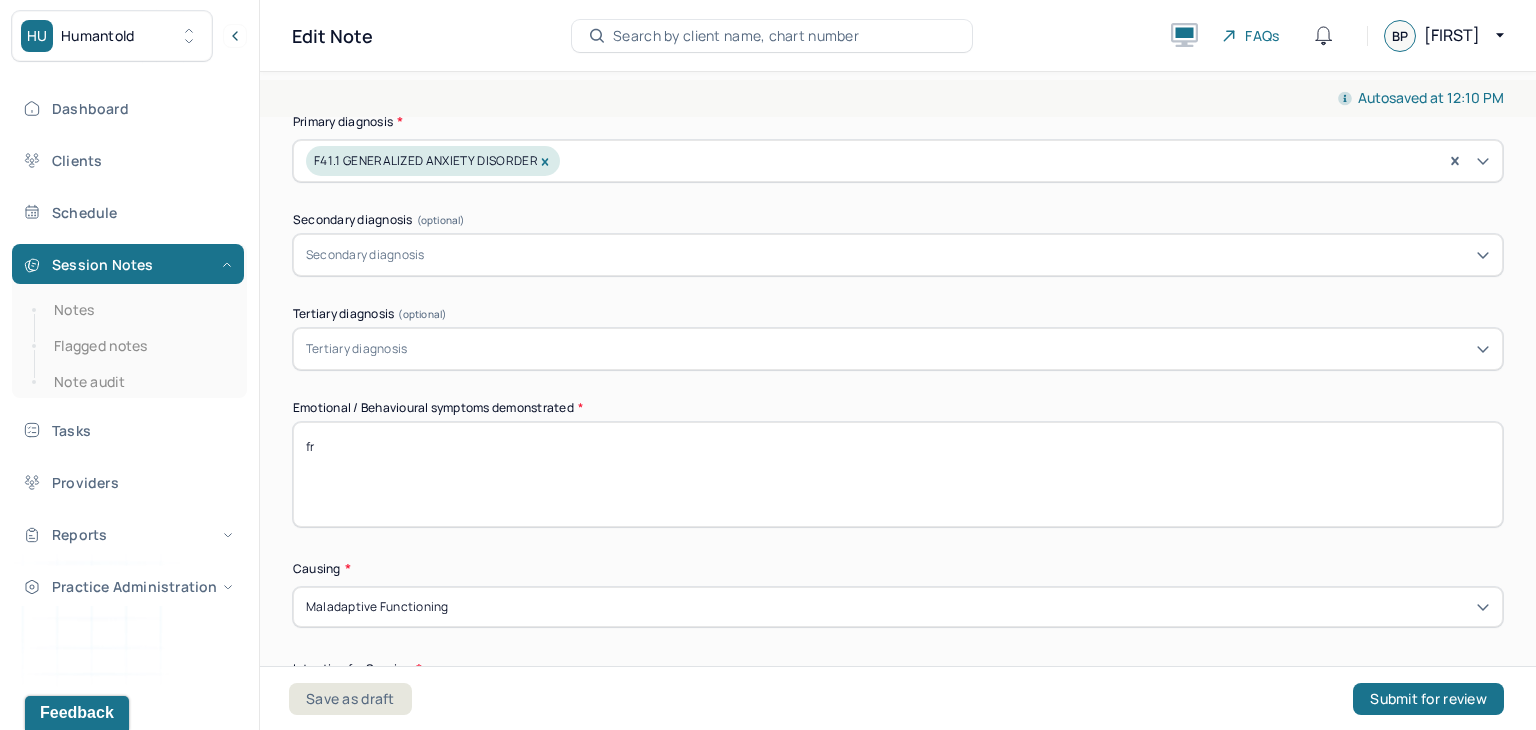 type on "f" 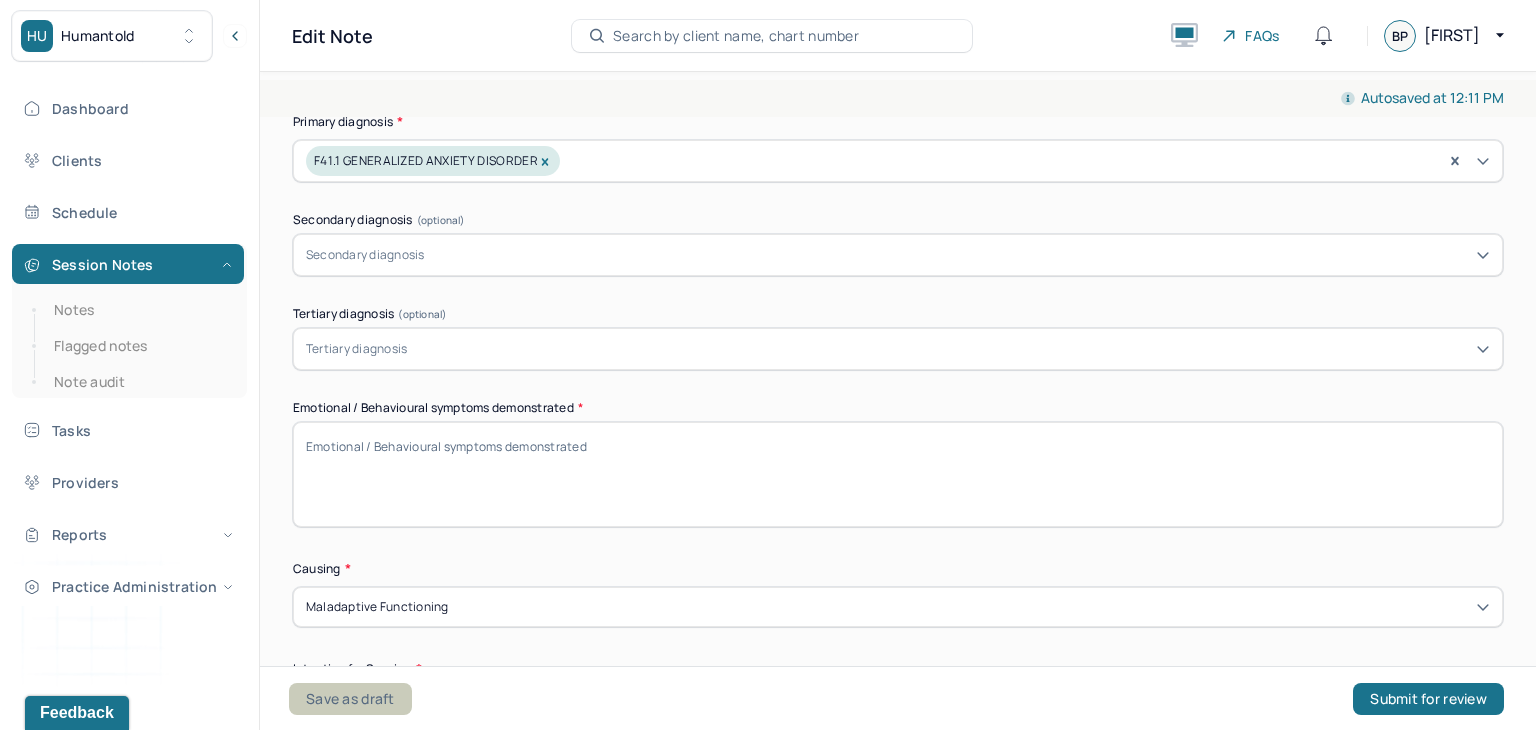 type 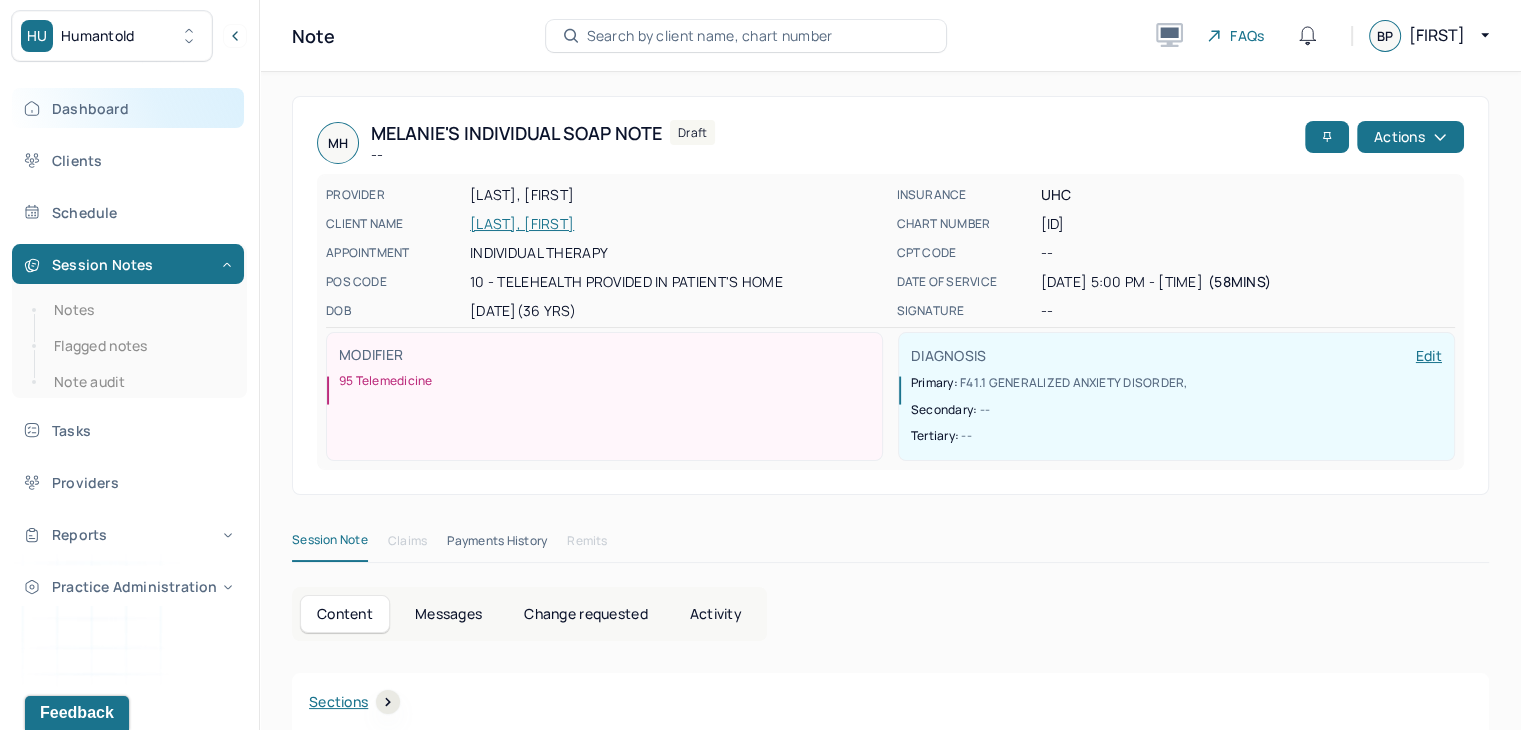 click on "Dashboard" at bounding box center (128, 108) 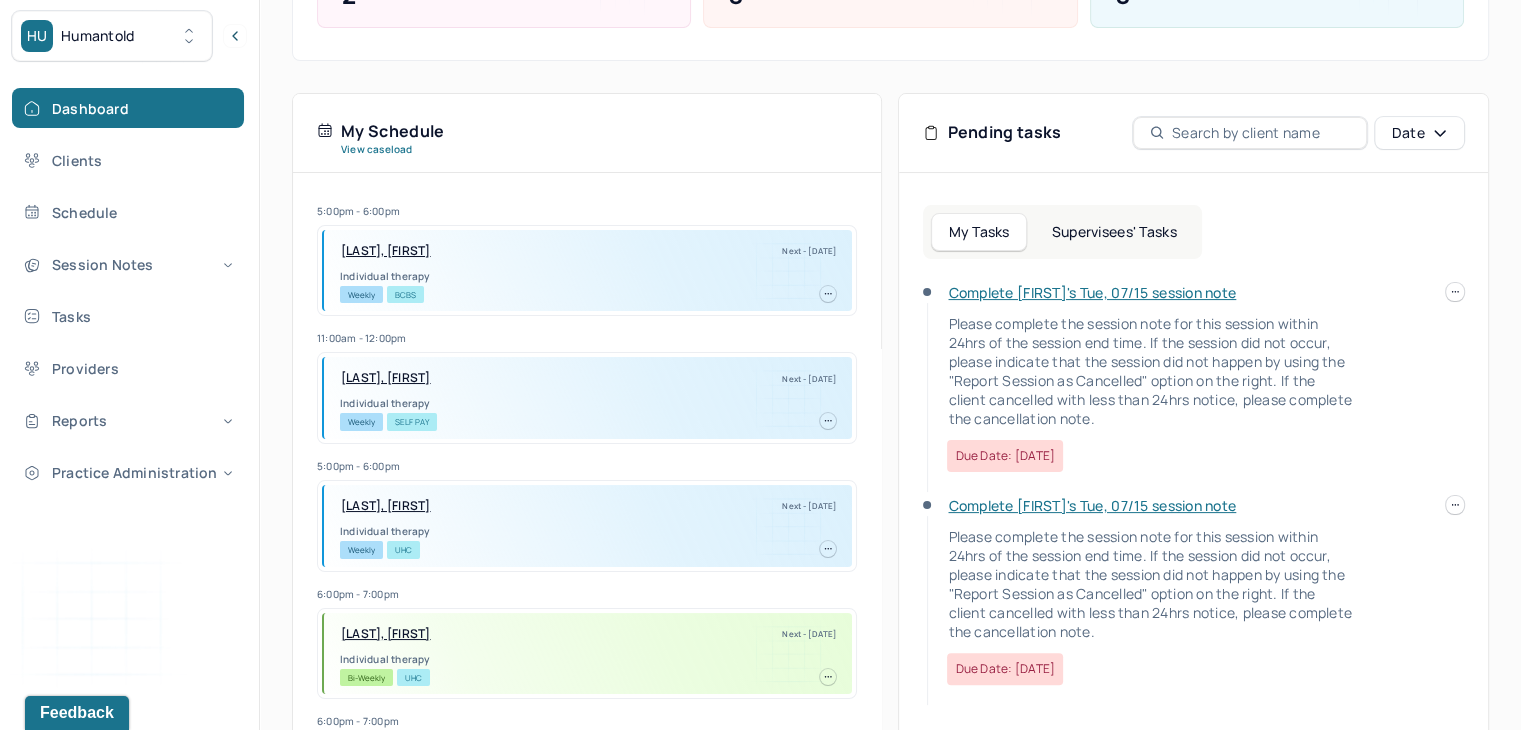 scroll, scrollTop: 435, scrollLeft: 0, axis: vertical 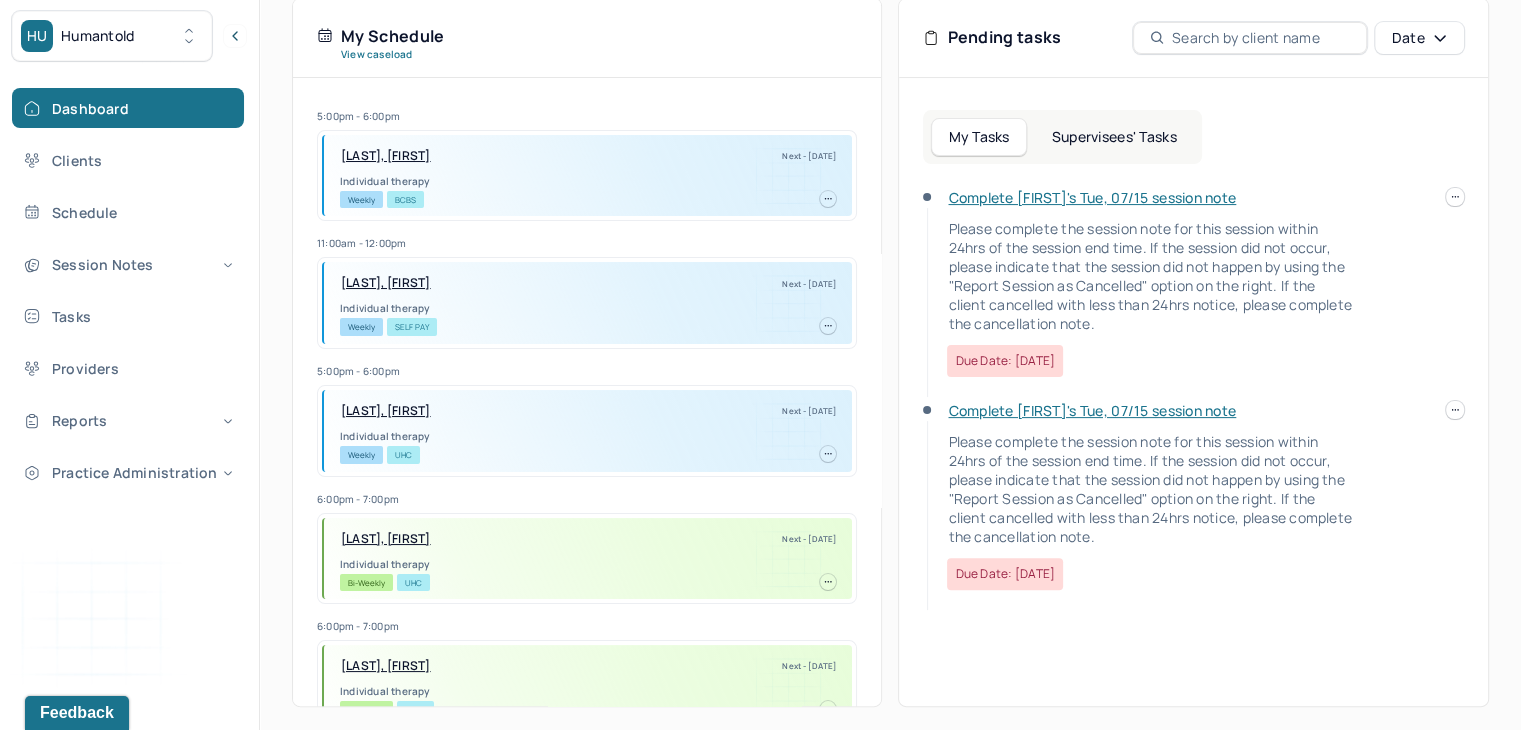 click on "Complete [FIRST]'s Tue, 07/15 session note" at bounding box center (1092, 410) 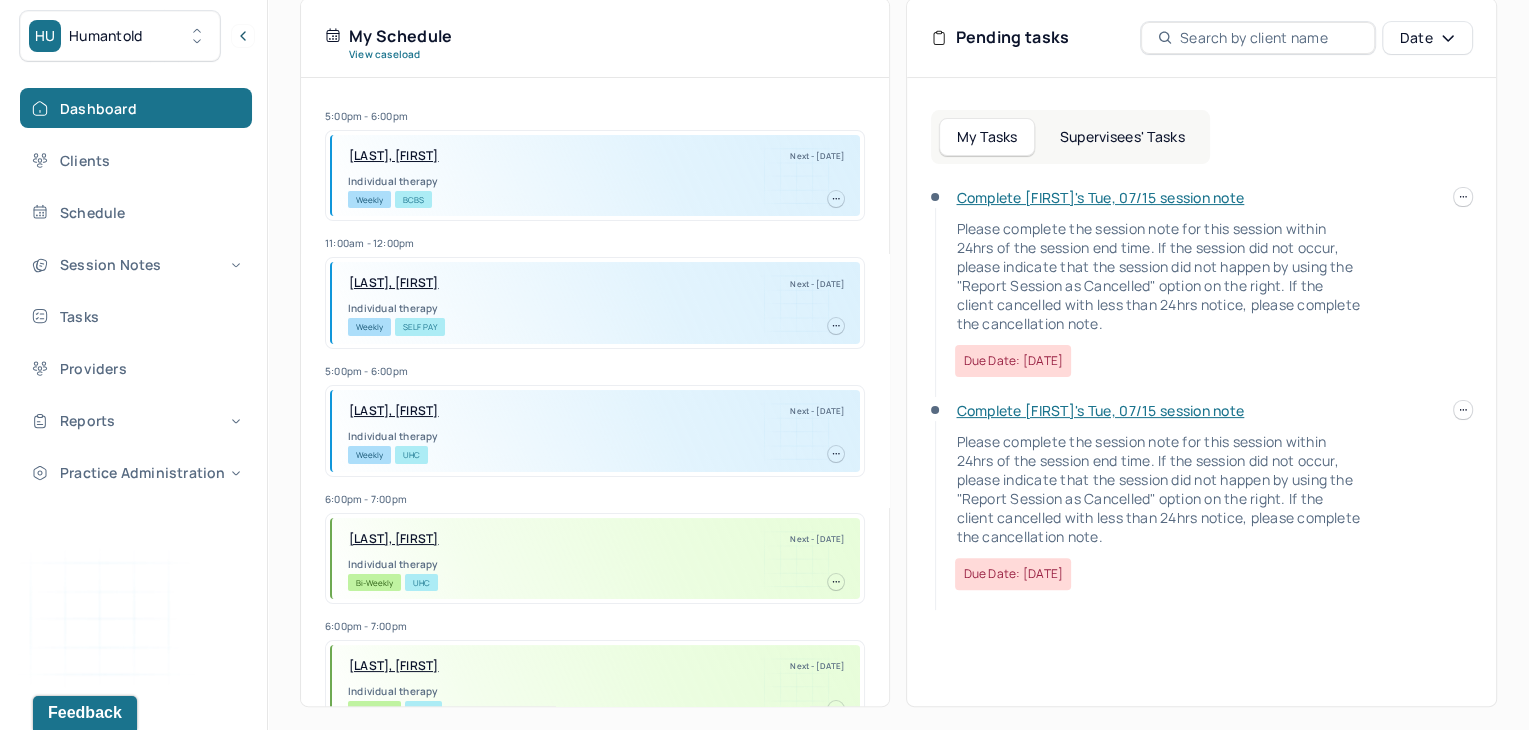 scroll, scrollTop: 0, scrollLeft: 0, axis: both 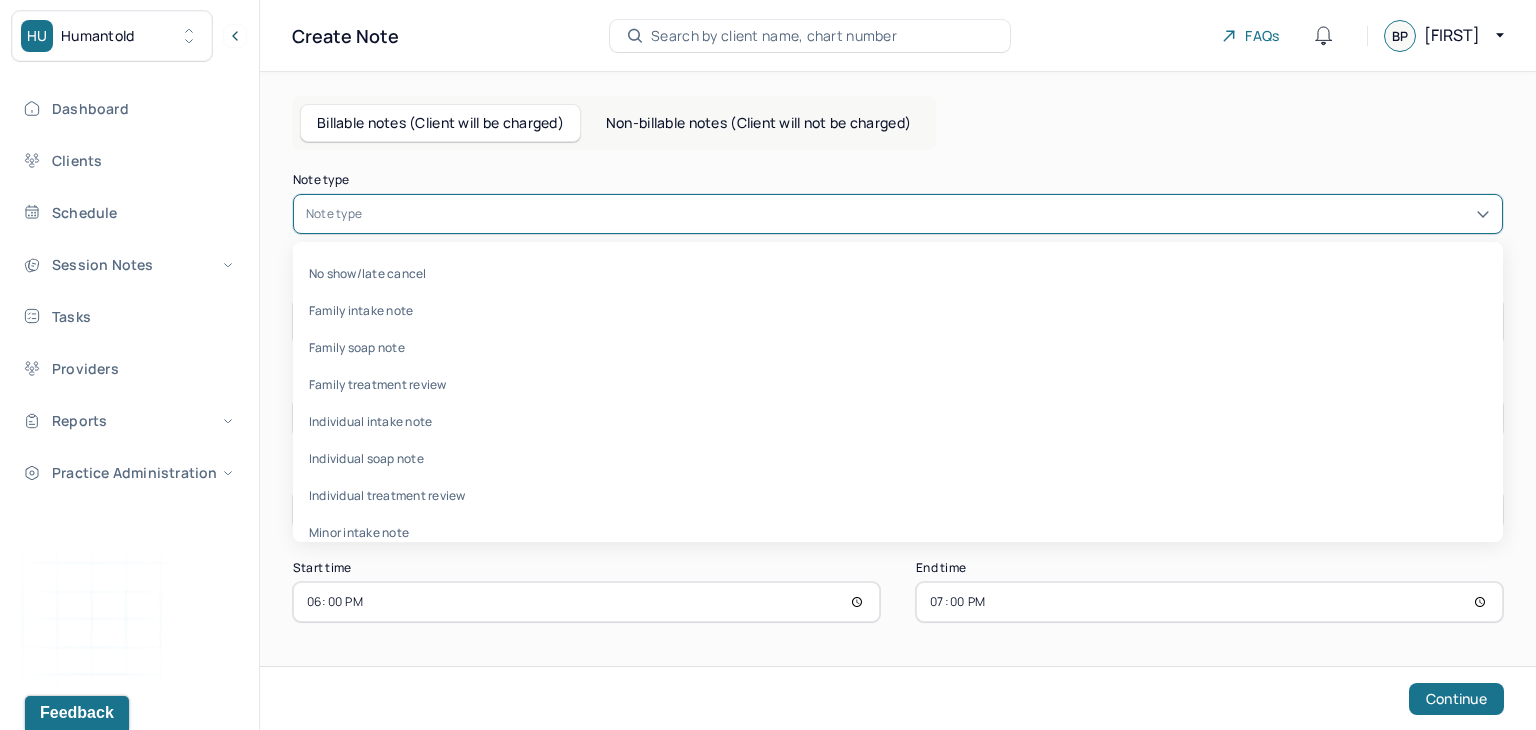 click at bounding box center [928, 214] 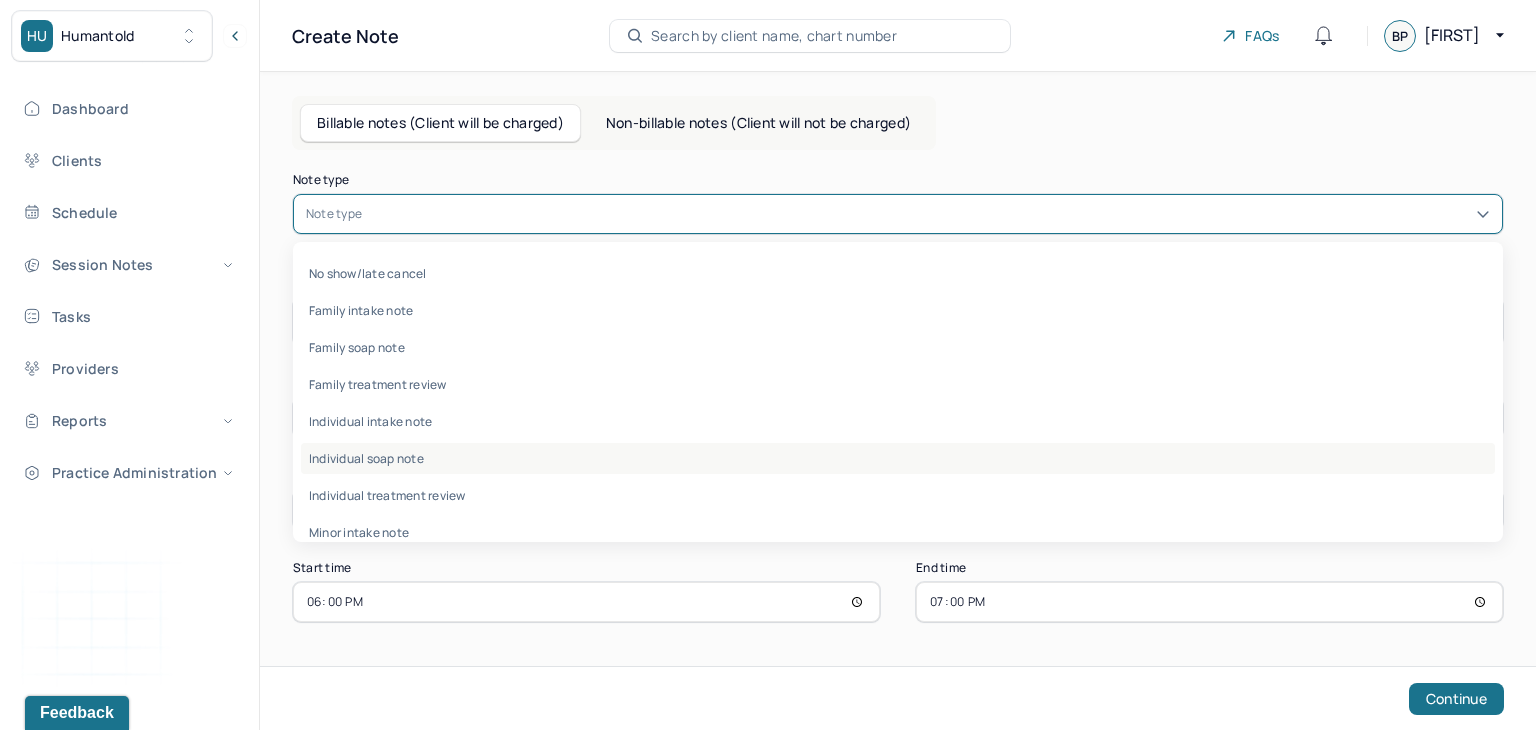 click on "Individual soap note" at bounding box center (898, 458) 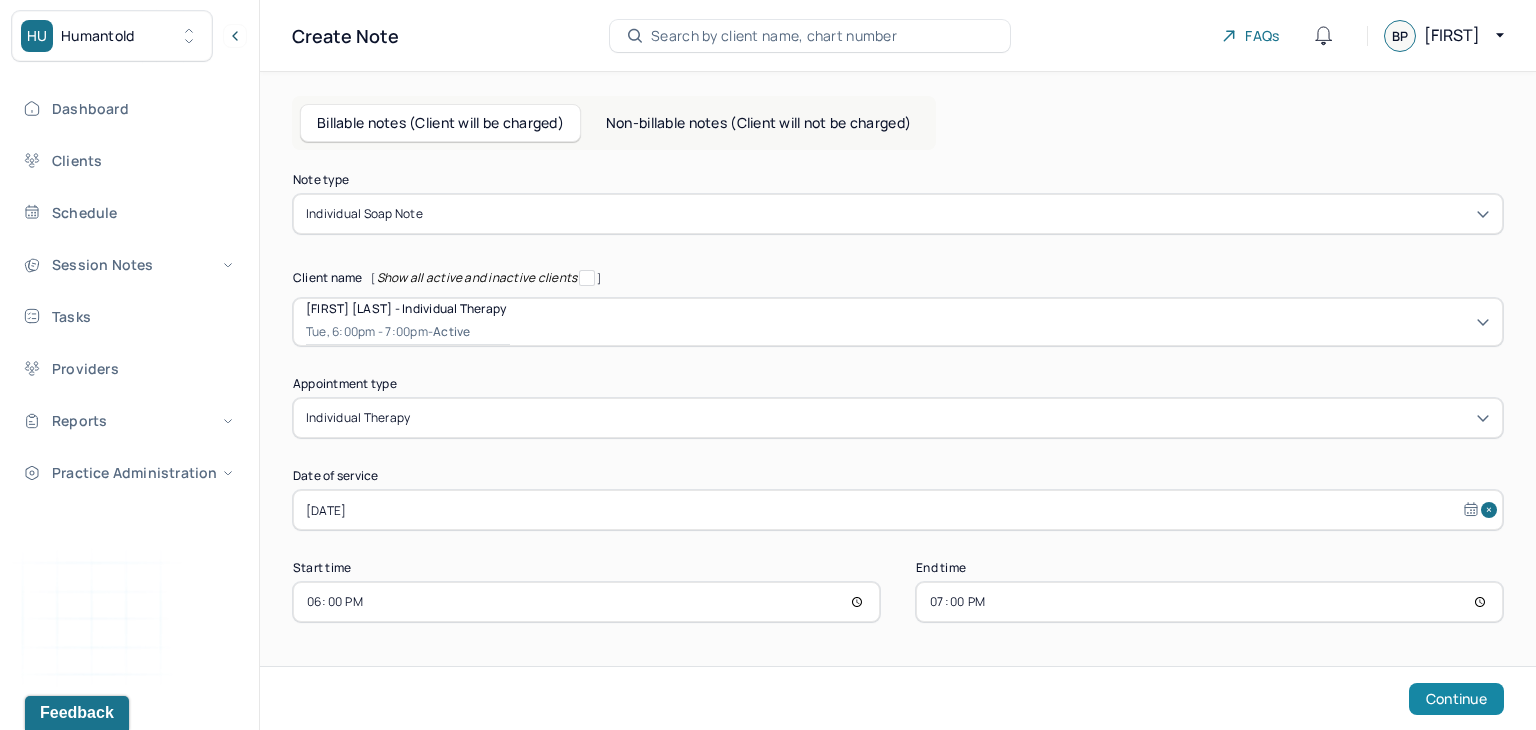 click on "Continue" at bounding box center (1456, 699) 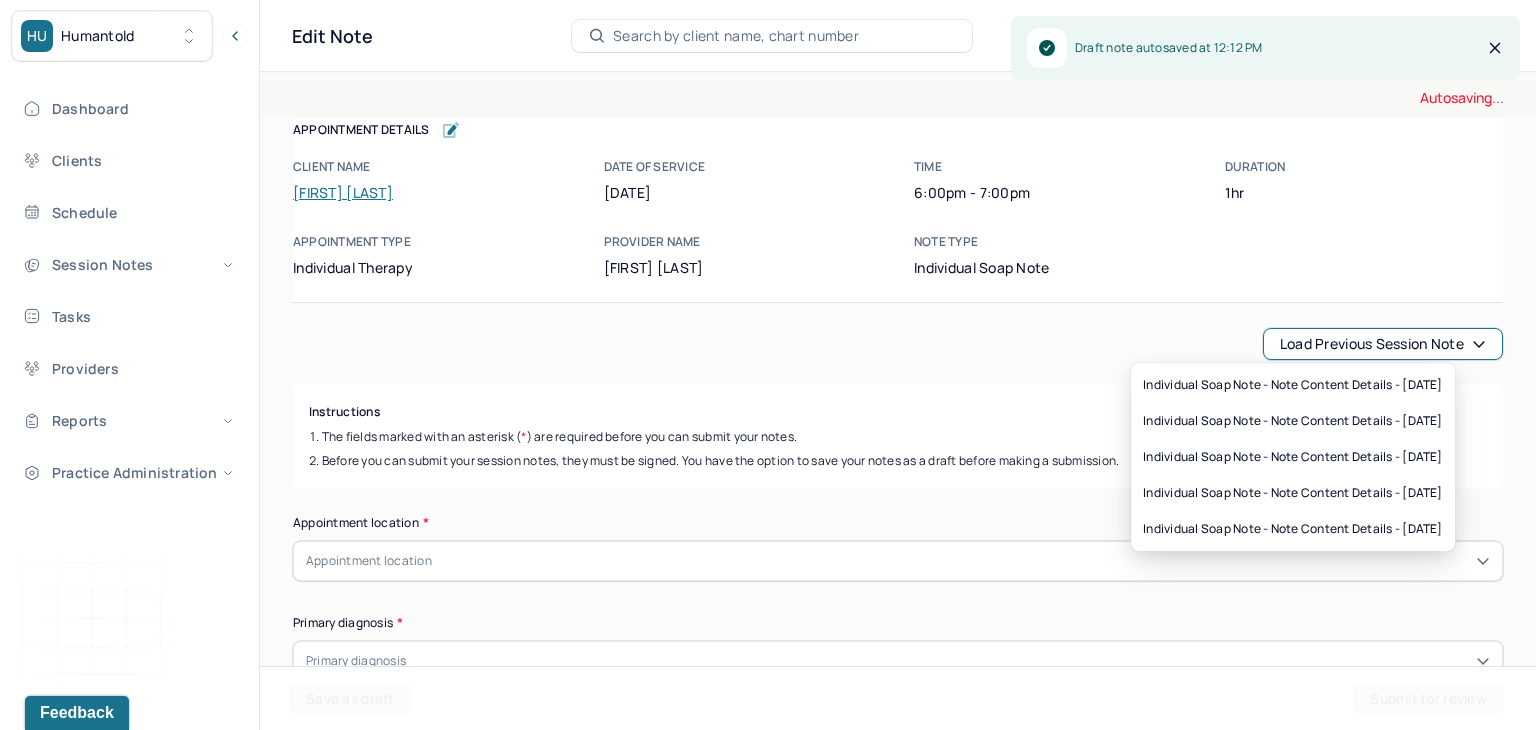 click on "Load previous session note" at bounding box center [1383, 344] 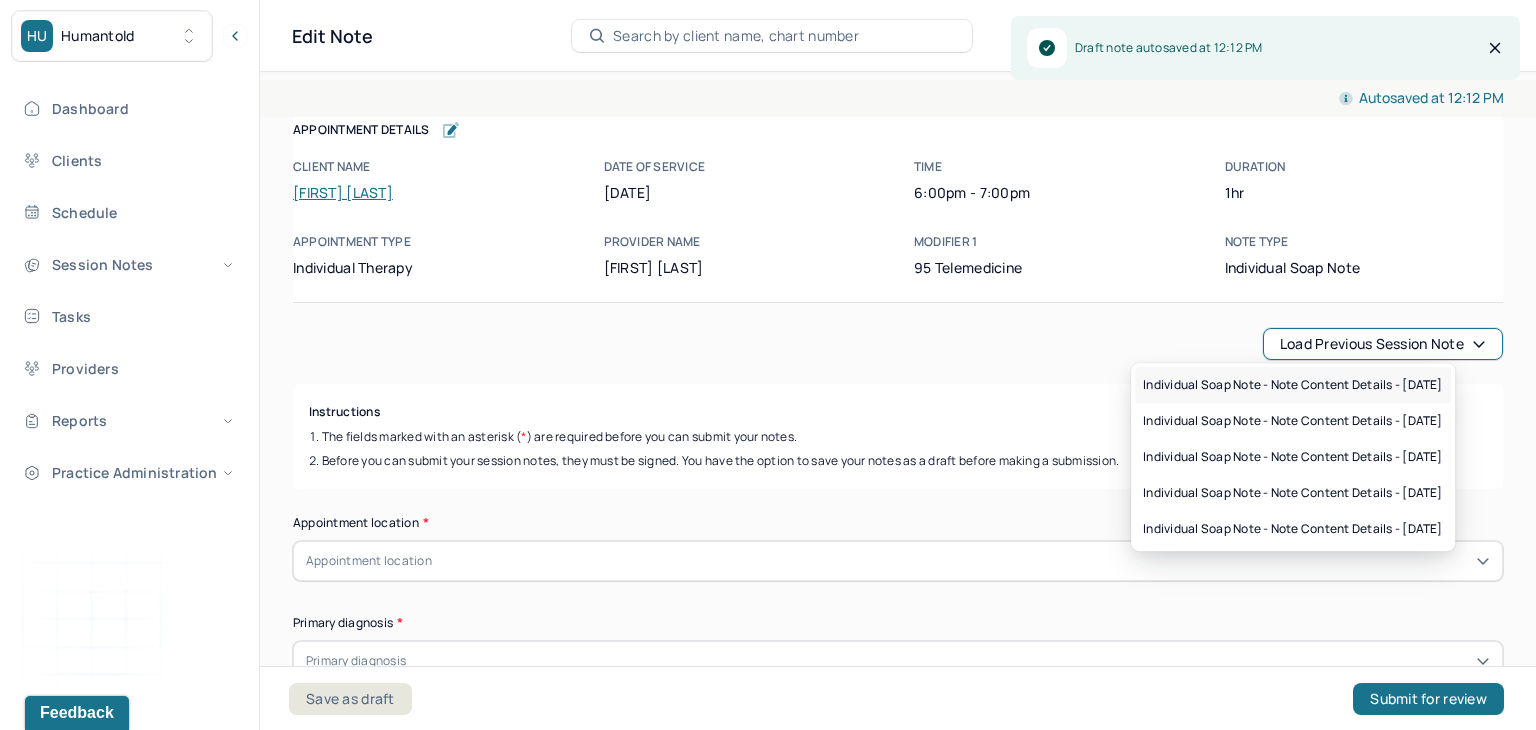 click on "Individual soap note   - Note content Details -   [DATE]" at bounding box center [1293, 385] 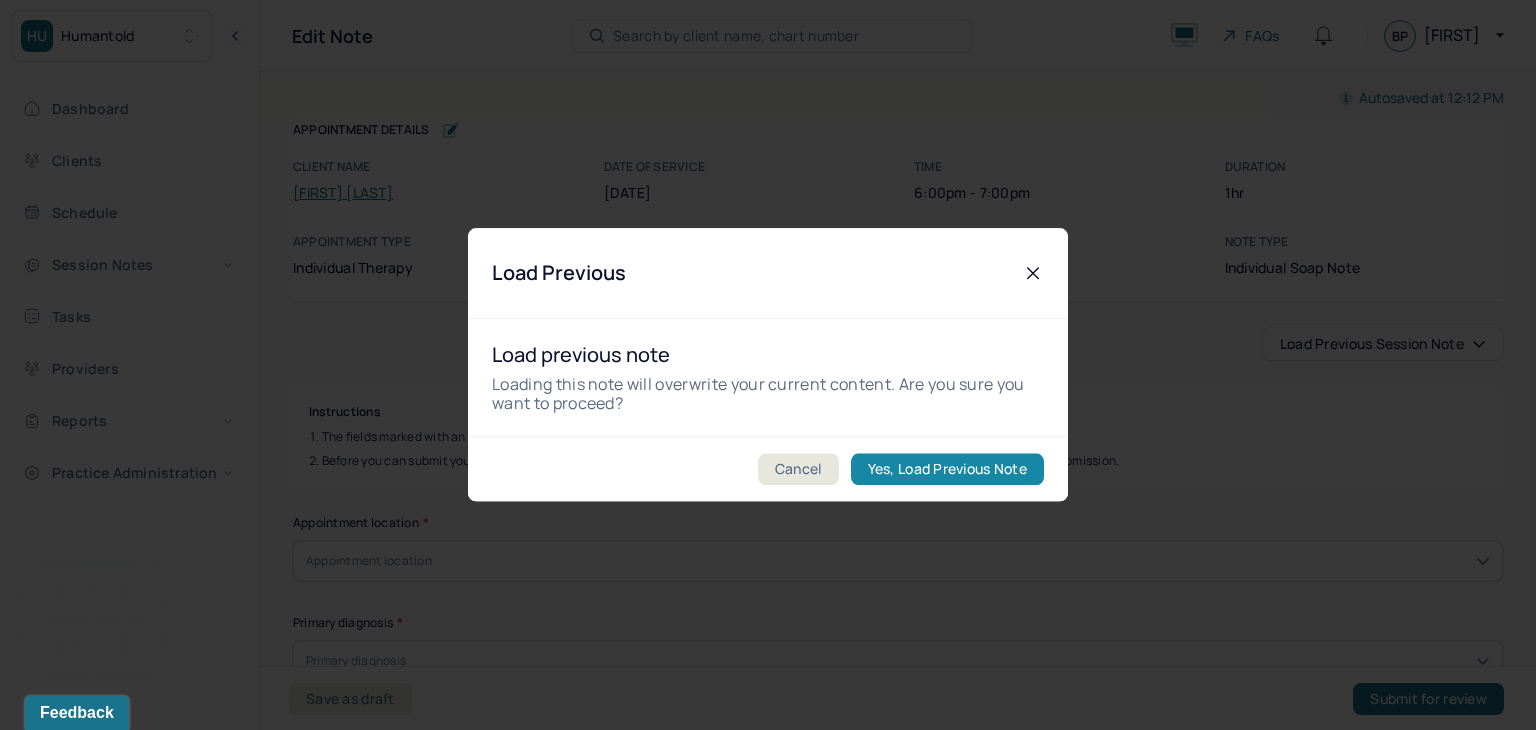 click on "Yes, Load Previous Note" at bounding box center (947, 470) 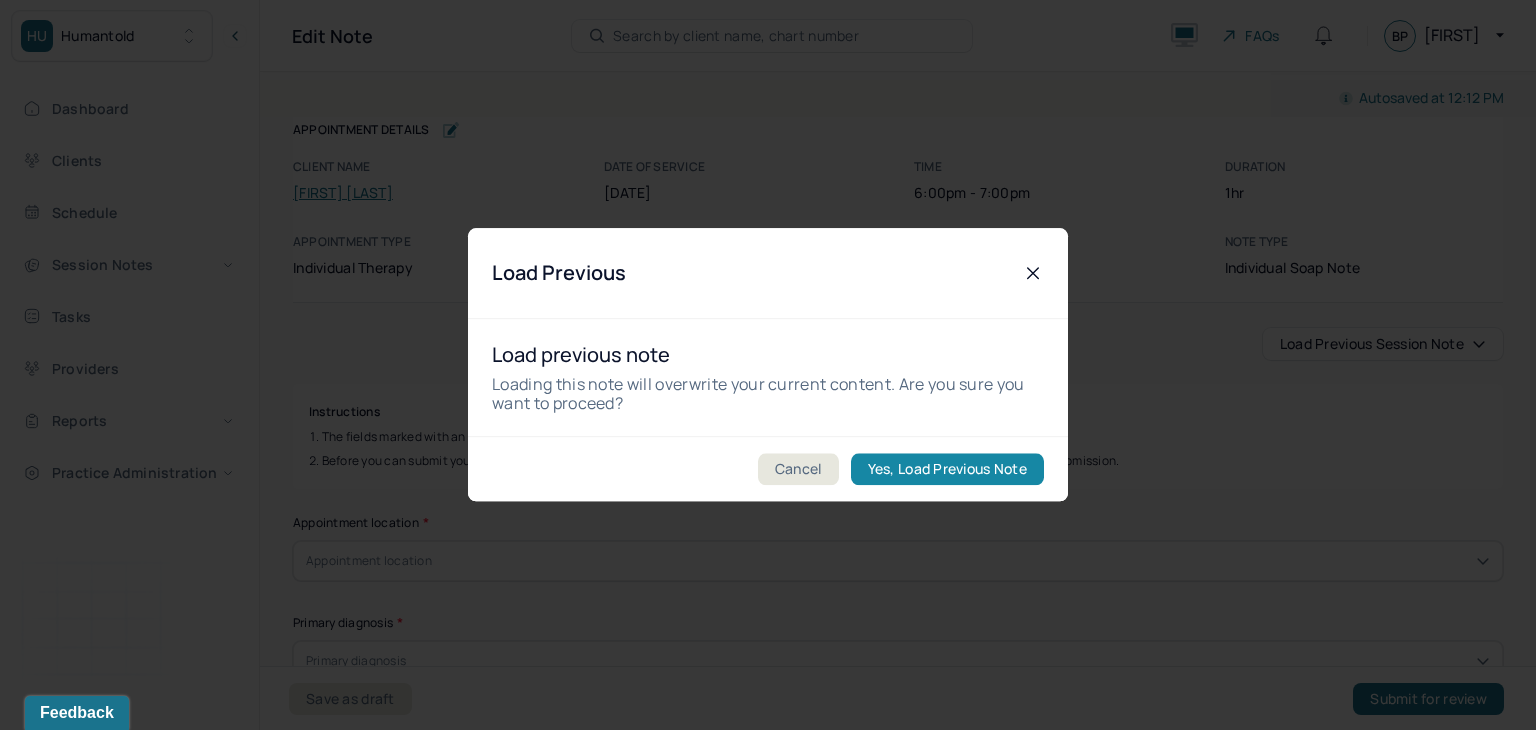 type on "Some progress: client identified low self confidence in relation to needing external validations while verbalizing difficulties with challenging negative analytical thoughts" 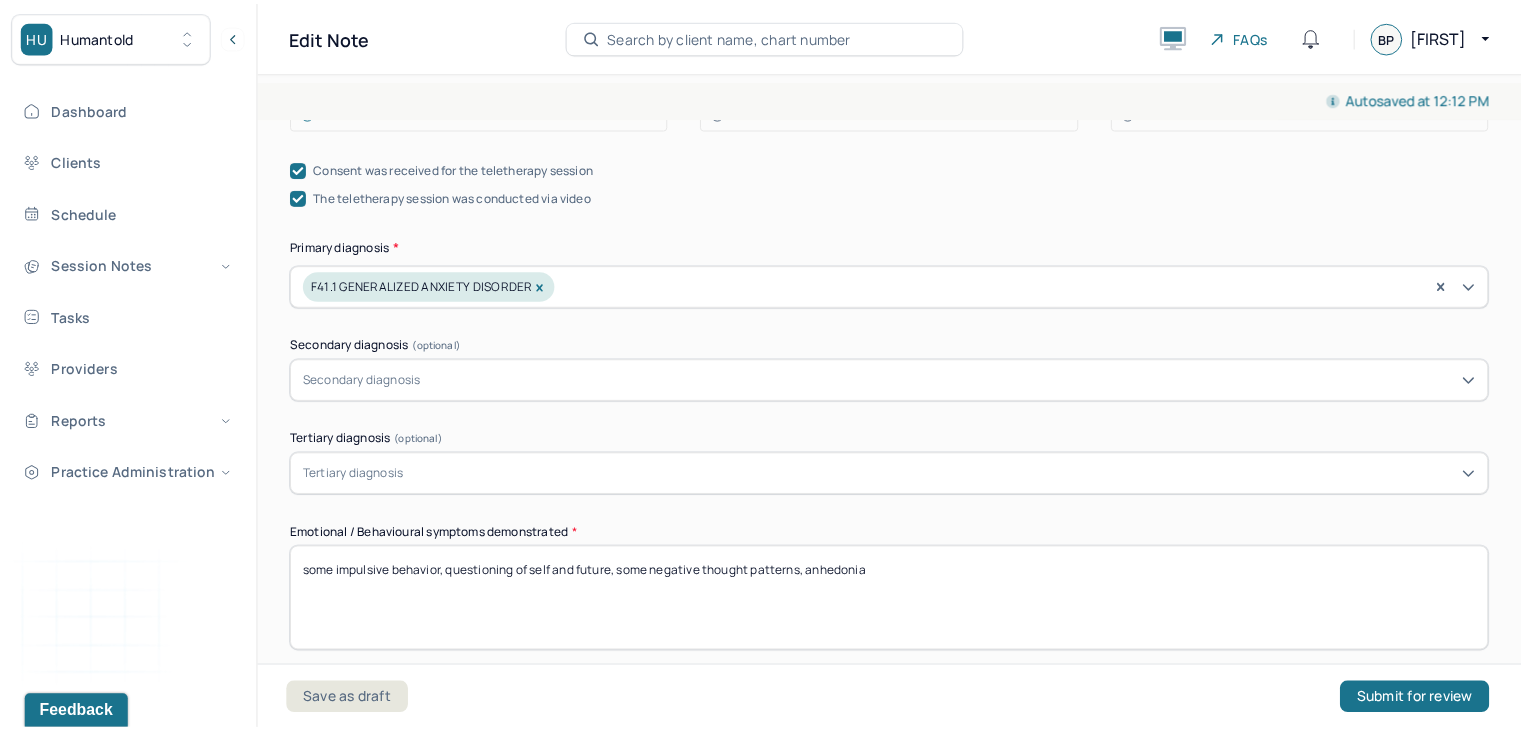 scroll, scrollTop: 632, scrollLeft: 0, axis: vertical 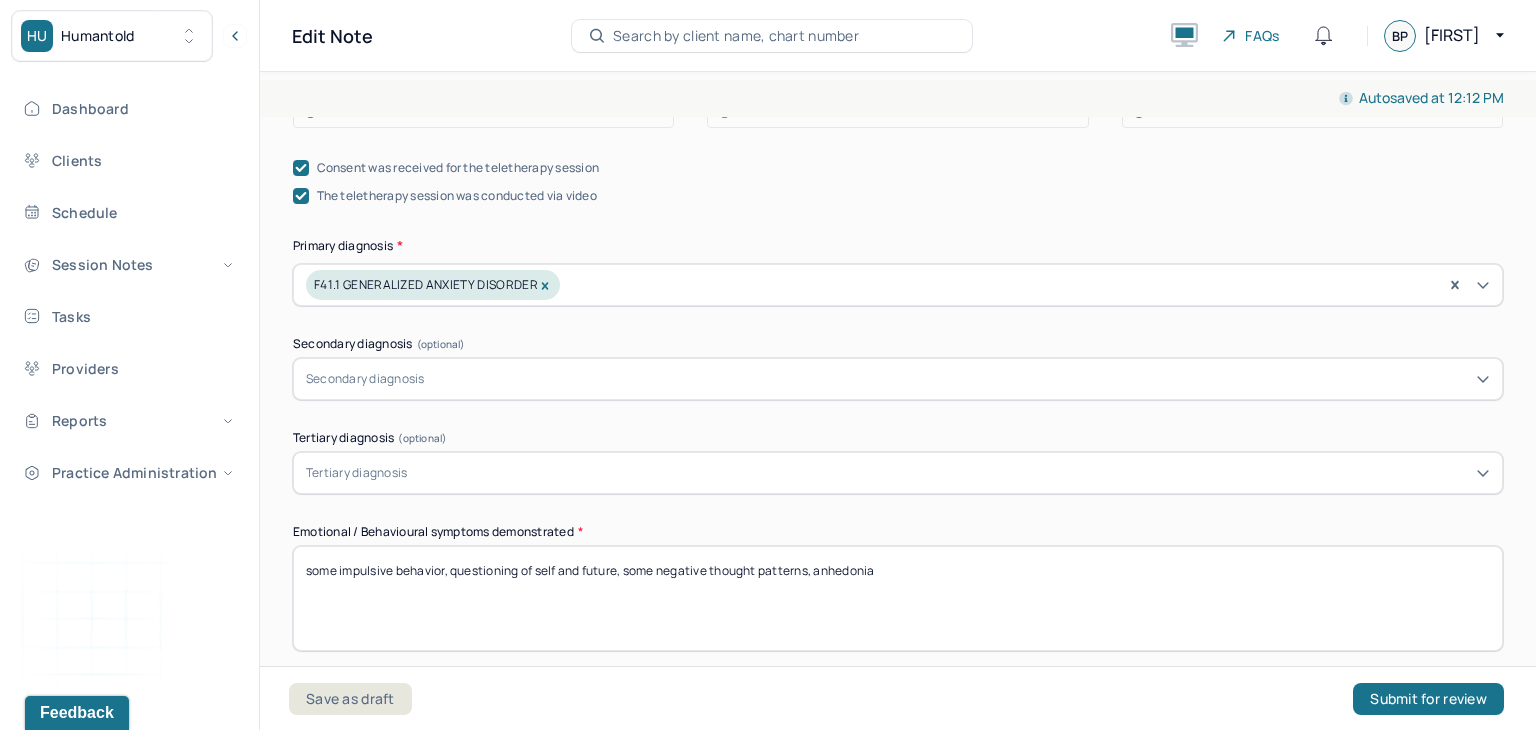 click on "some impulsive behavior, questioning of self and future, some negative thought patterns, anhedonia" at bounding box center [898, 598] 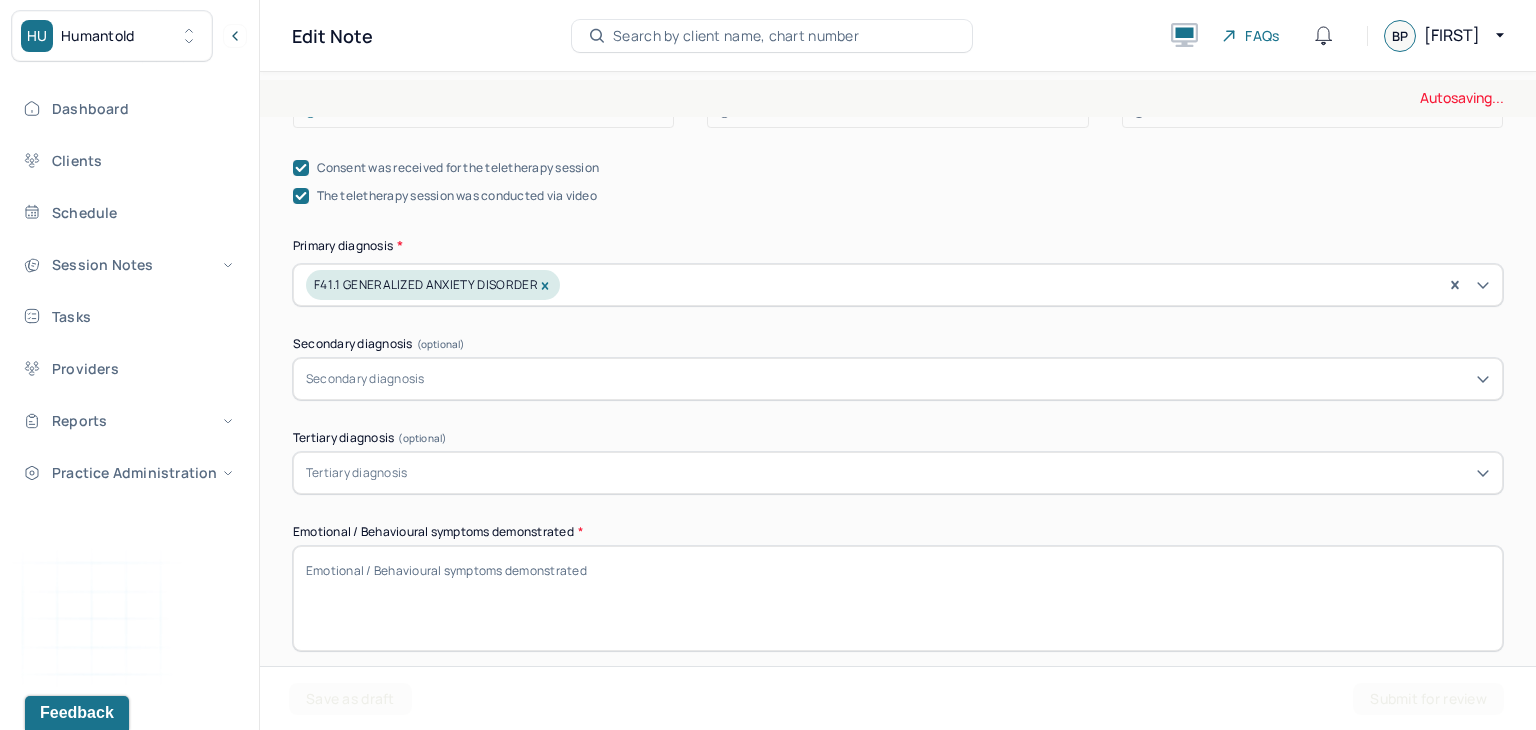 type 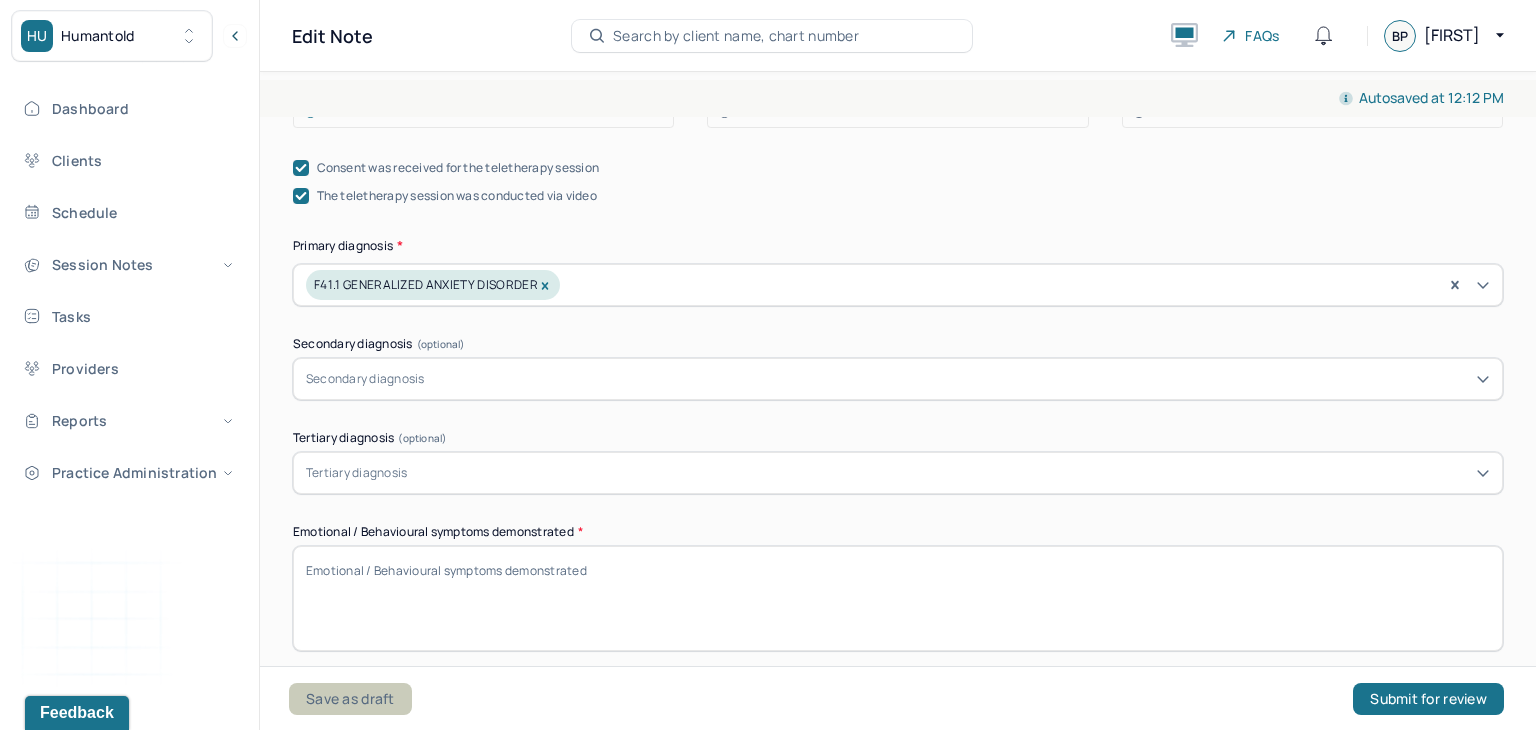 click on "Save as draft" at bounding box center [350, 699] 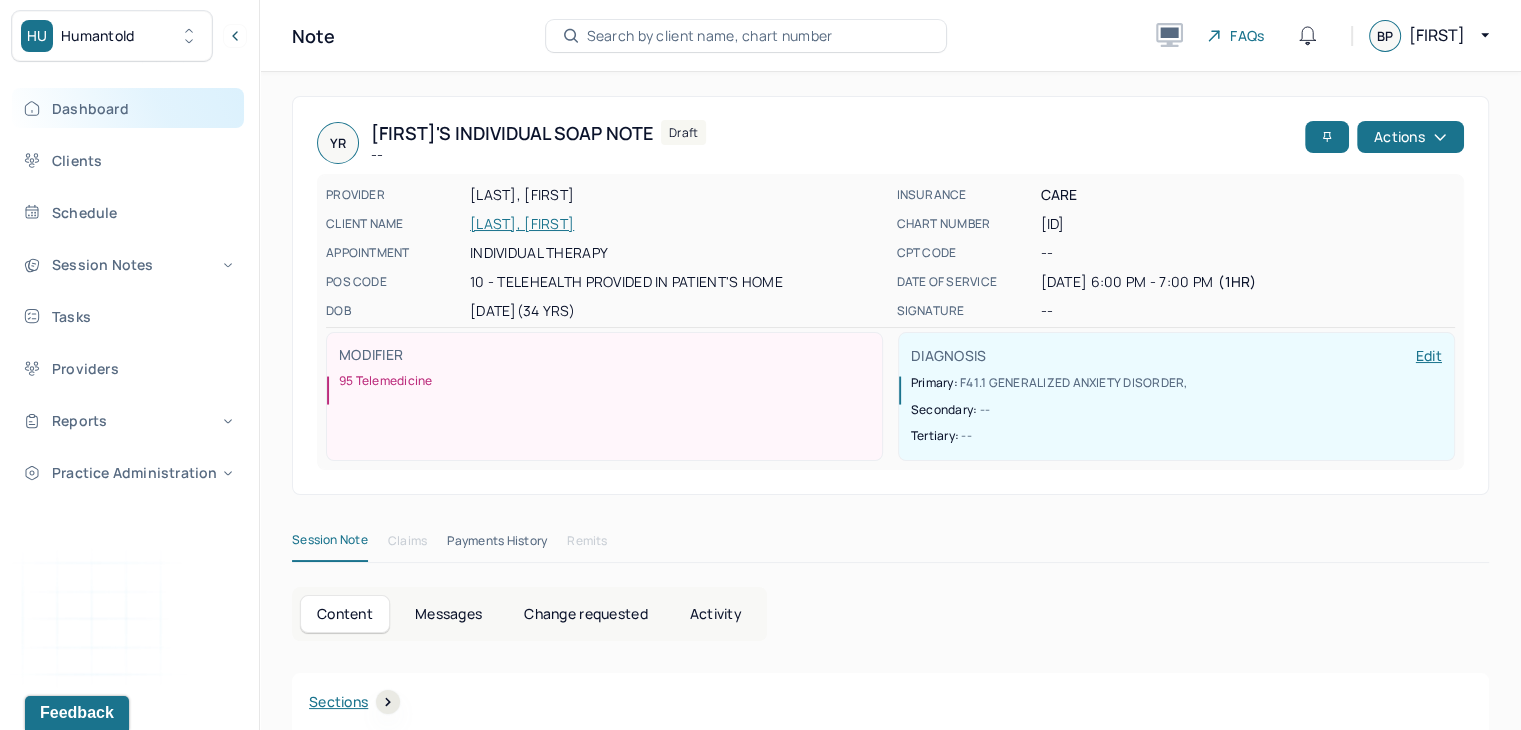 click on "Dashboard" at bounding box center (128, 108) 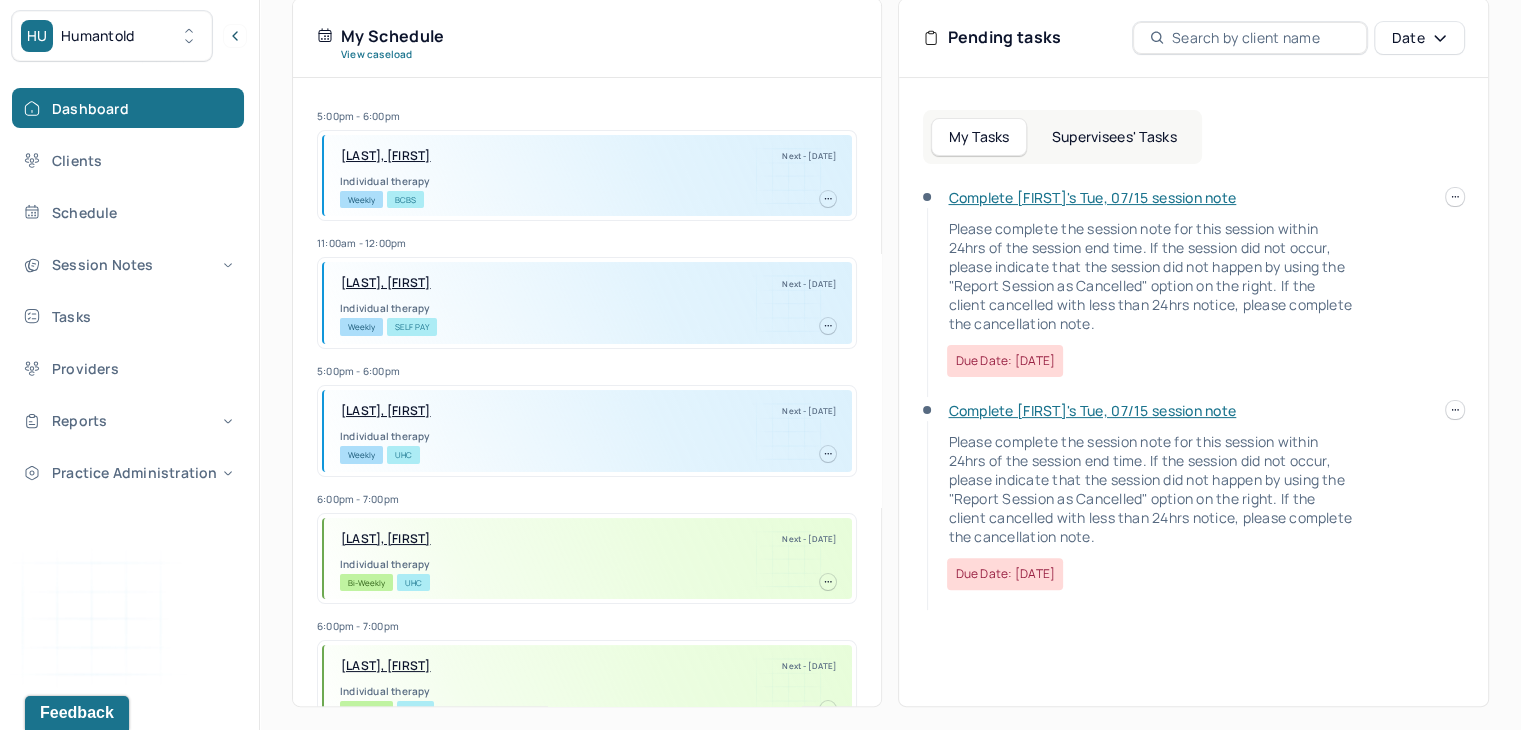 scroll, scrollTop: 0, scrollLeft: 0, axis: both 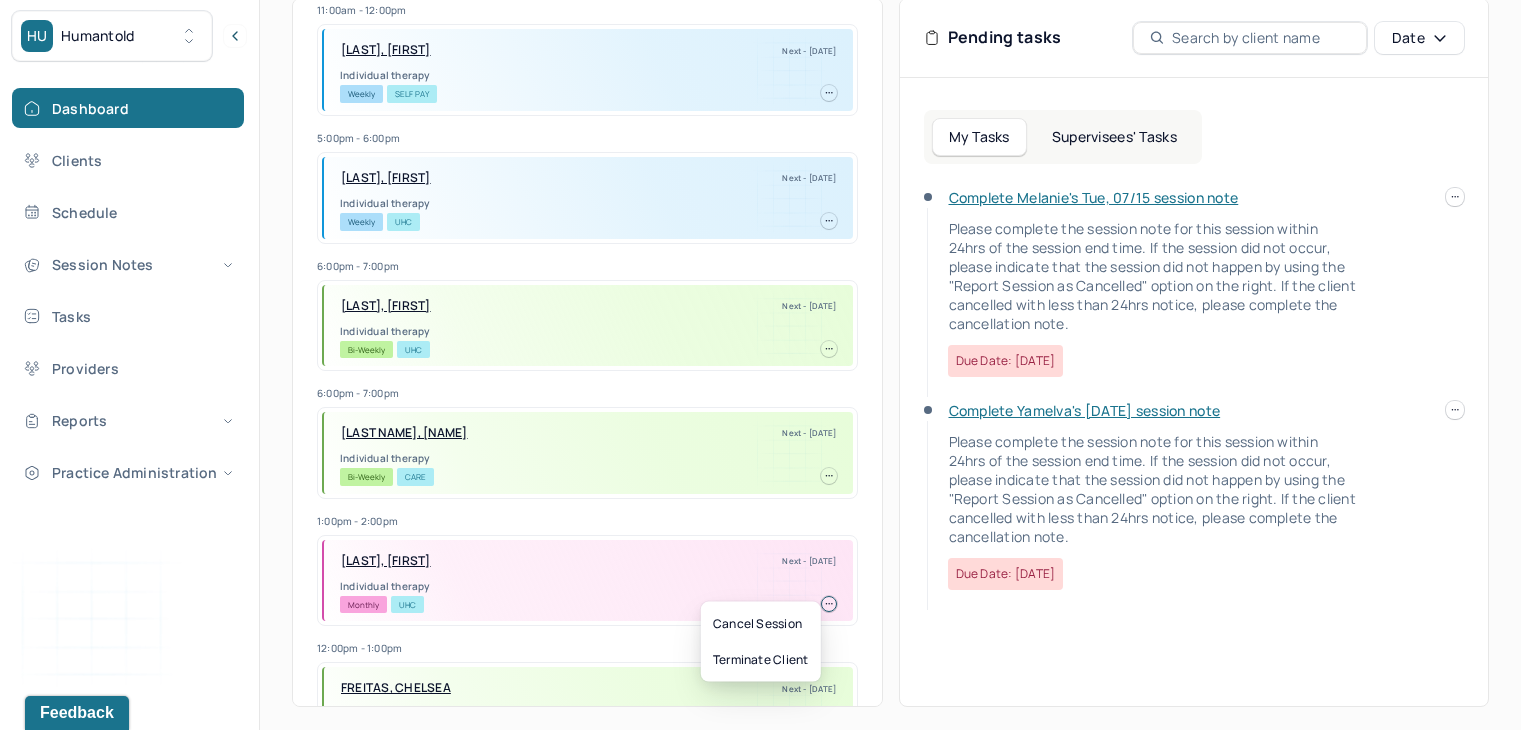 click at bounding box center (829, 604) 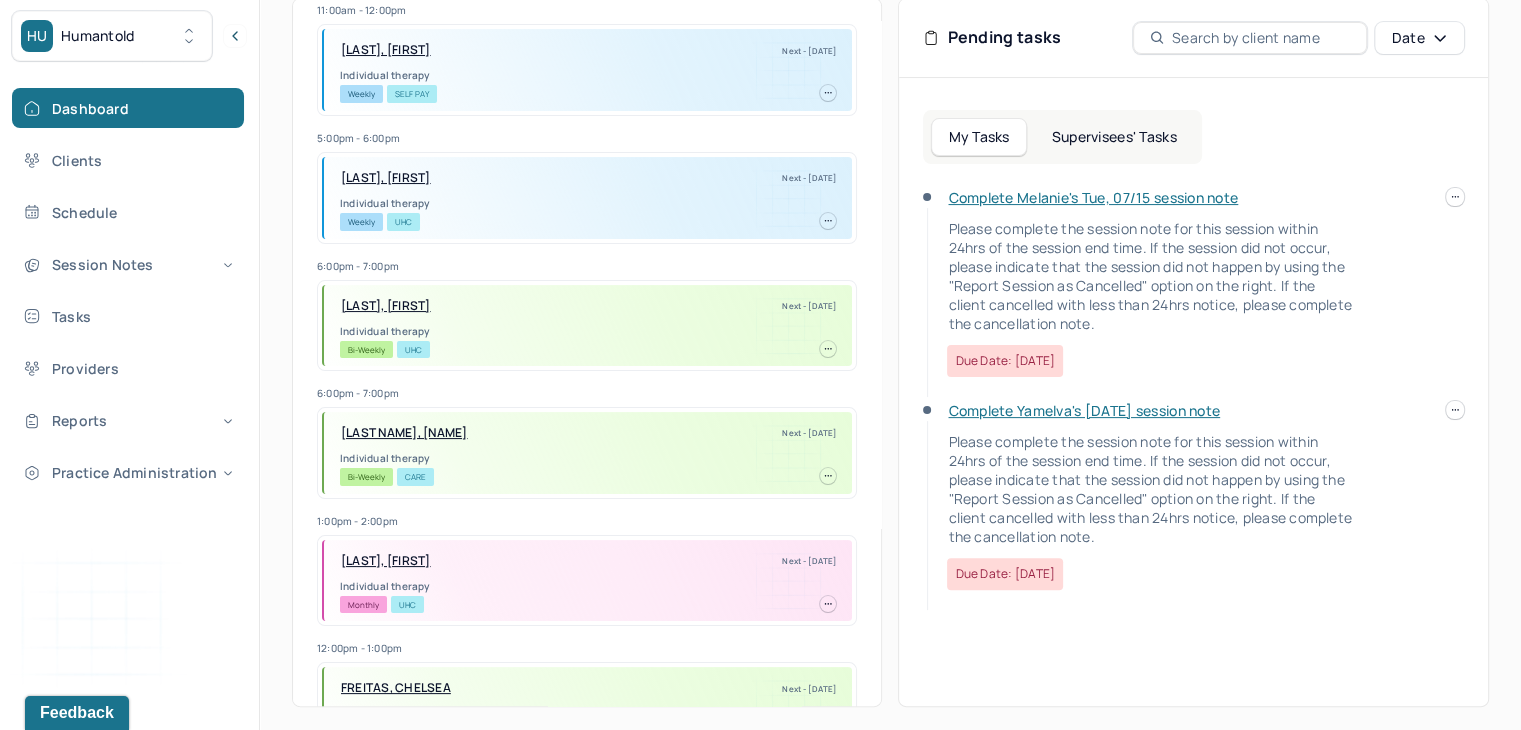 click on "Individual therapy" at bounding box center (588, 586) 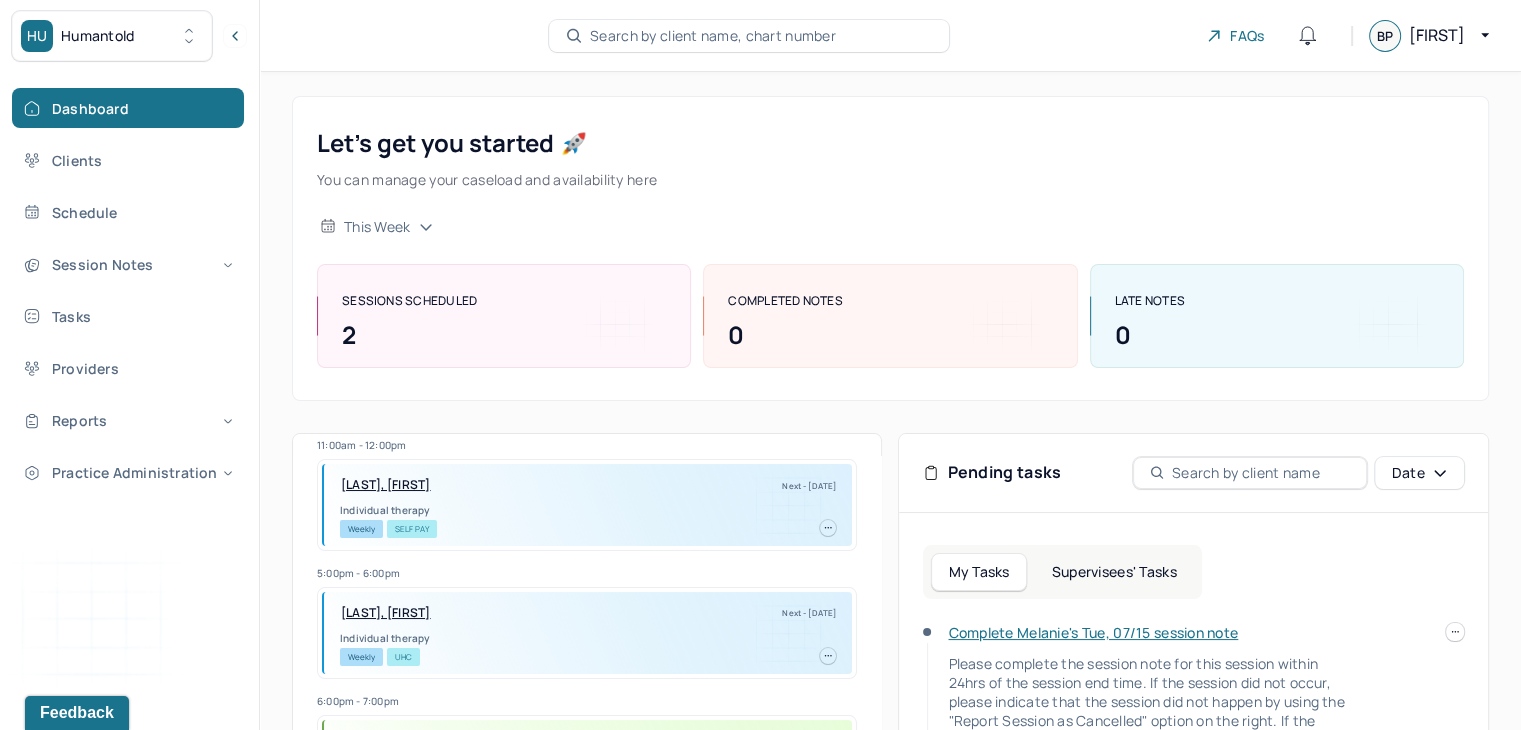 scroll, scrollTop: 0, scrollLeft: 0, axis: both 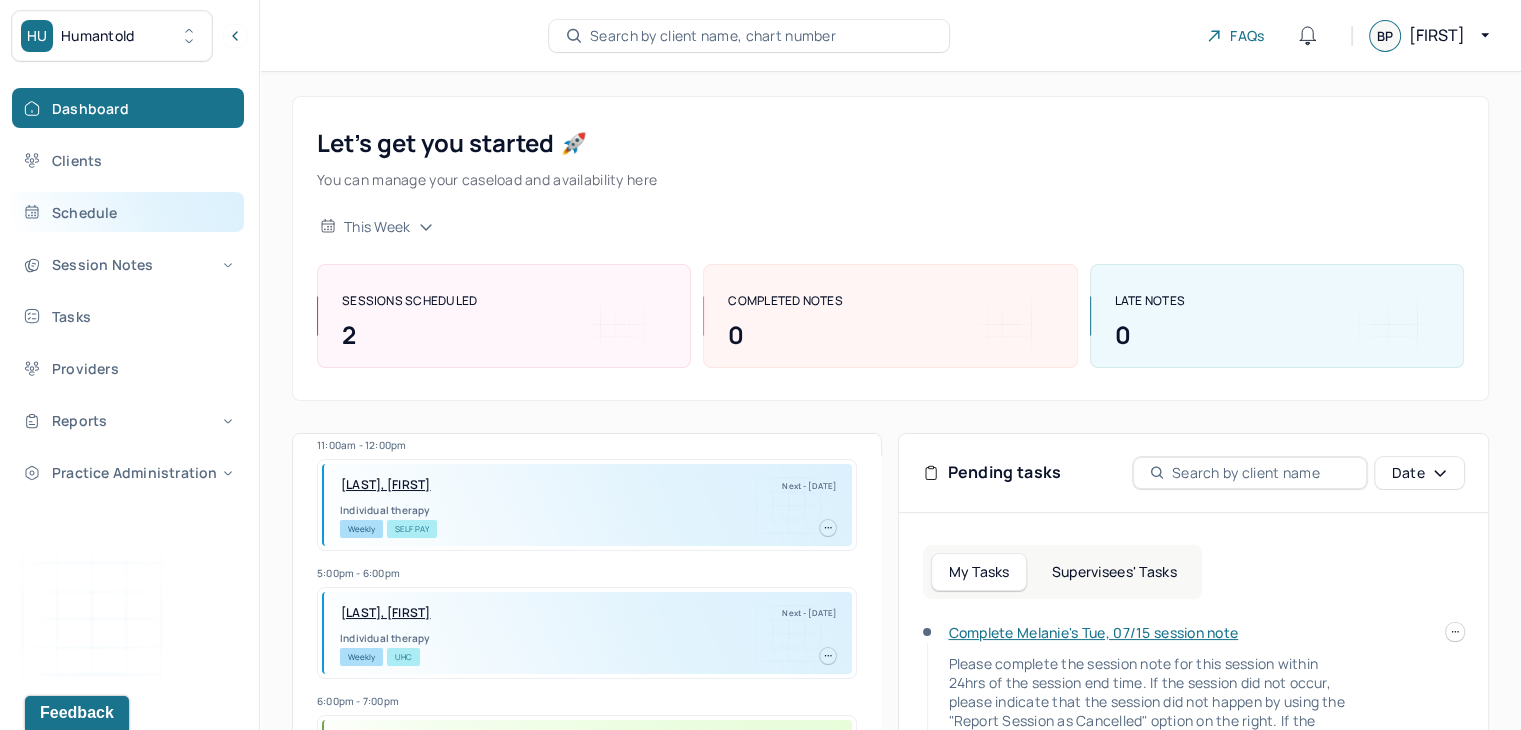 click on "Schedule" at bounding box center [128, 212] 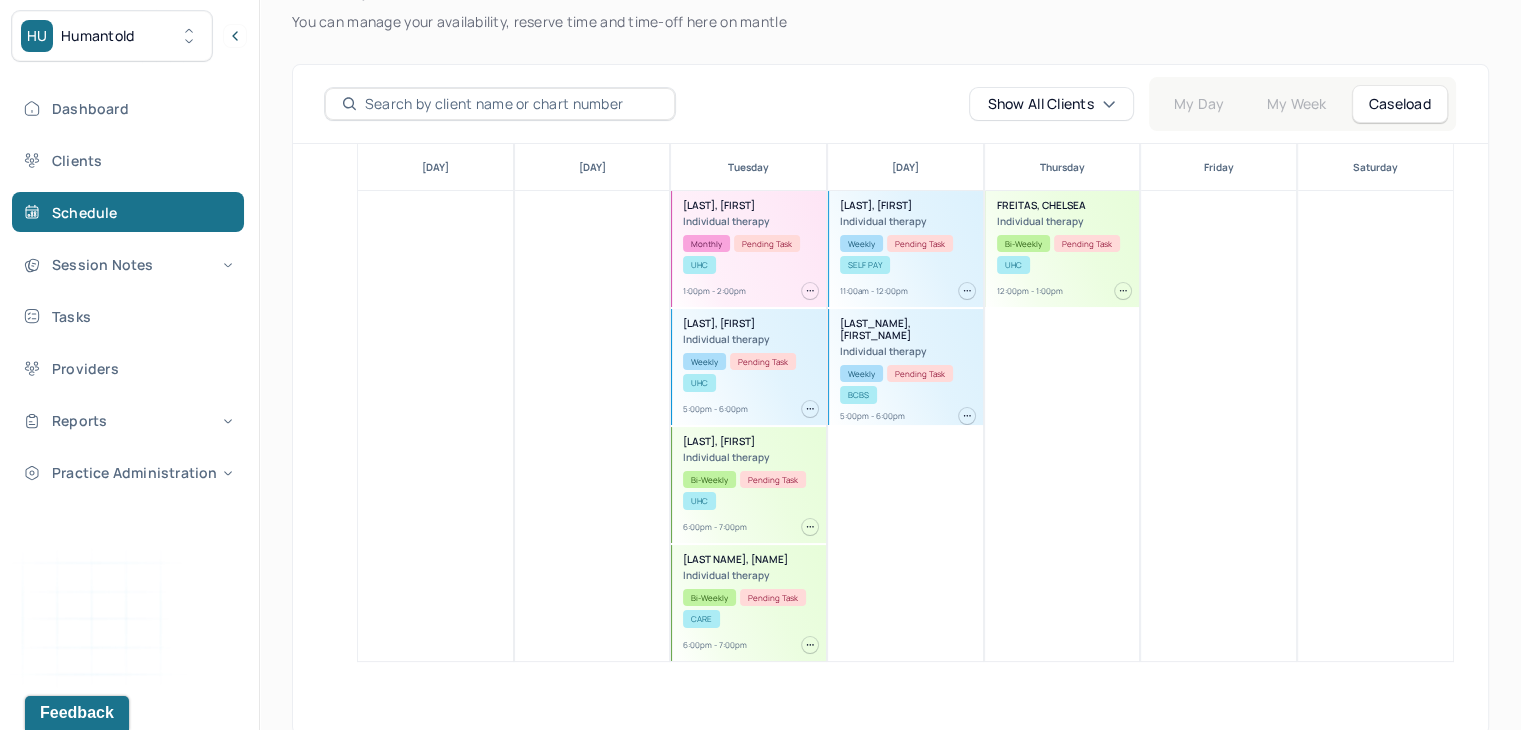 scroll, scrollTop: 178, scrollLeft: 0, axis: vertical 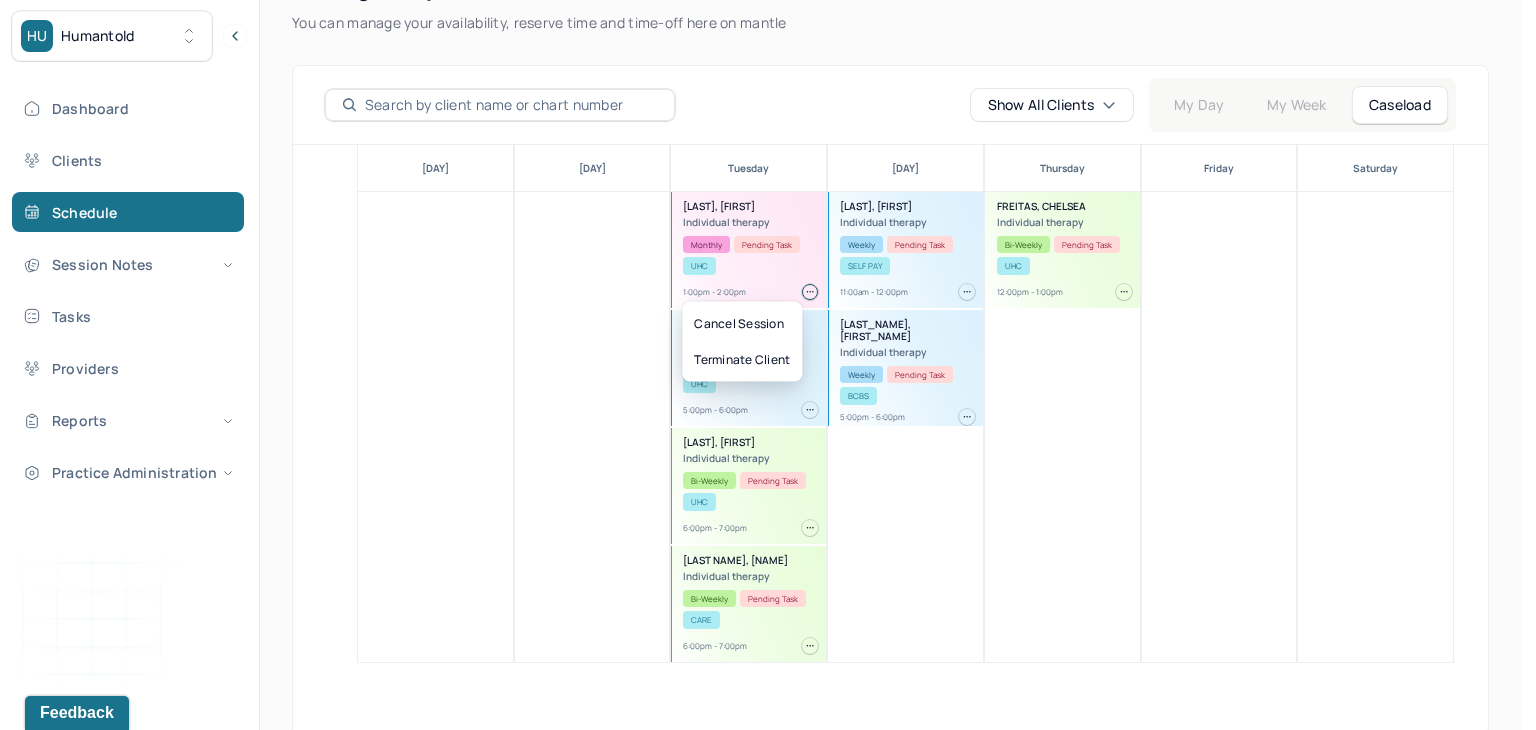 click at bounding box center [810, 292] 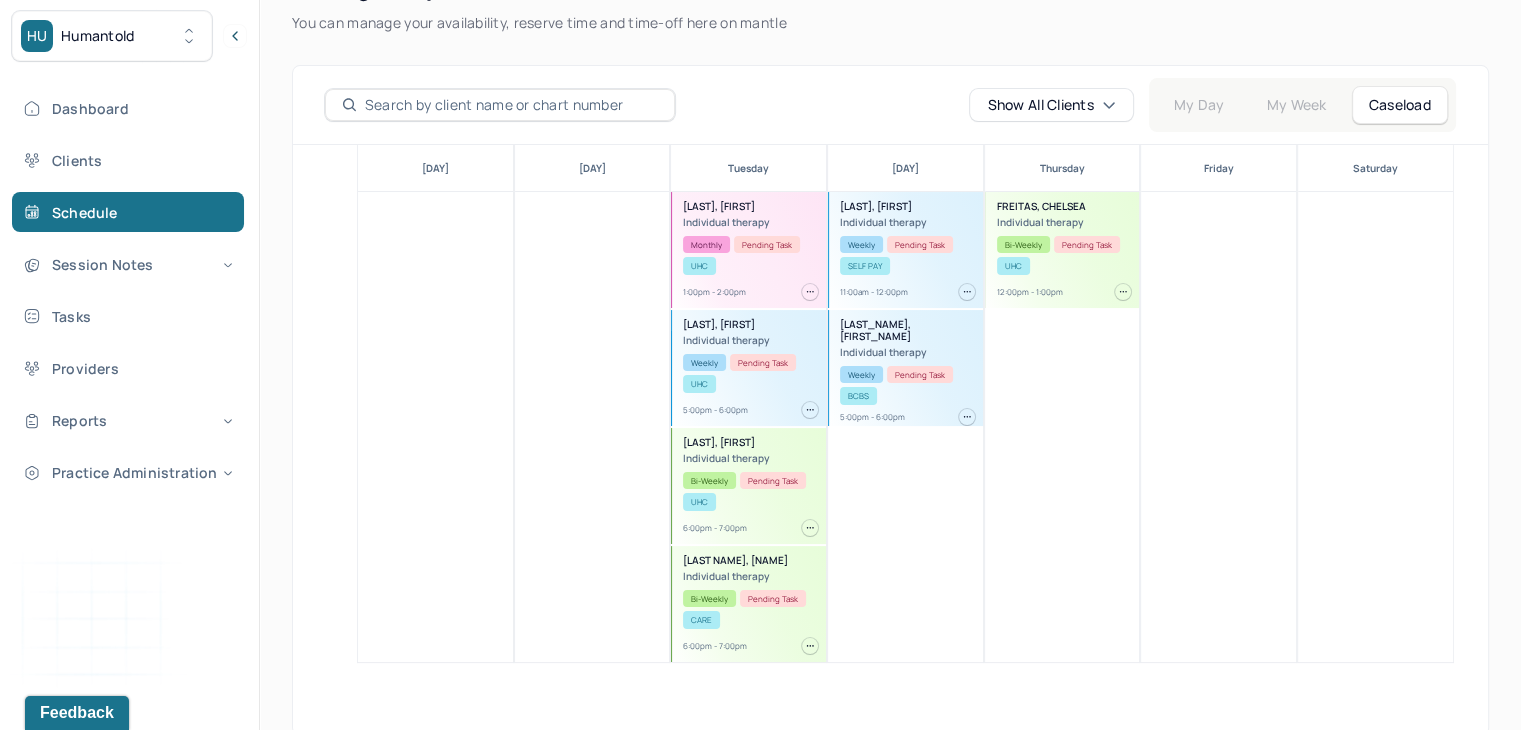click on "[DAY]" at bounding box center (592, 404) 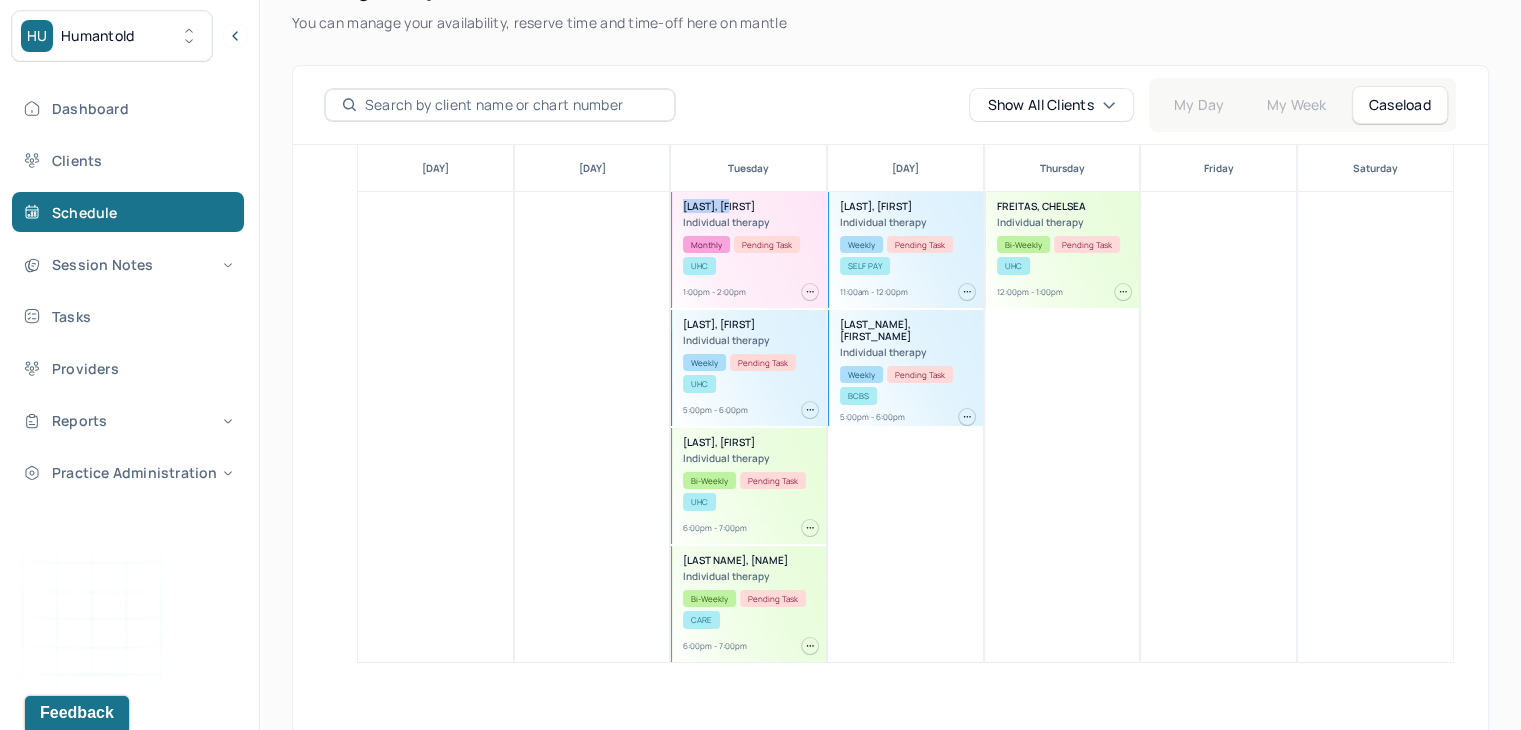 click on "[LAST], [FIRST]" at bounding box center (750, 206) 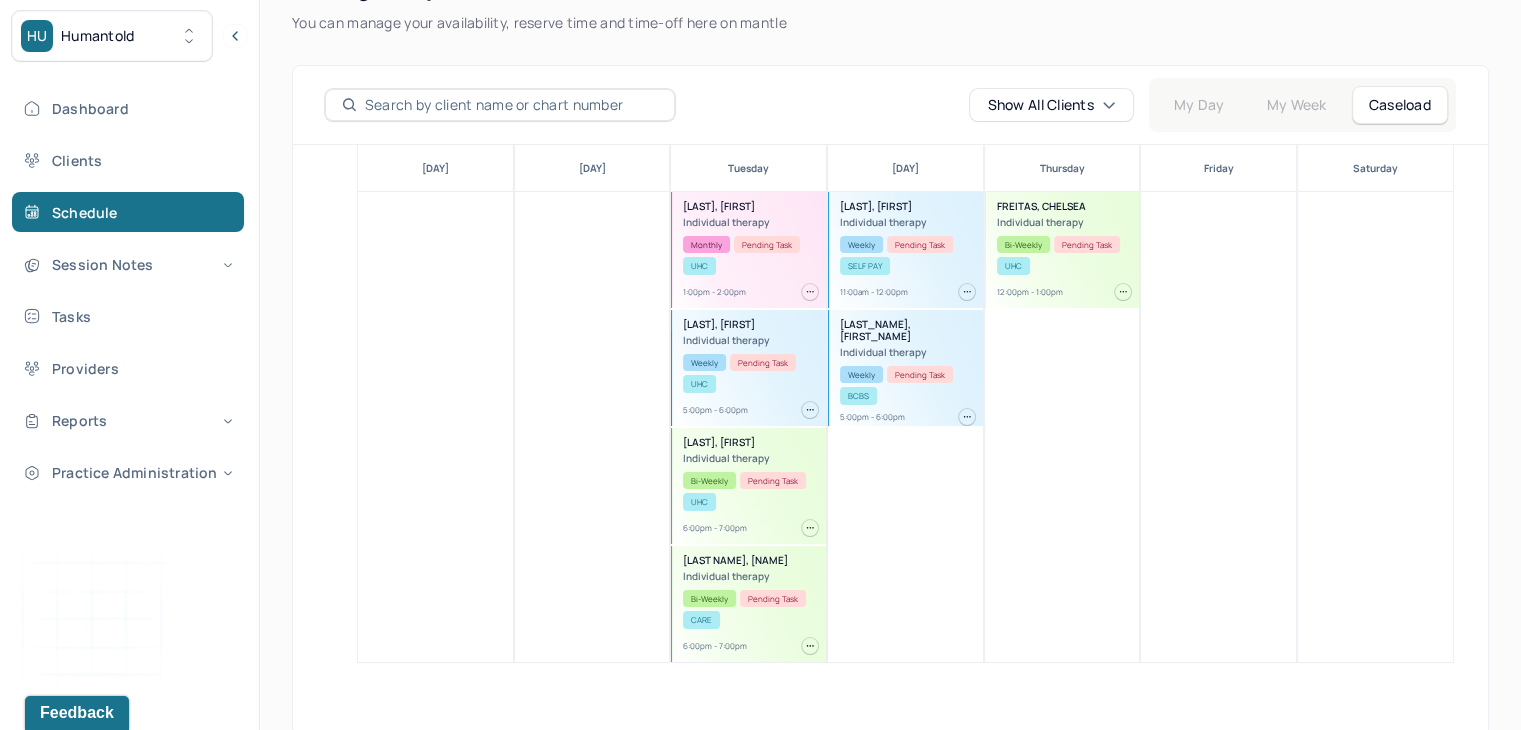 scroll, scrollTop: 0, scrollLeft: 0, axis: both 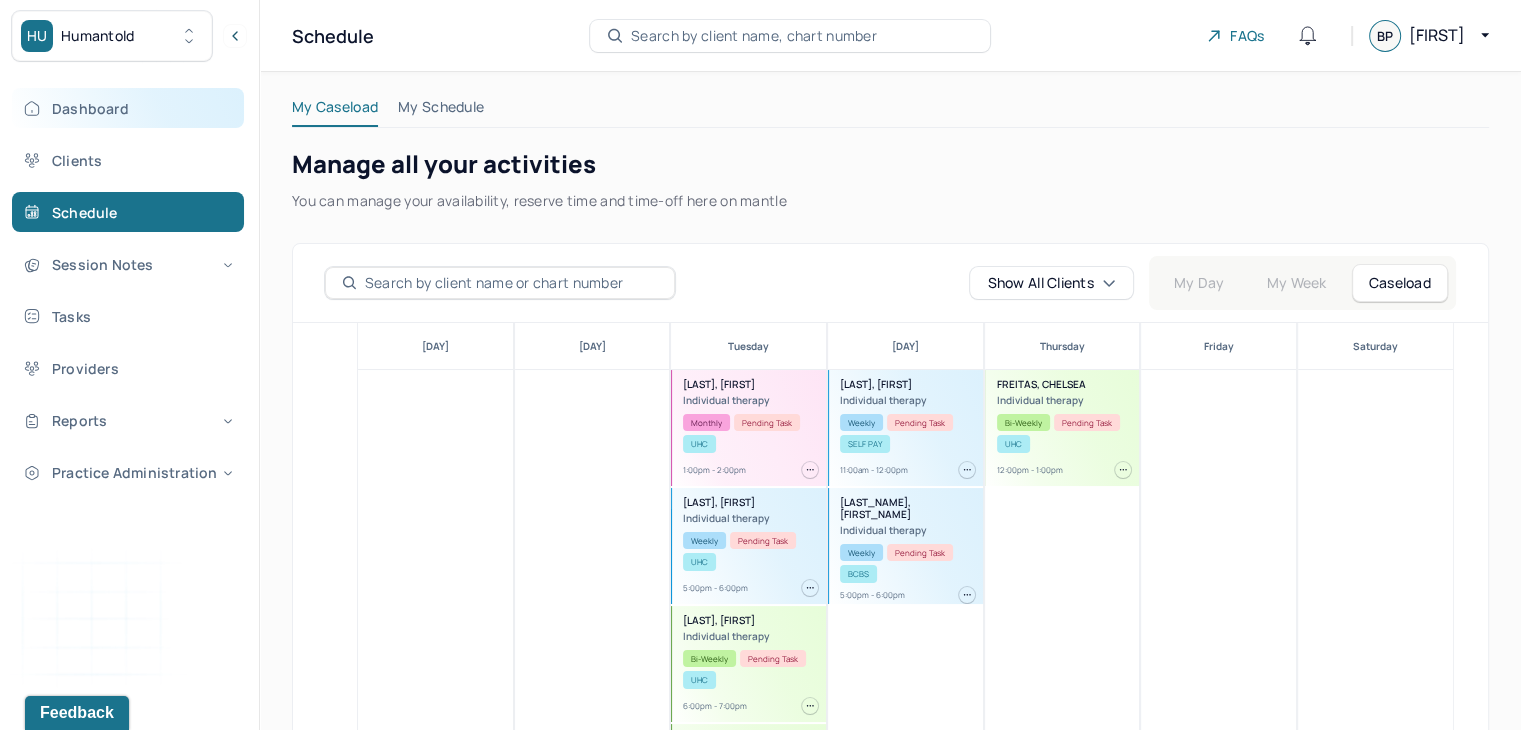 click on "Dashboard" at bounding box center (128, 108) 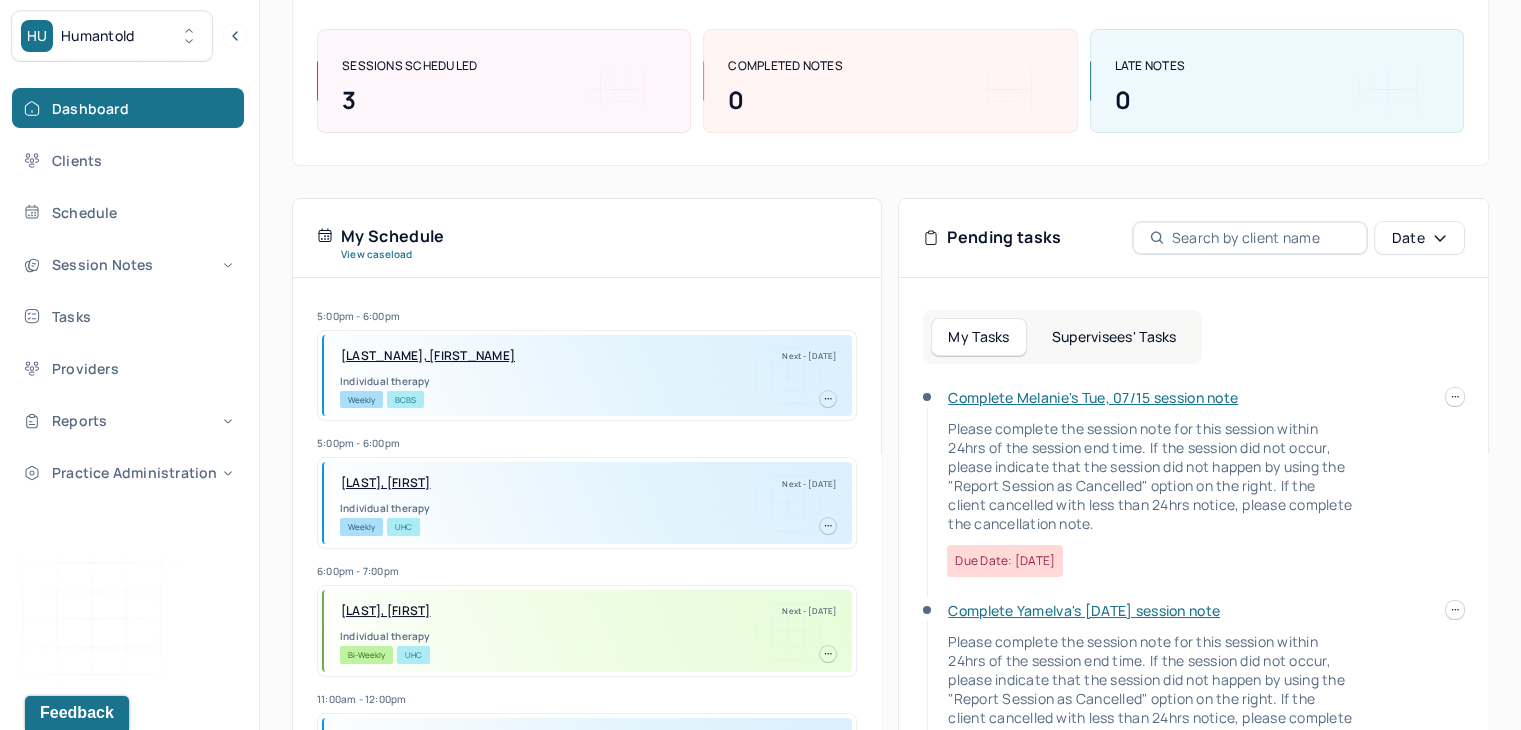 scroll, scrollTop: 435, scrollLeft: 0, axis: vertical 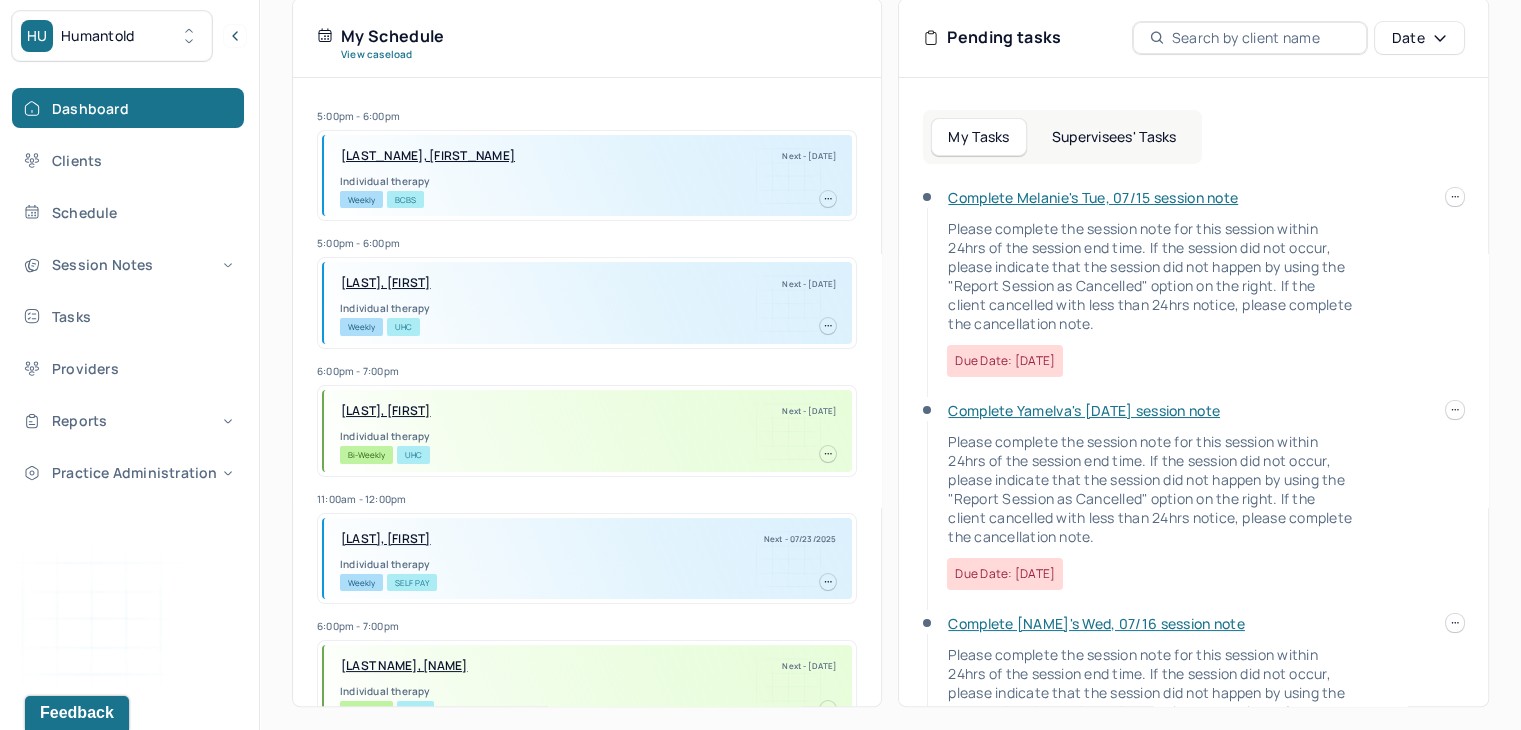 click on "Complete [NAME]'s Wed, 07/16 session note" at bounding box center [1096, 623] 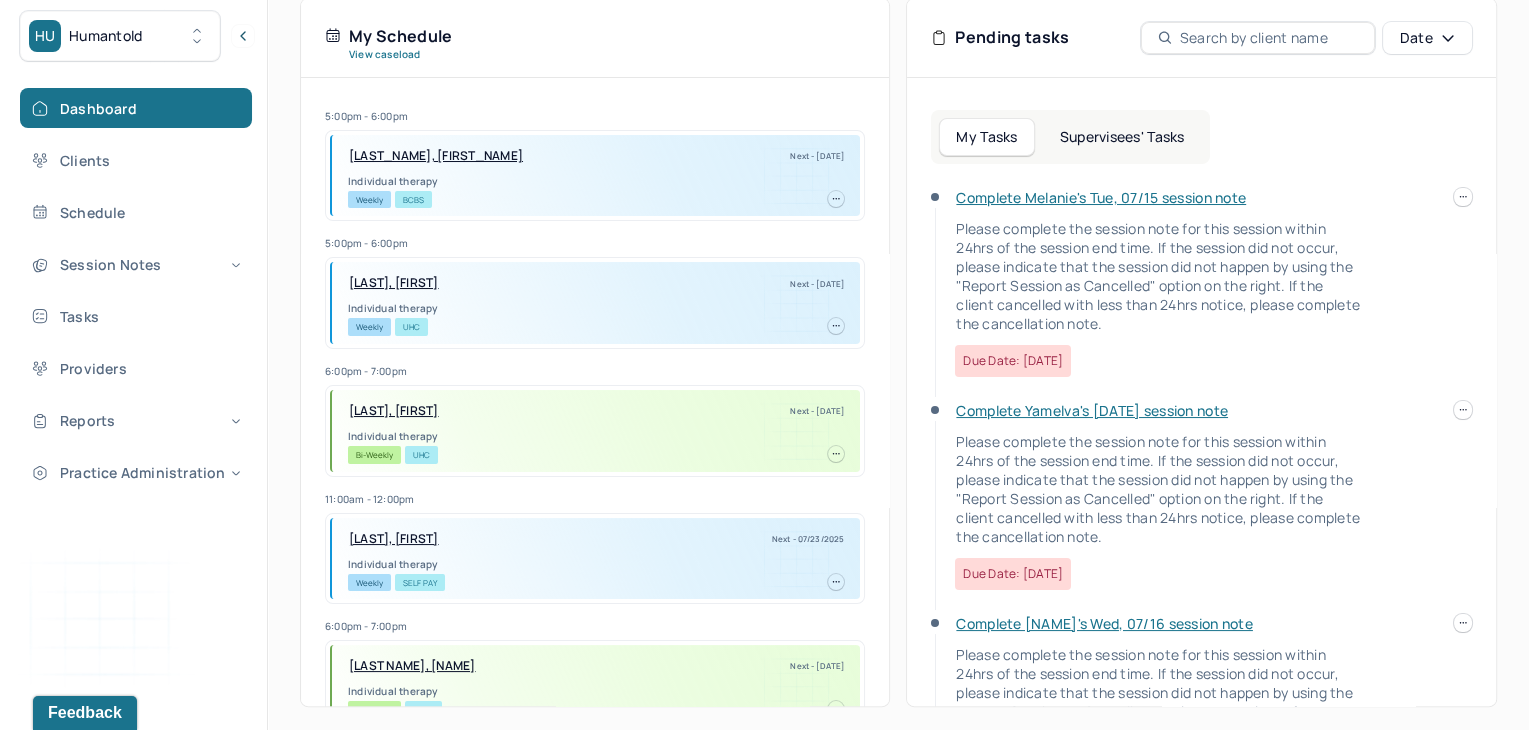 scroll, scrollTop: 0, scrollLeft: 0, axis: both 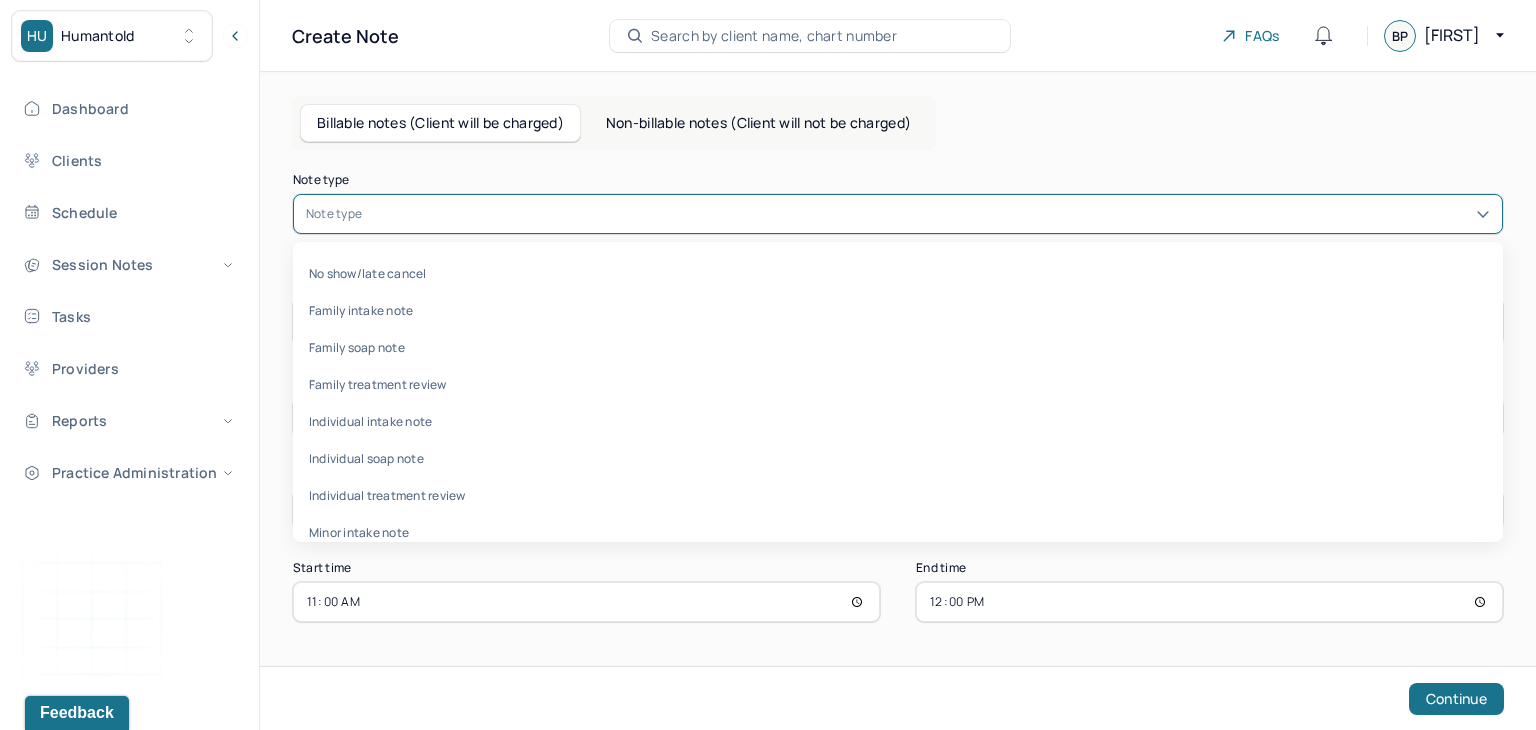 click at bounding box center [928, 214] 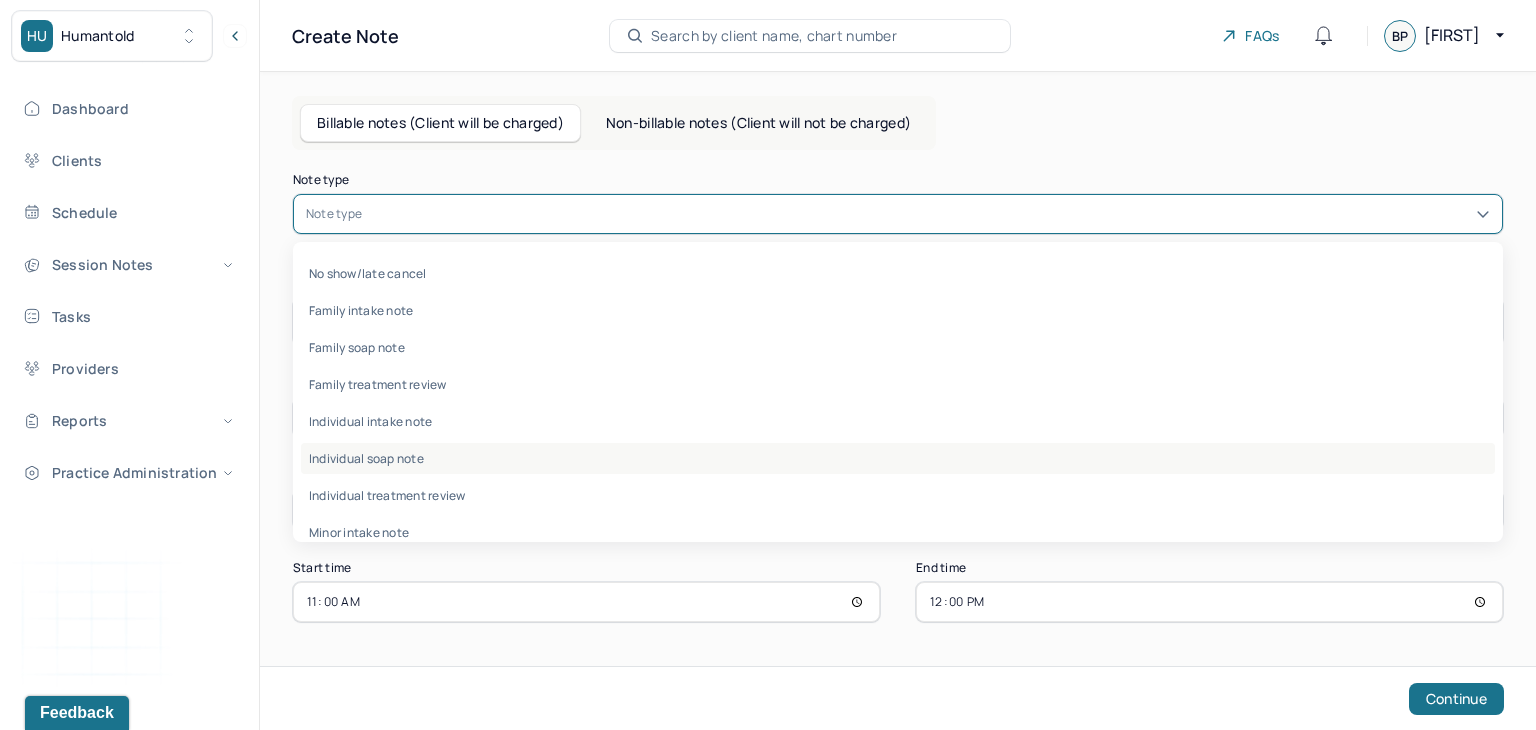 click on "Individual soap note" at bounding box center [898, 458] 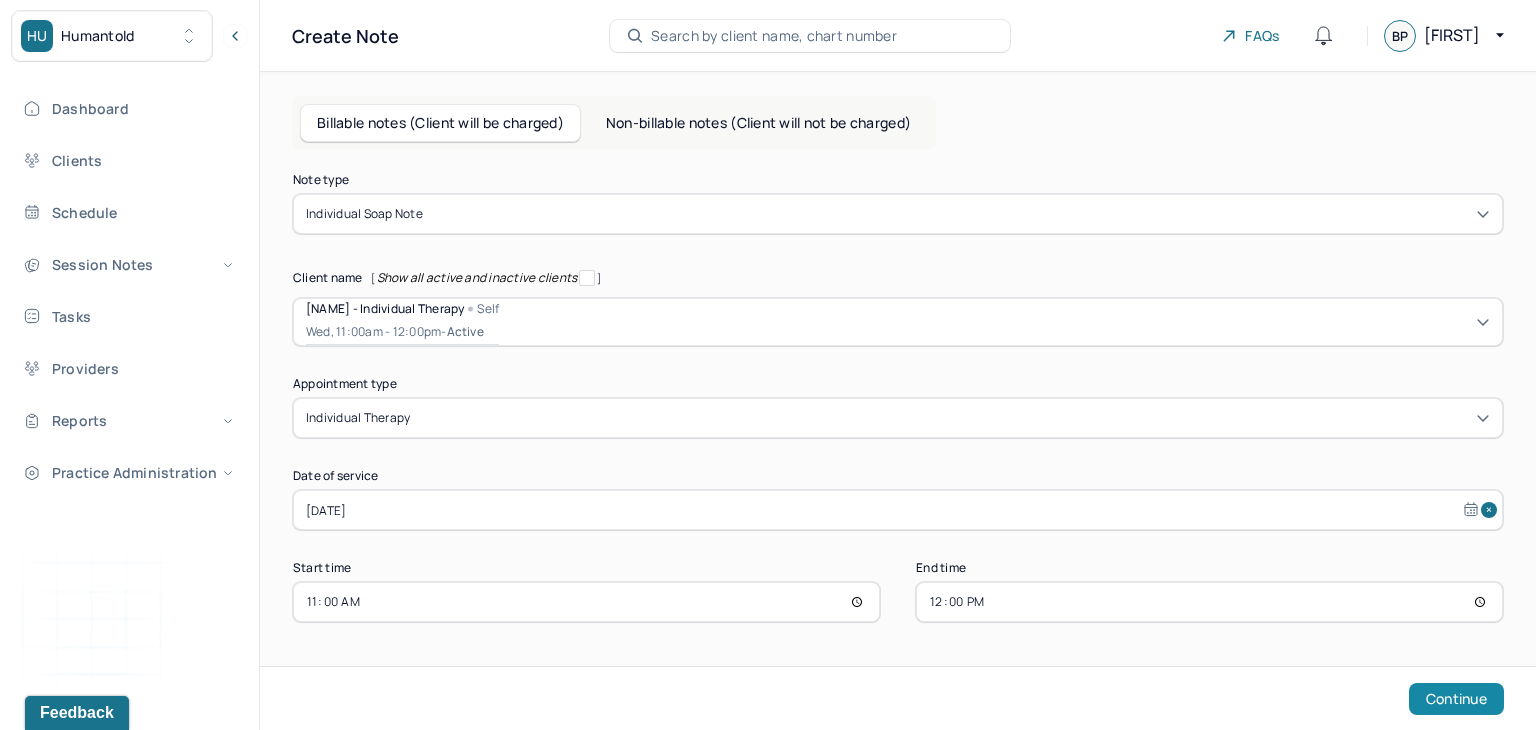 click on "Continue" at bounding box center [1456, 699] 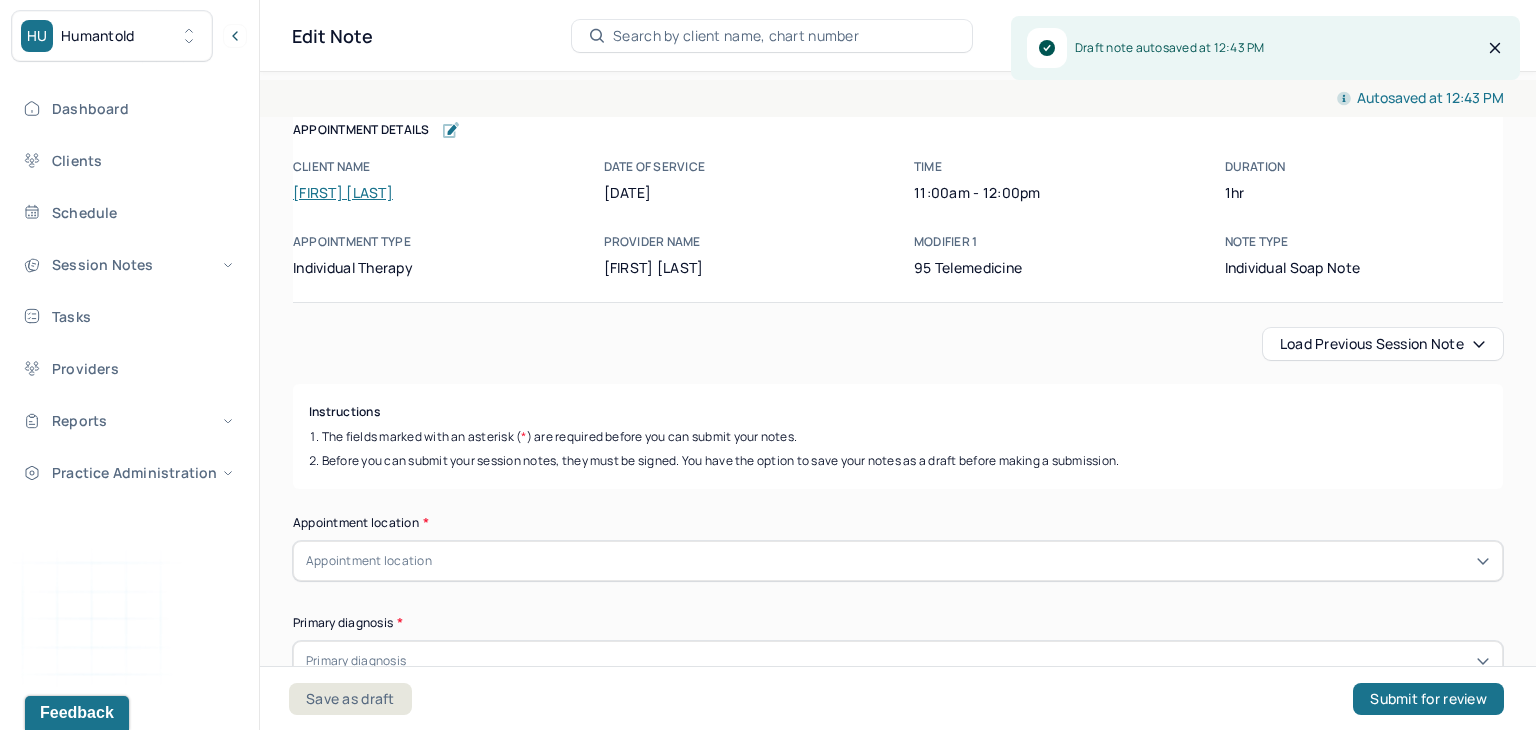 click on "Load previous session note" at bounding box center (1383, 344) 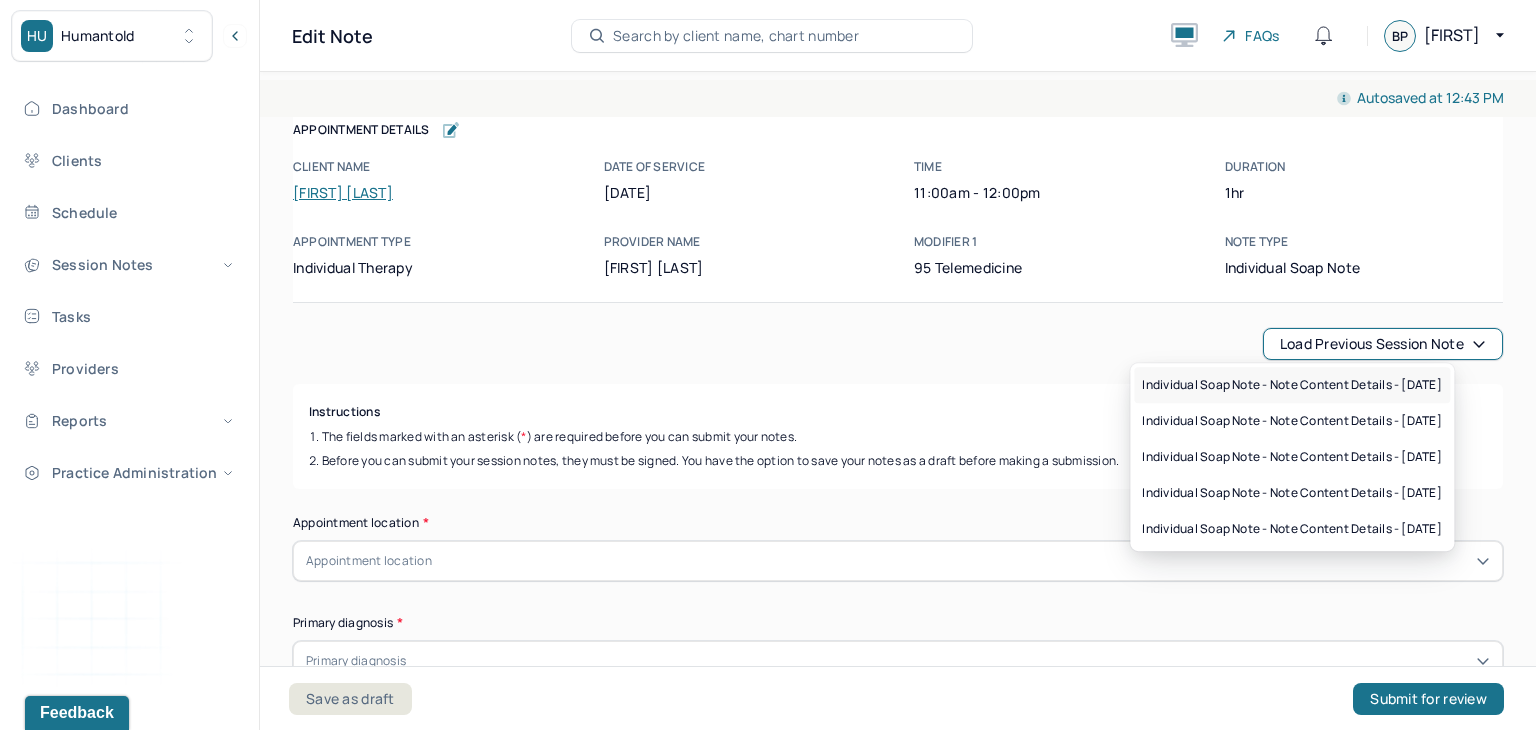 click on "Individual soap note - Note content Details - [DATE]" at bounding box center [1292, 385] 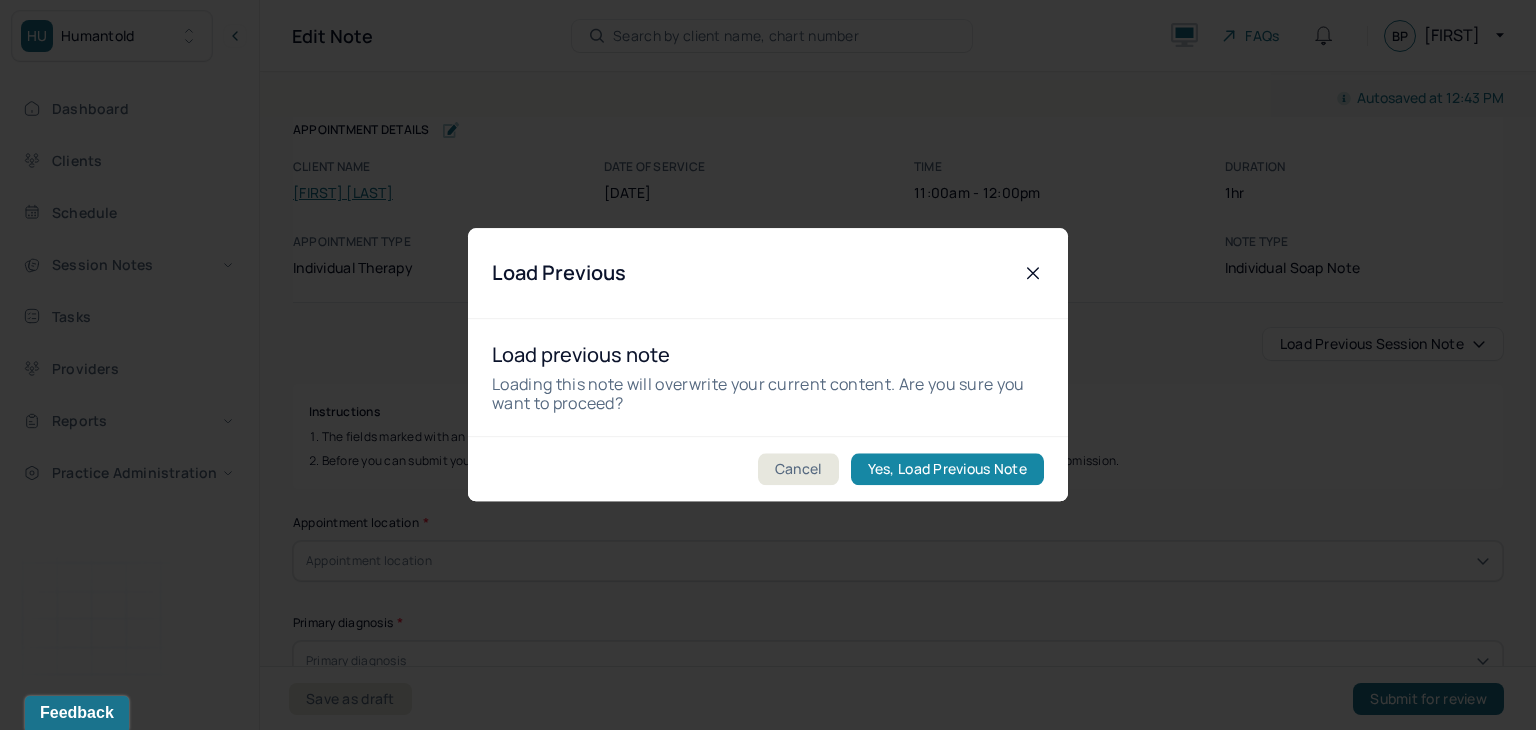 click on "Yes, Load Previous Note" at bounding box center (947, 470) 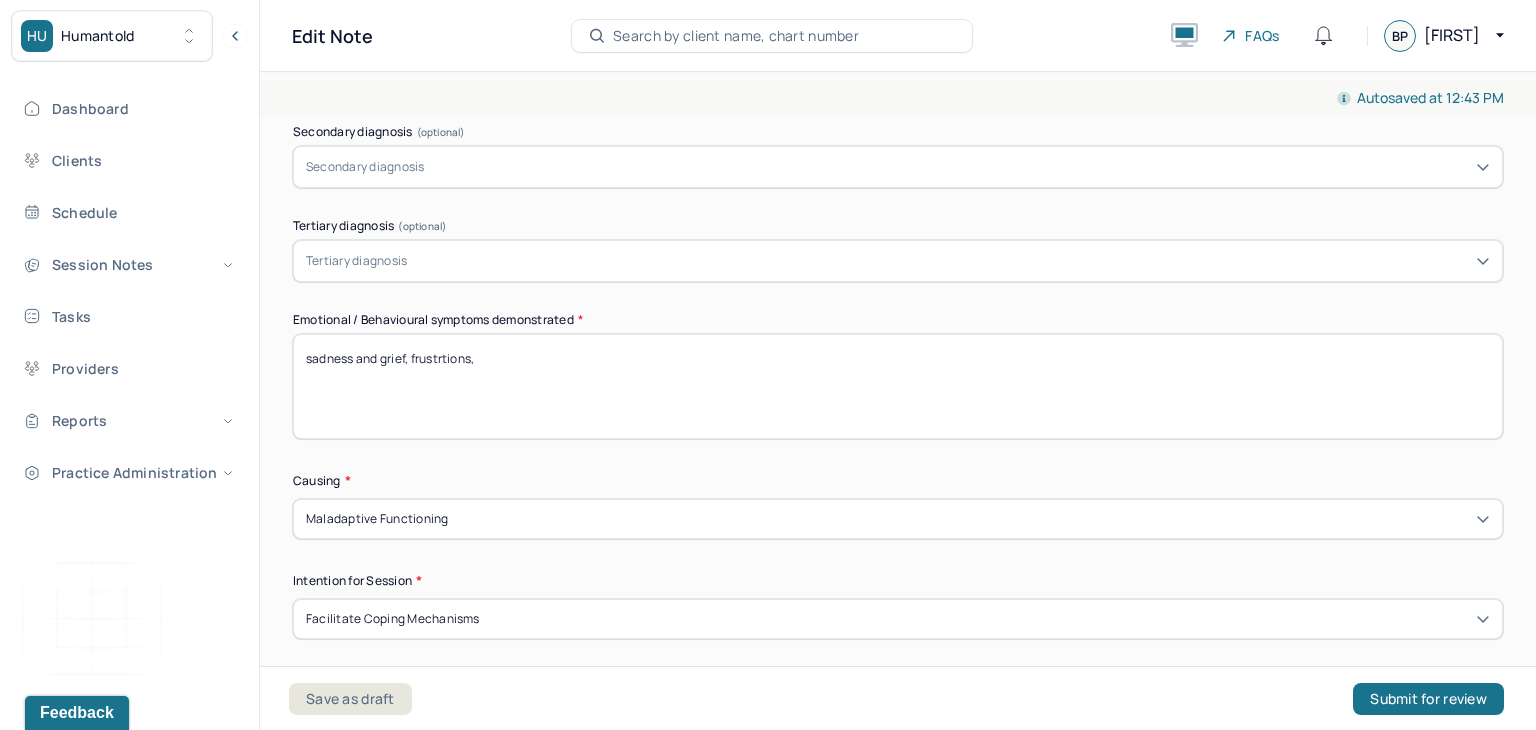 scroll, scrollTop: 838, scrollLeft: 0, axis: vertical 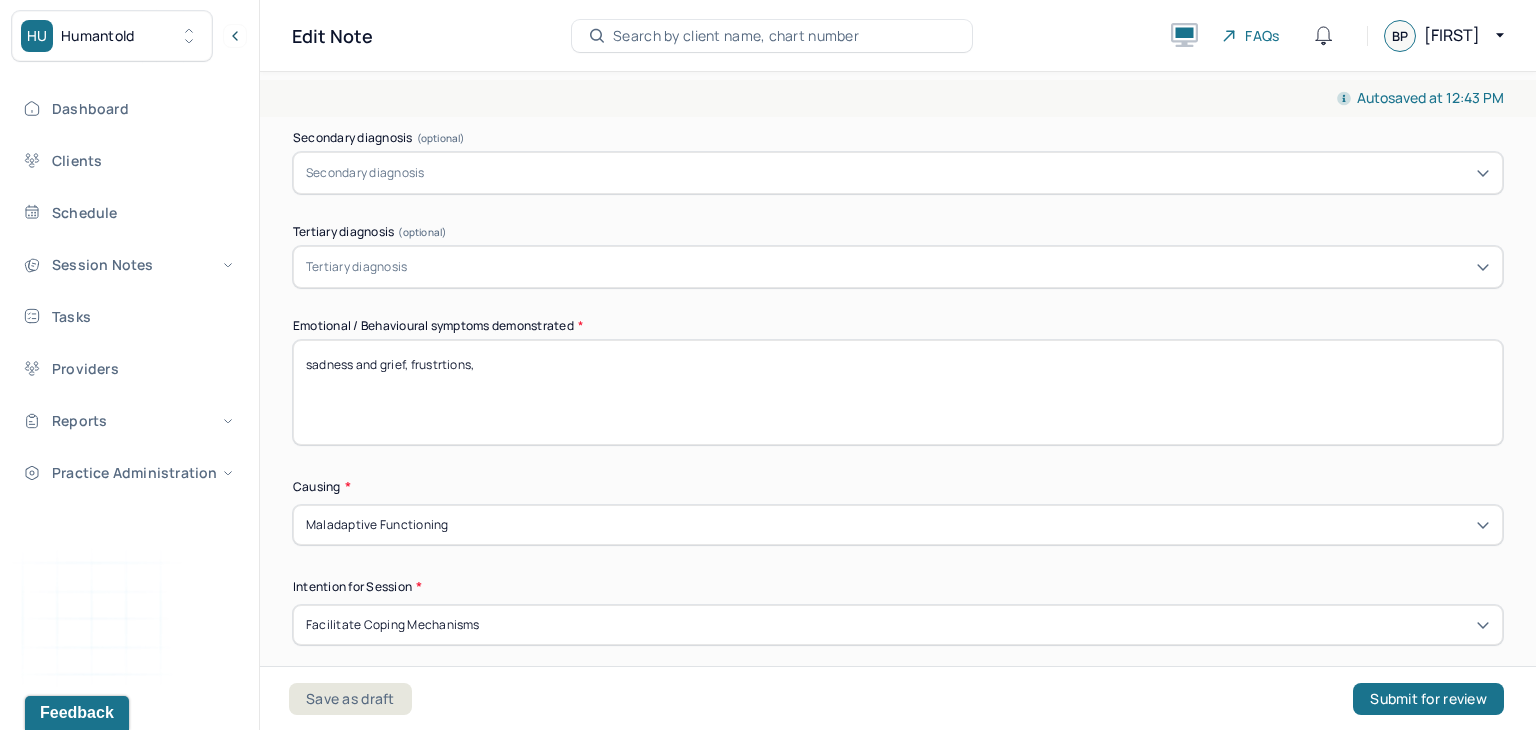 drag, startPoint x: 495, startPoint y: 361, endPoint x: 260, endPoint y: 357, distance: 235.03404 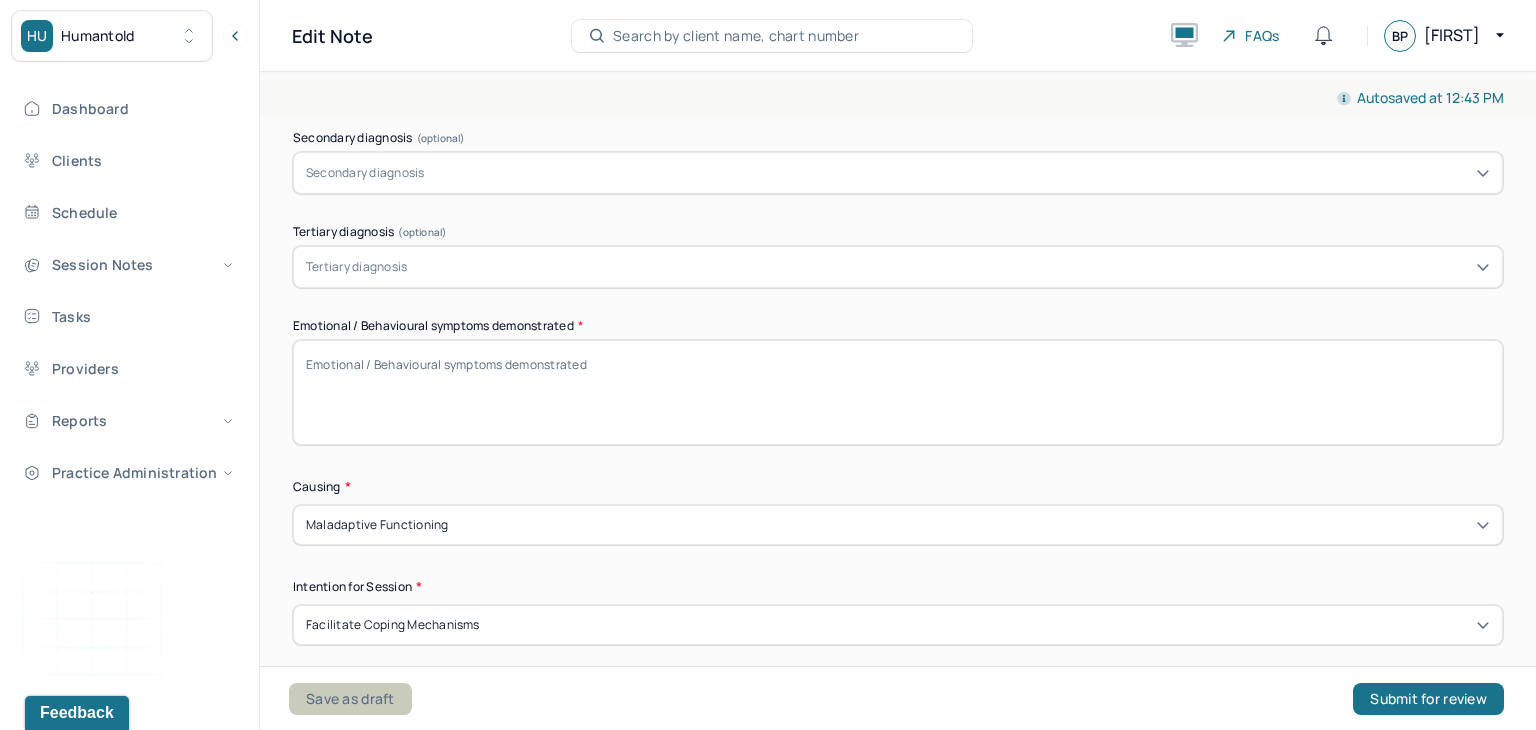 type 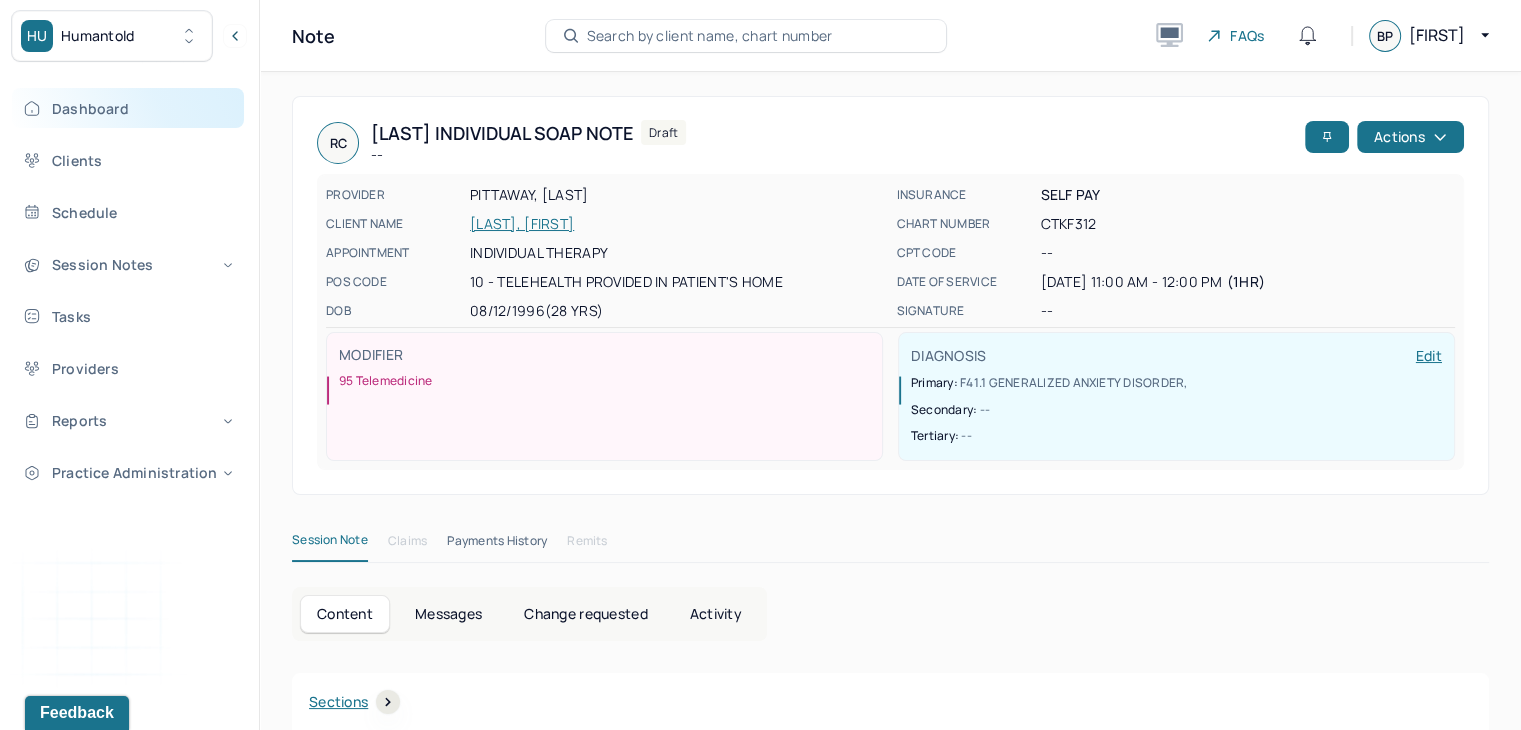 click on "Dashboard" at bounding box center [128, 108] 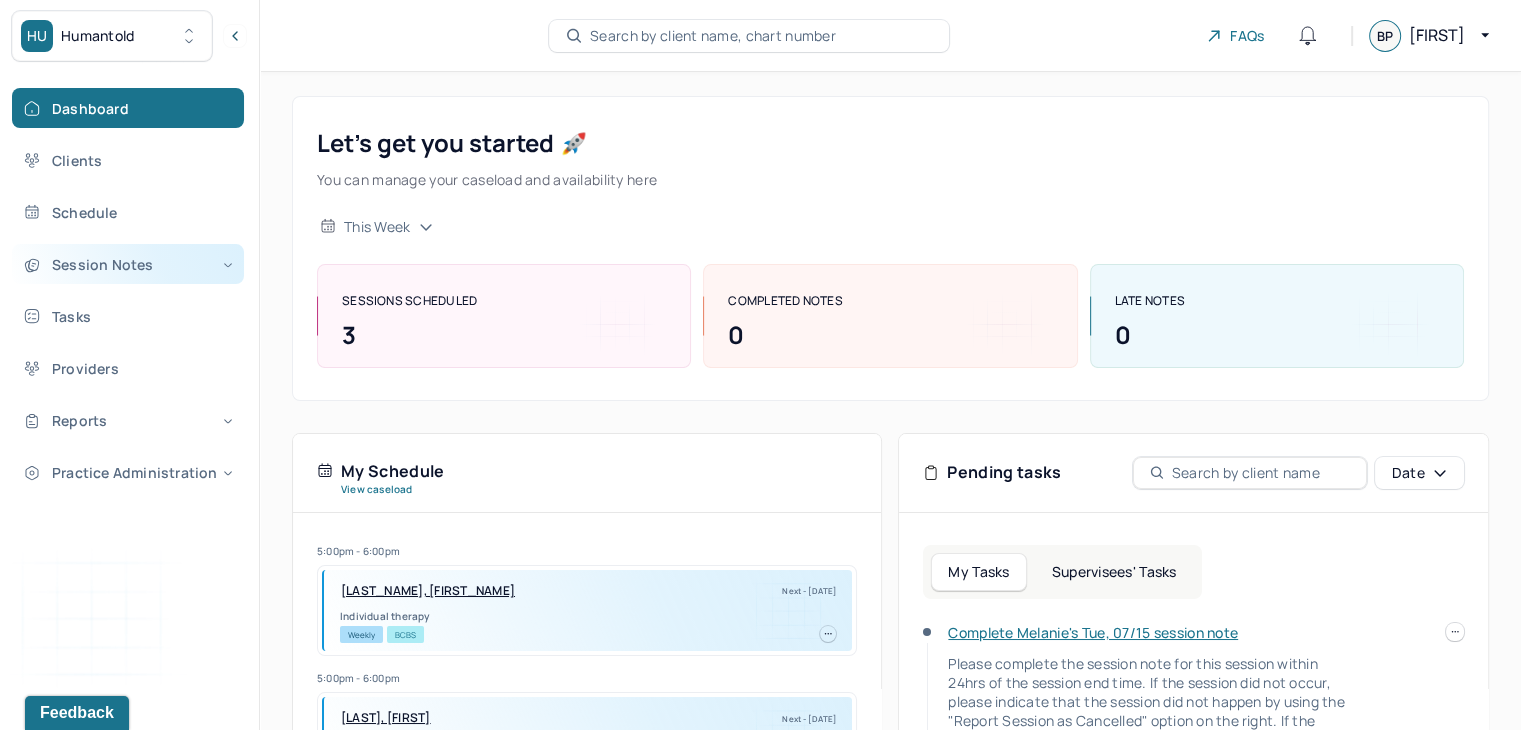 click on "Session Notes" at bounding box center [128, 264] 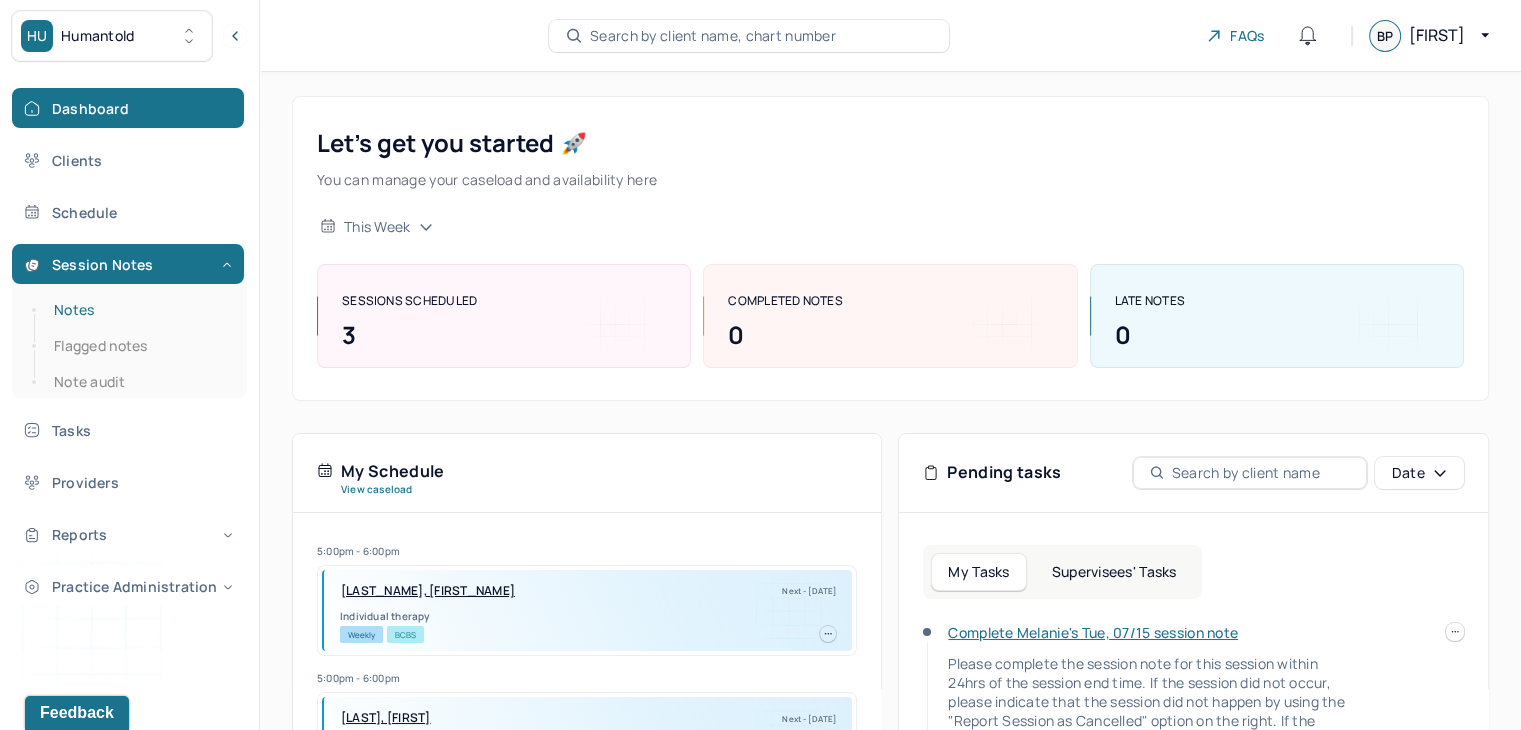 click on "Notes" at bounding box center [139, 310] 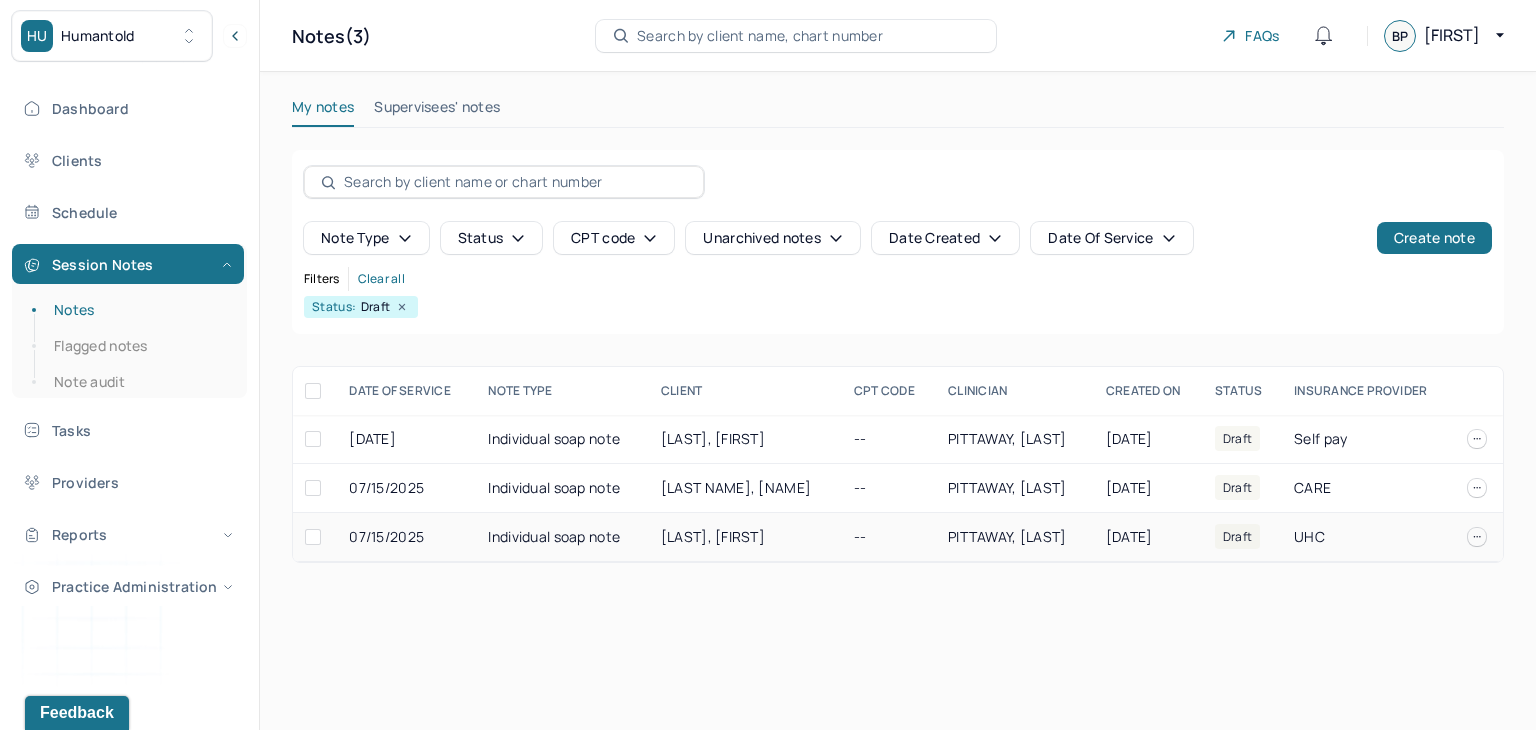 click on "Individual soap note" at bounding box center [562, 537] 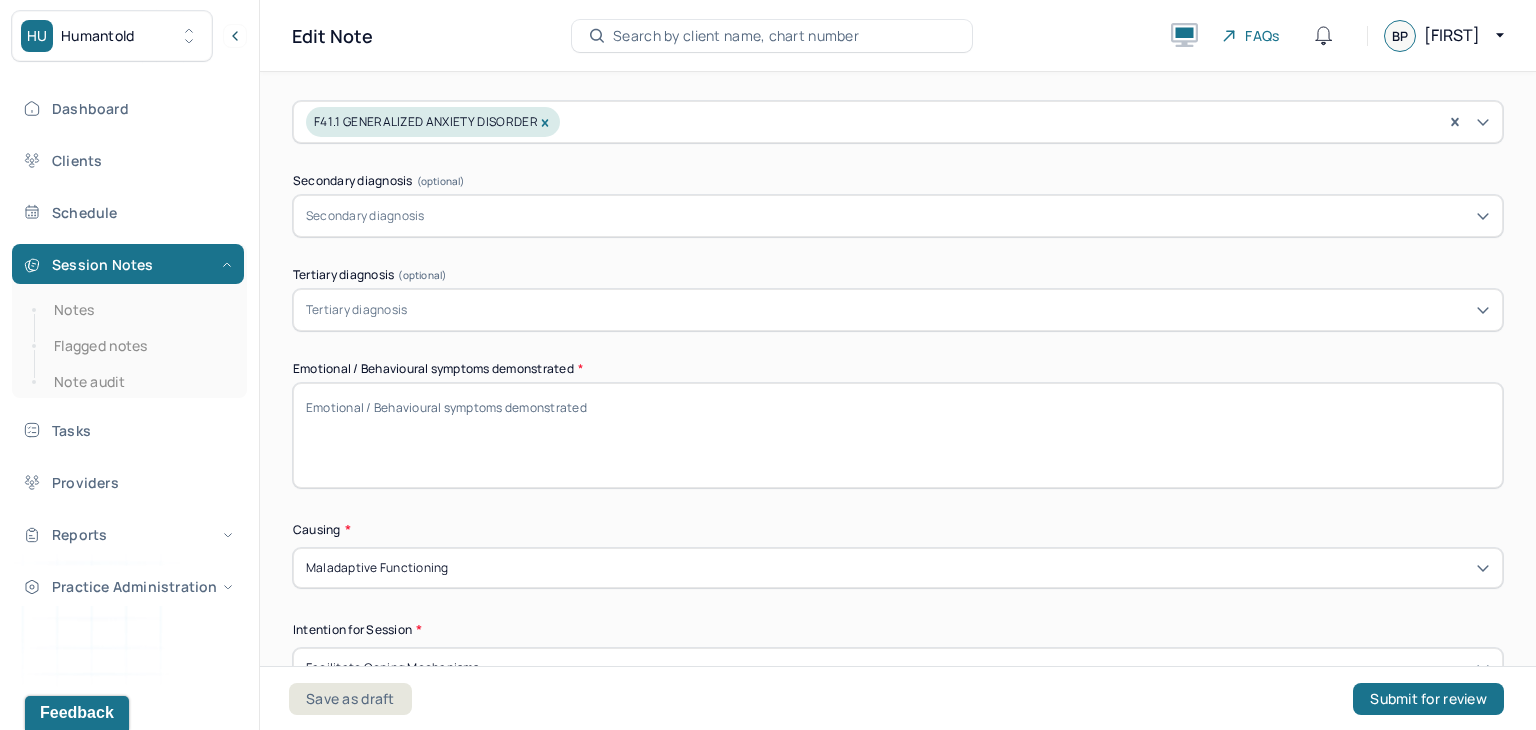 scroll, scrollTop: 832, scrollLeft: 0, axis: vertical 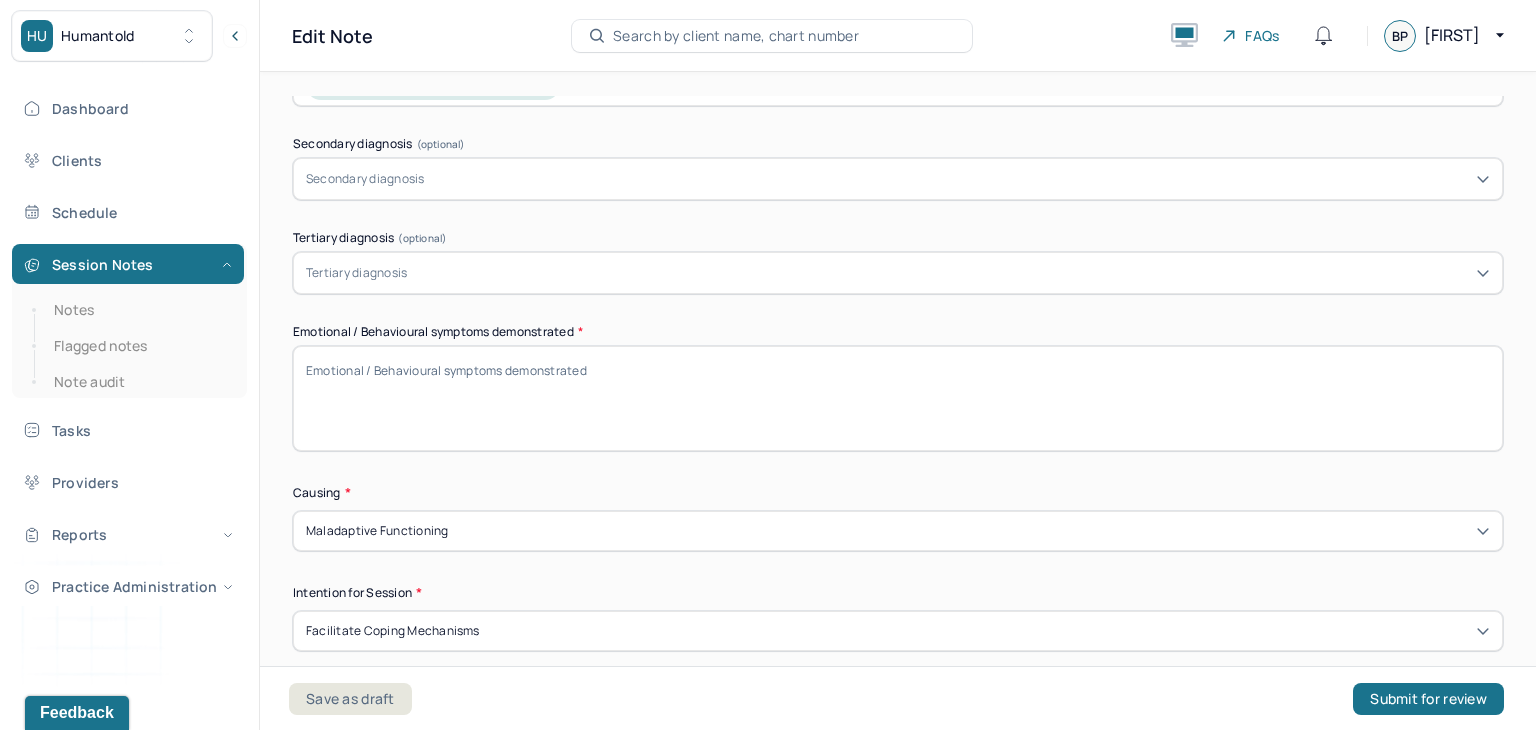 click on "Emotional / Behavioural symptoms demonstrated *" at bounding box center (898, 398) 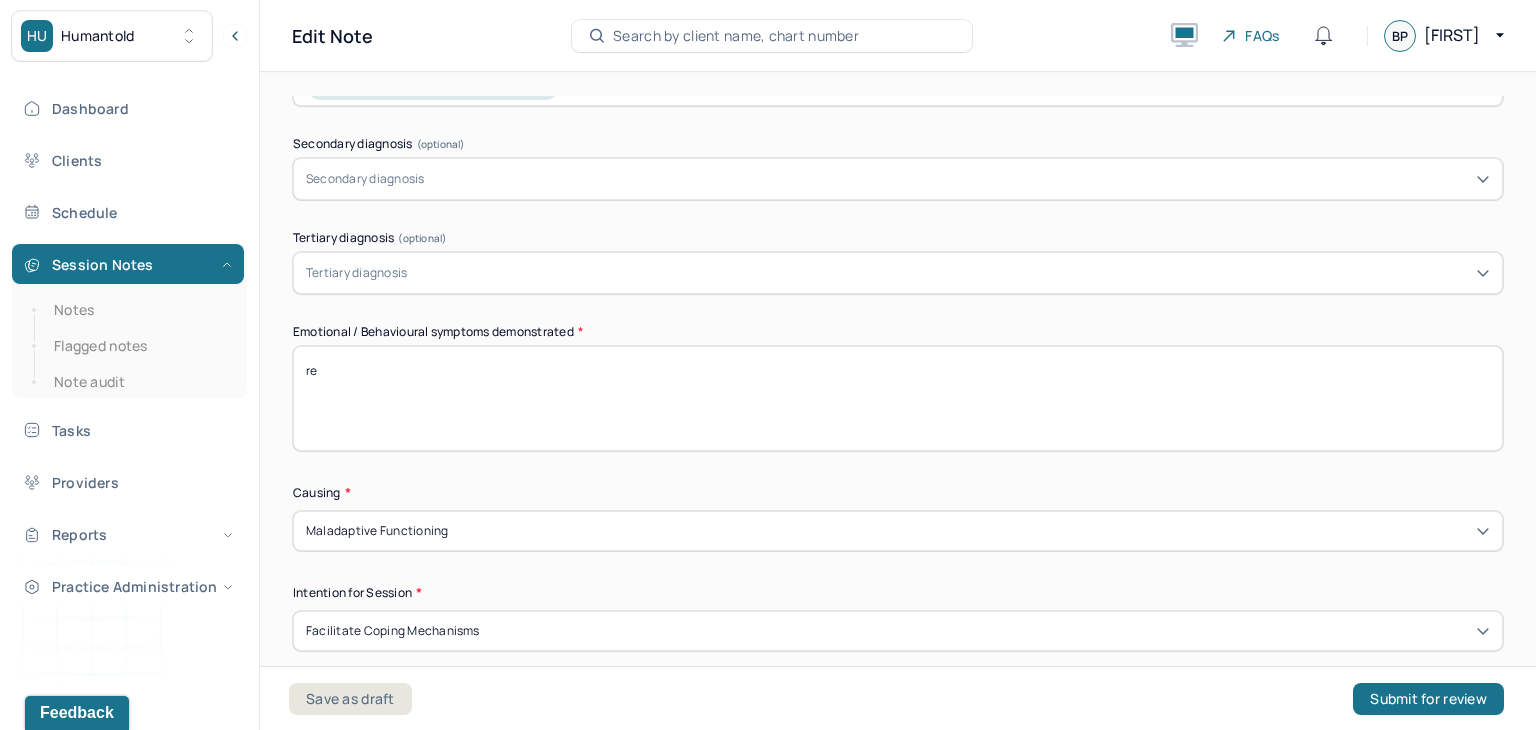 type on "r" 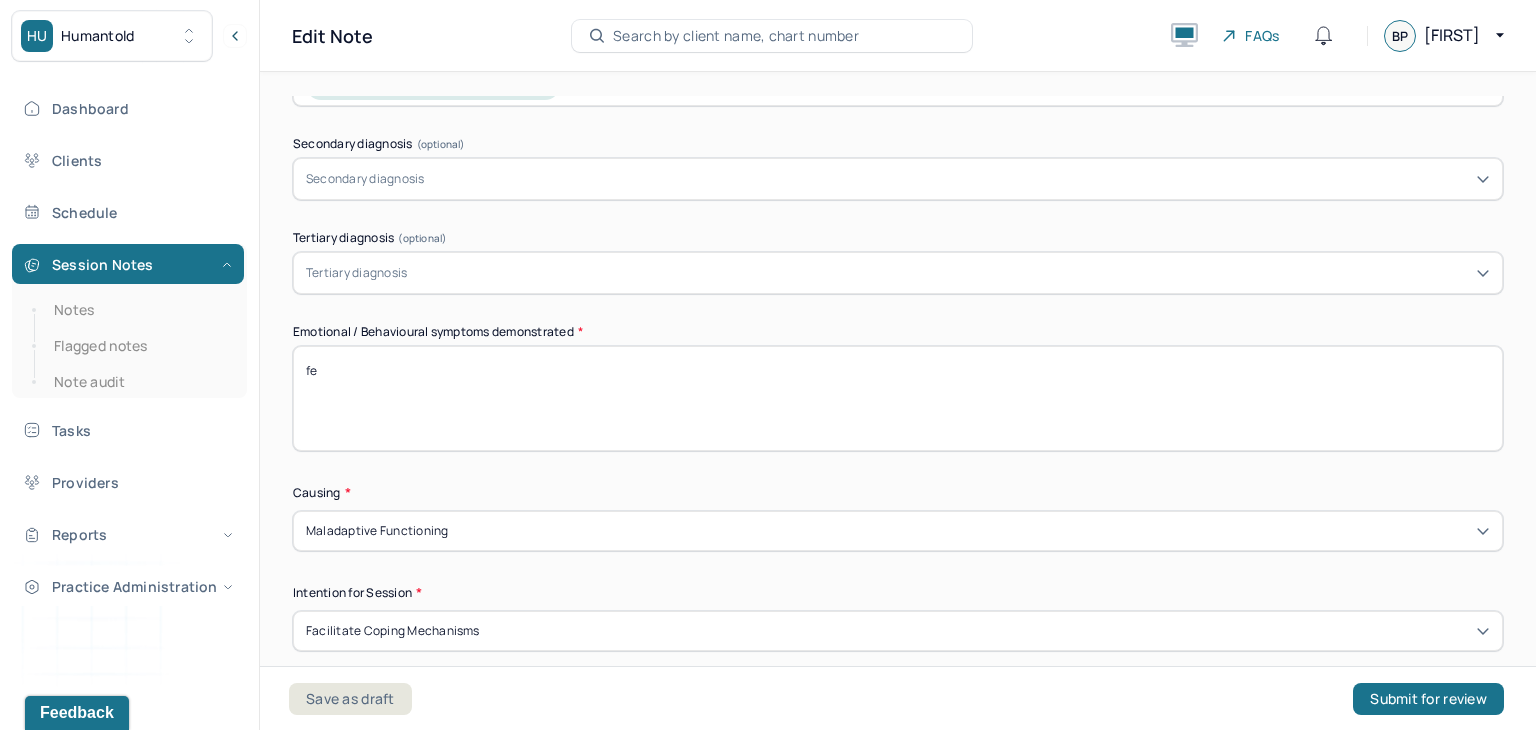 type on "f" 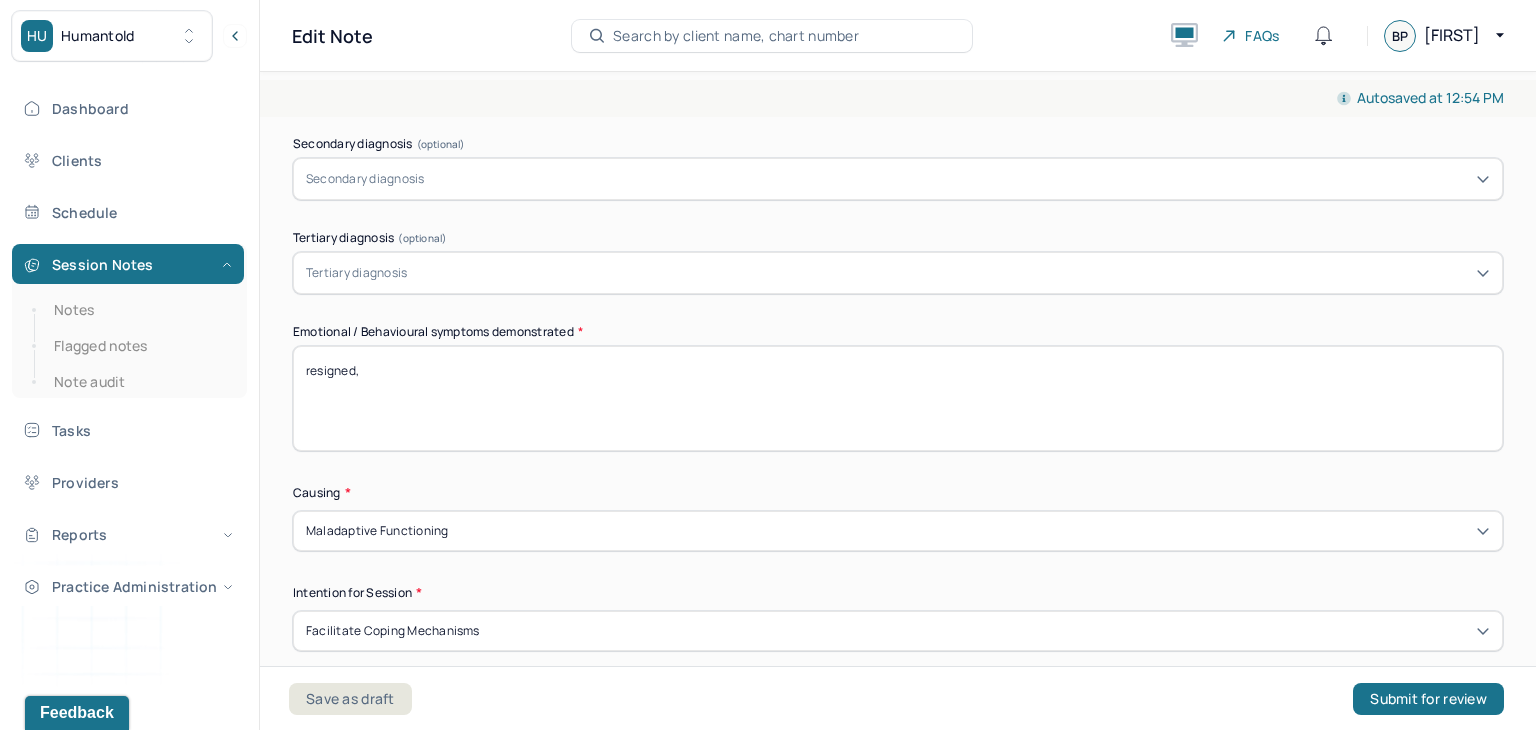 click on "resigned," at bounding box center [898, 398] 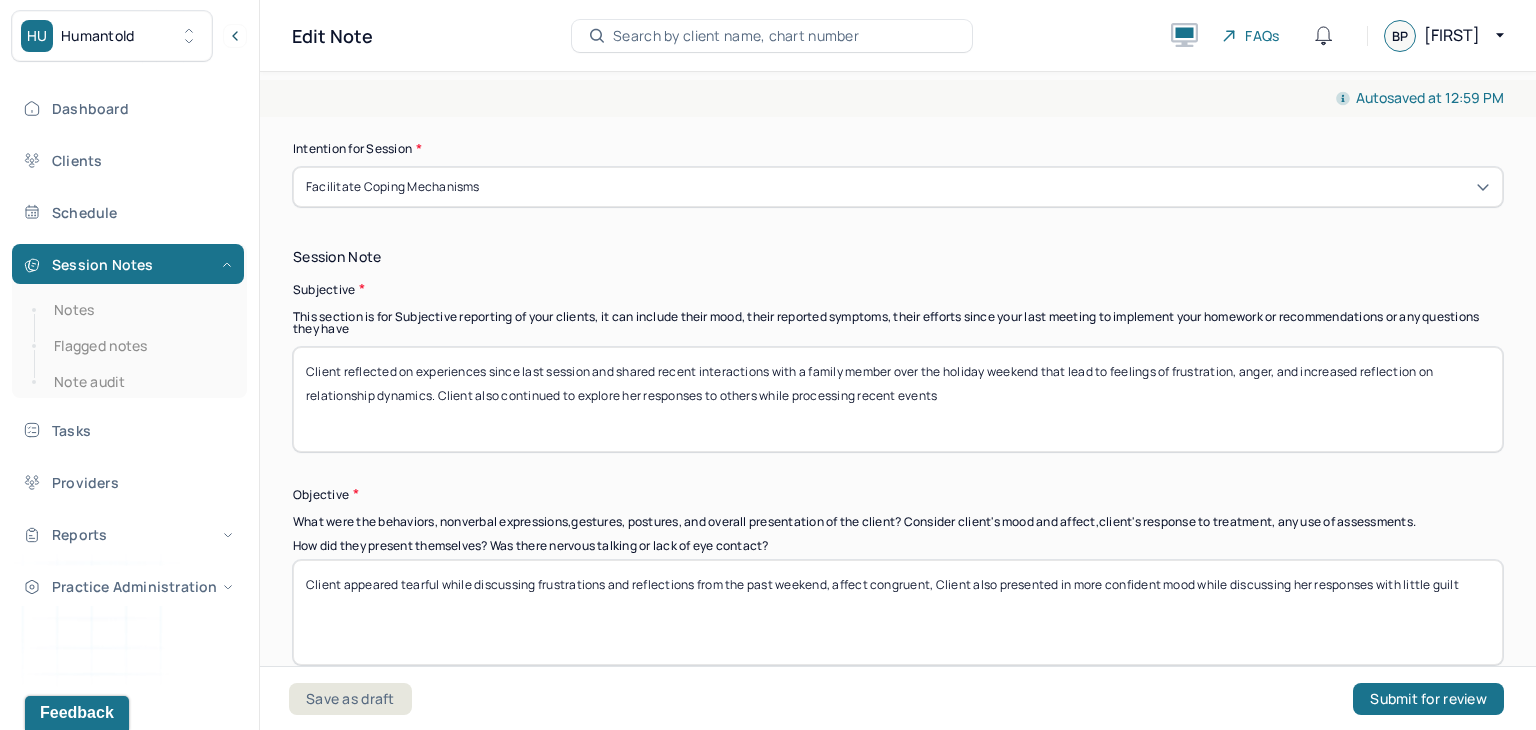 scroll, scrollTop: 1276, scrollLeft: 0, axis: vertical 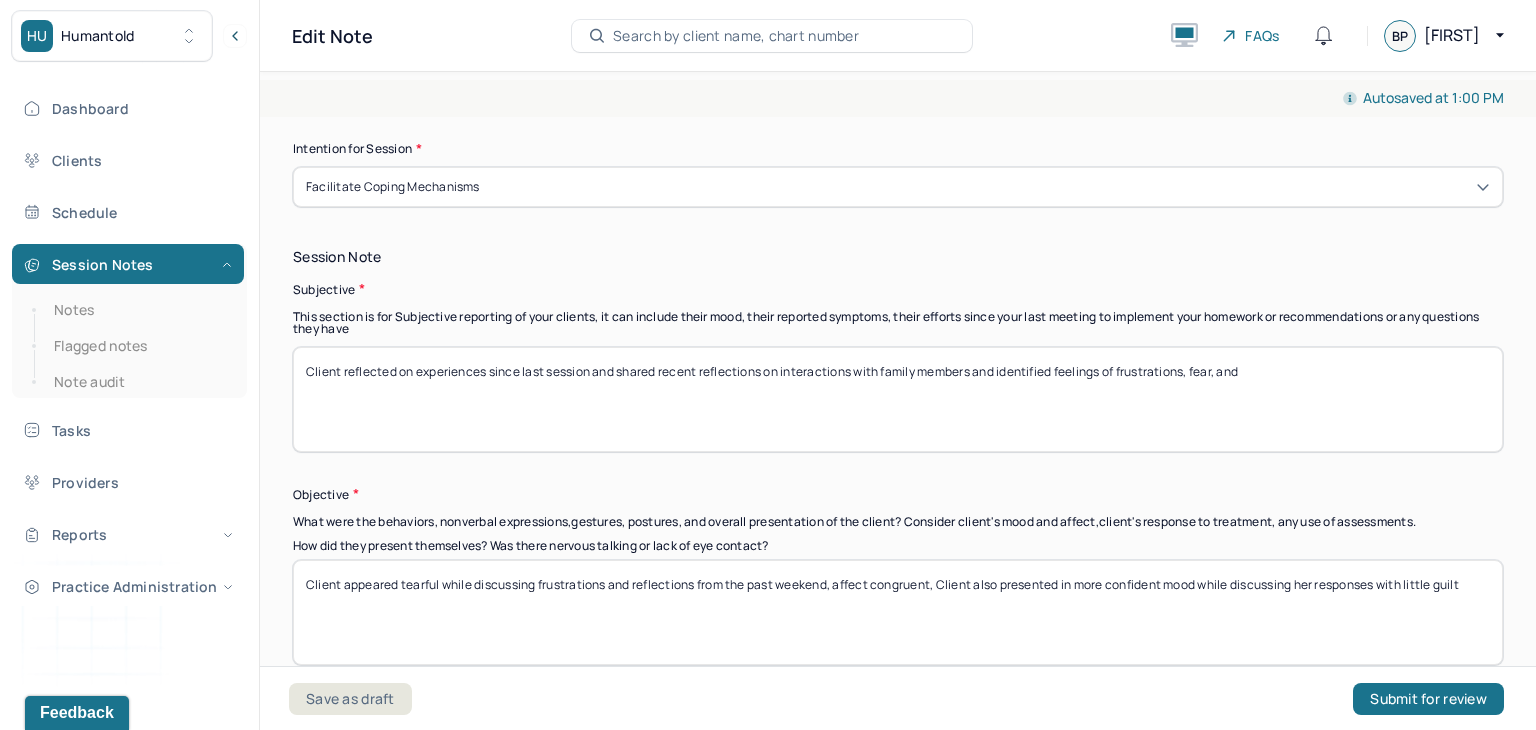 click on "Client reflected on experiences since last session and shared recent reflections on interactions with family members and identified feelings of frustrtions, fear, and" at bounding box center [898, 399] 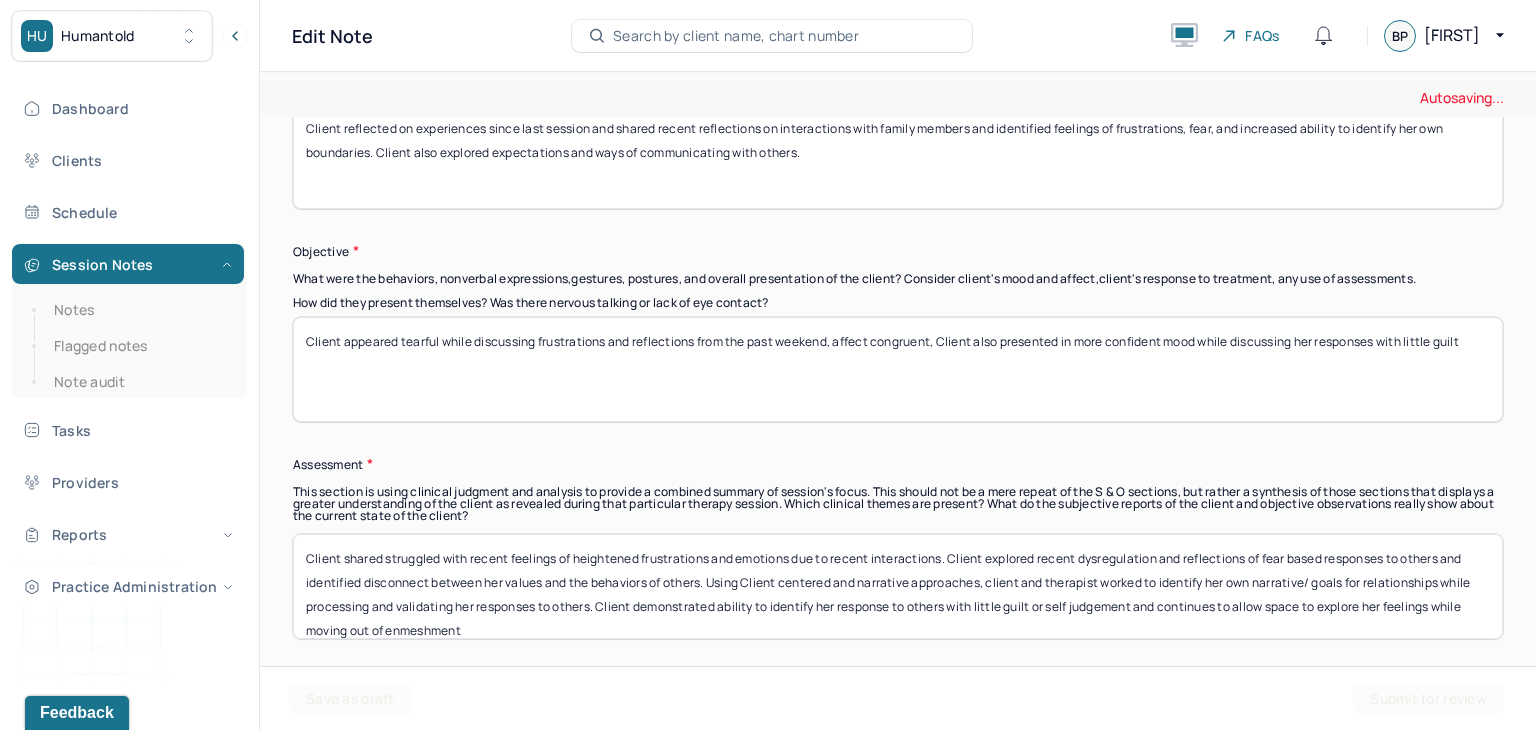scroll, scrollTop: 1520, scrollLeft: 0, axis: vertical 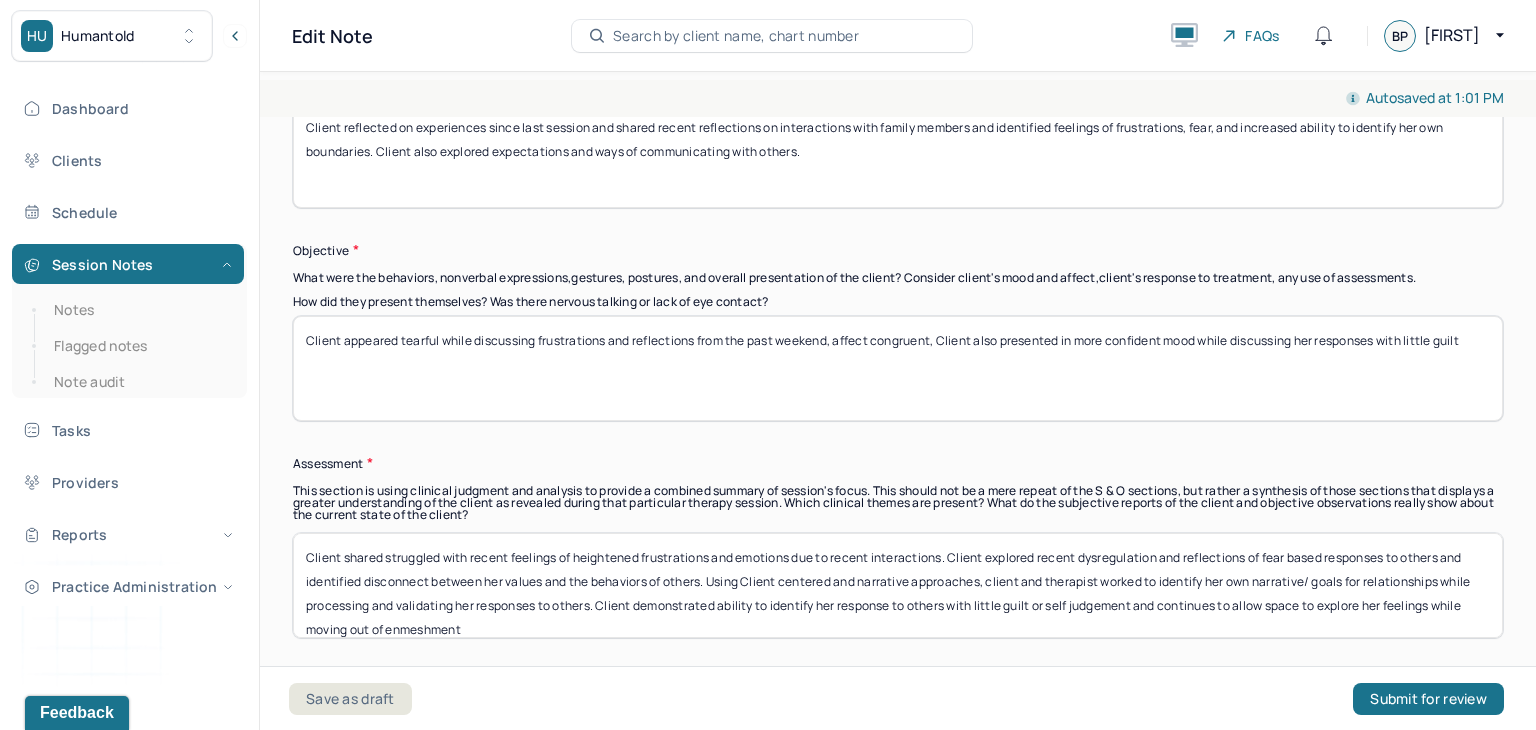 type on "Client reflected on experiences since last session and shared recent reflections on interactions with family members and identified feelings of frustrations, fear, and increased ability to identify her own boundaries. Client also explored expectations and ways of communicating with others." 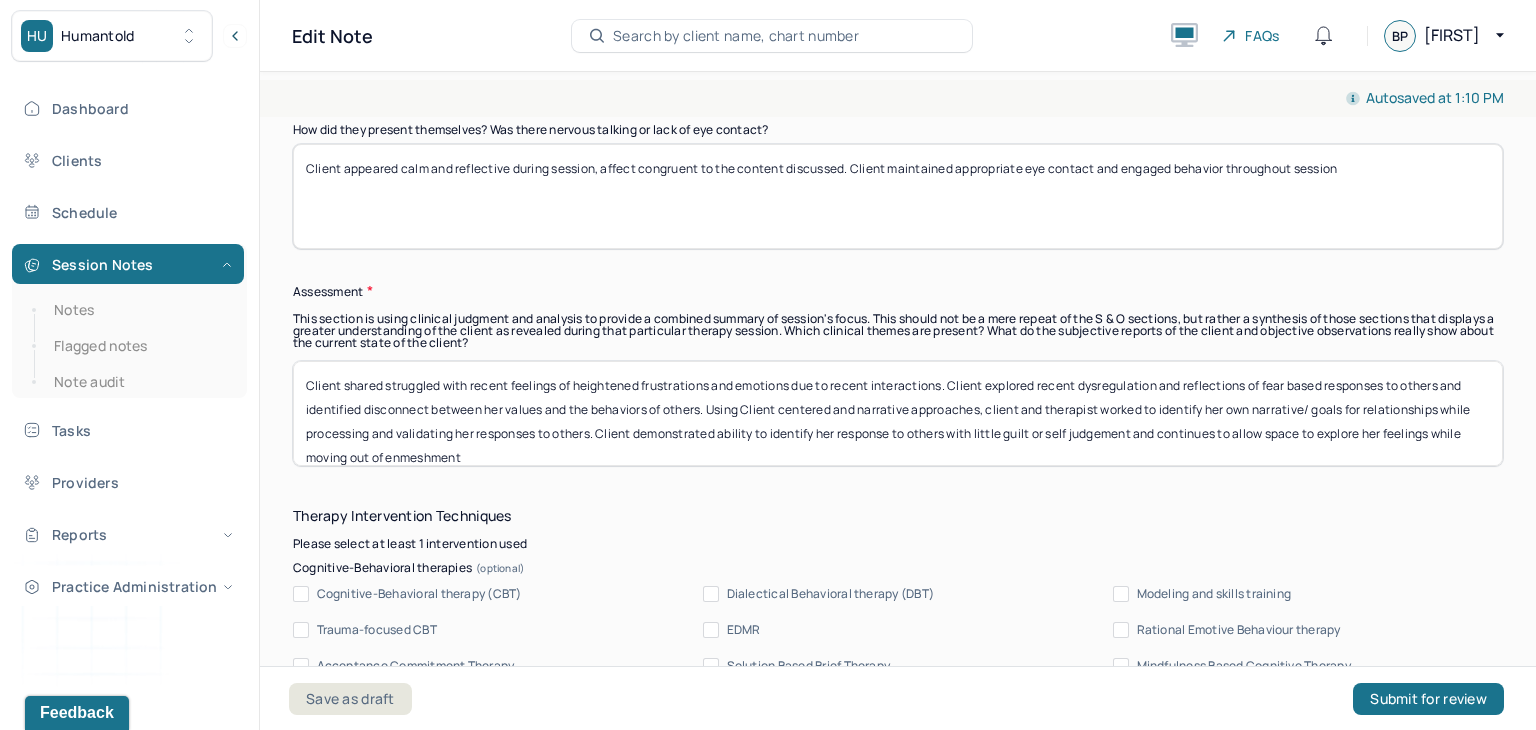 scroll, scrollTop: 1732, scrollLeft: 0, axis: vertical 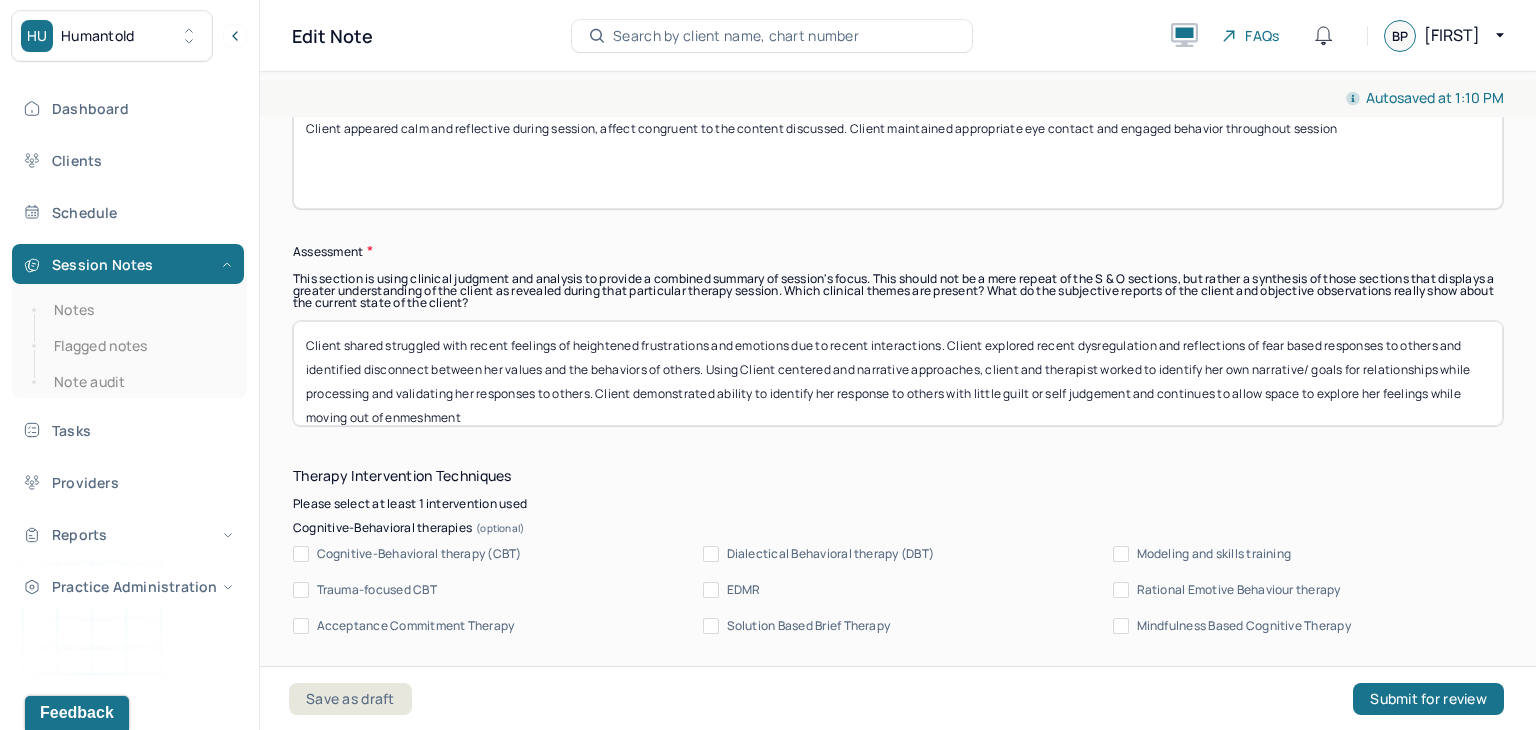 type on "Client appeared calm and reflective during session, affect congruent to the content discussed. Client maintained appropriate eye contact and engaged behavior throughout session" 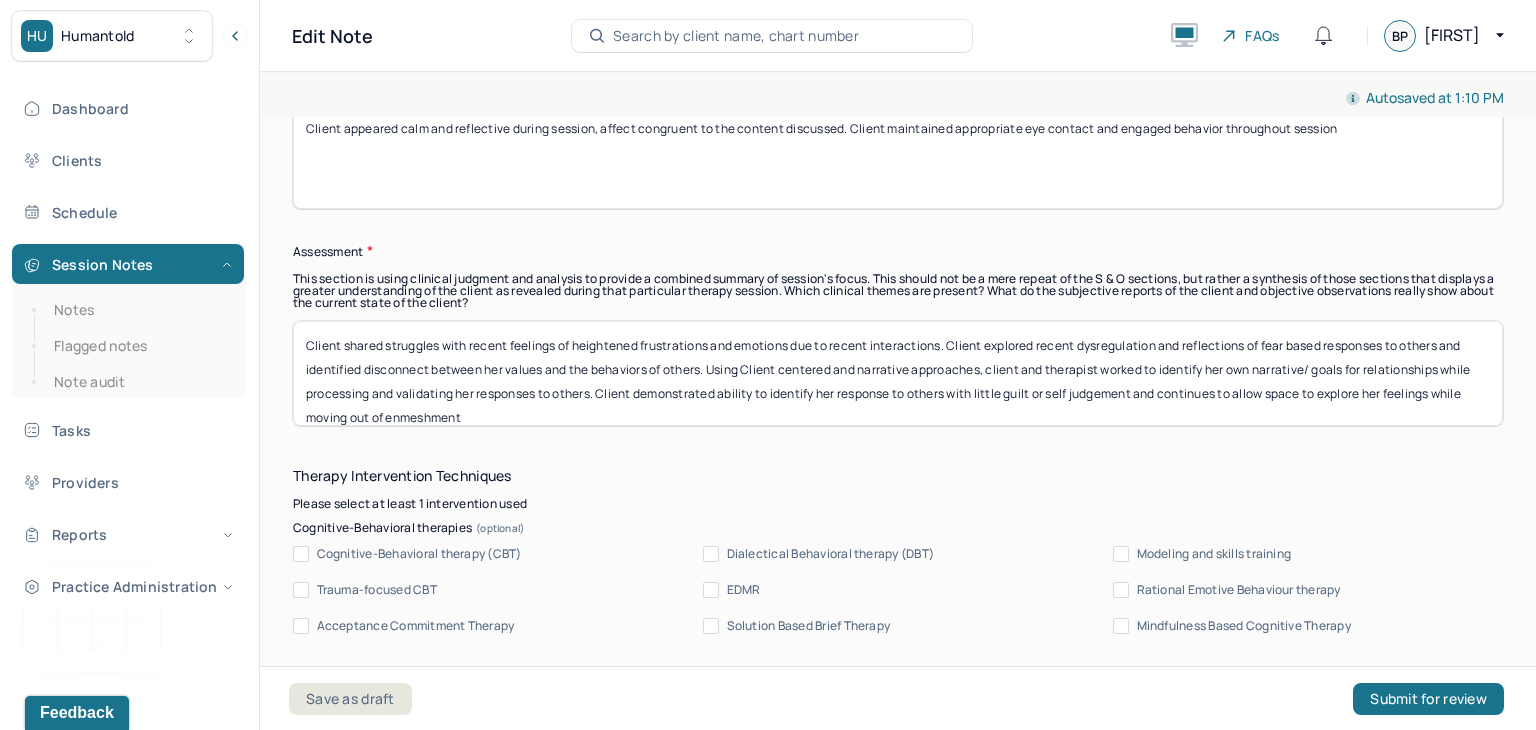 scroll, scrollTop: 16, scrollLeft: 0, axis: vertical 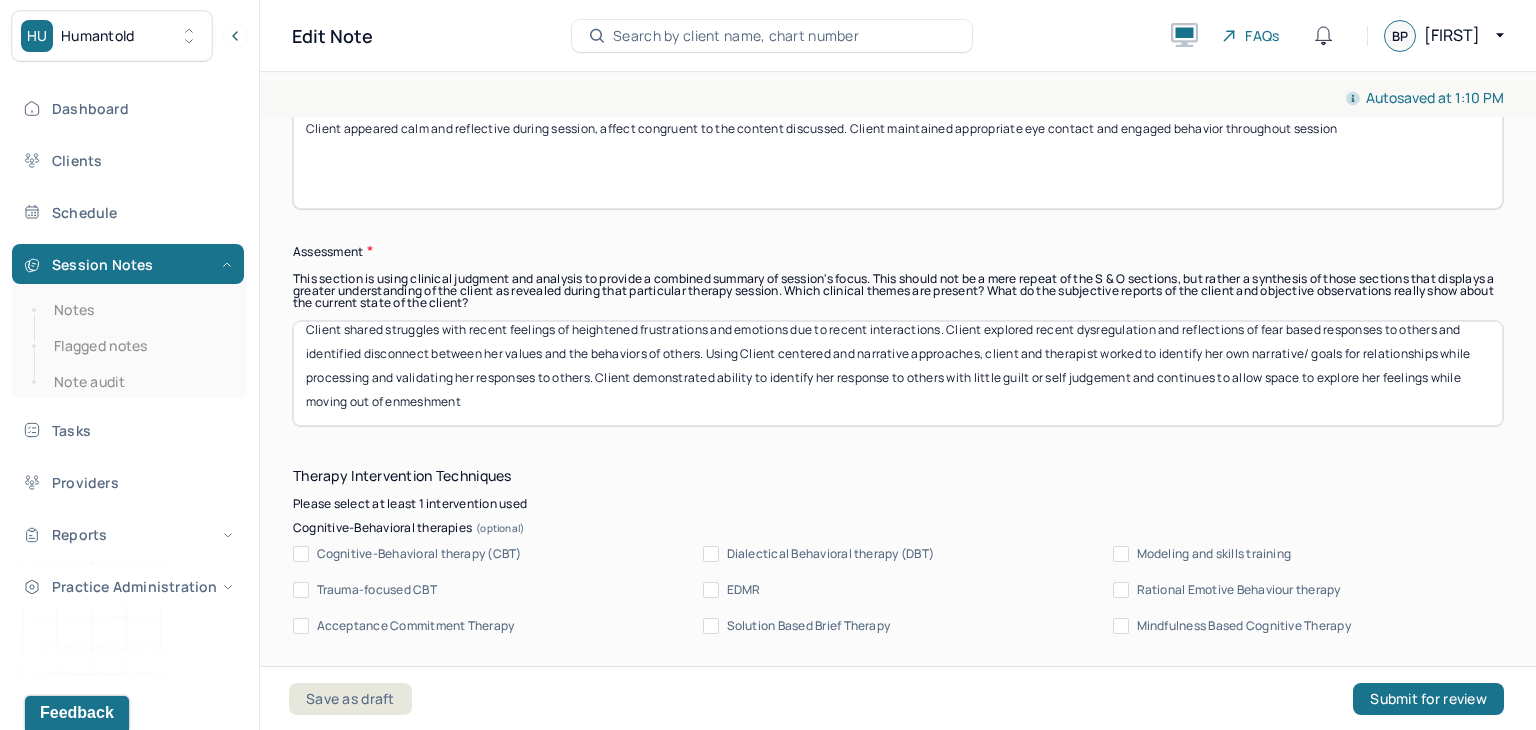 drag, startPoint x: 560, startPoint y: 341, endPoint x: 807, endPoint y: 465, distance: 276.37836 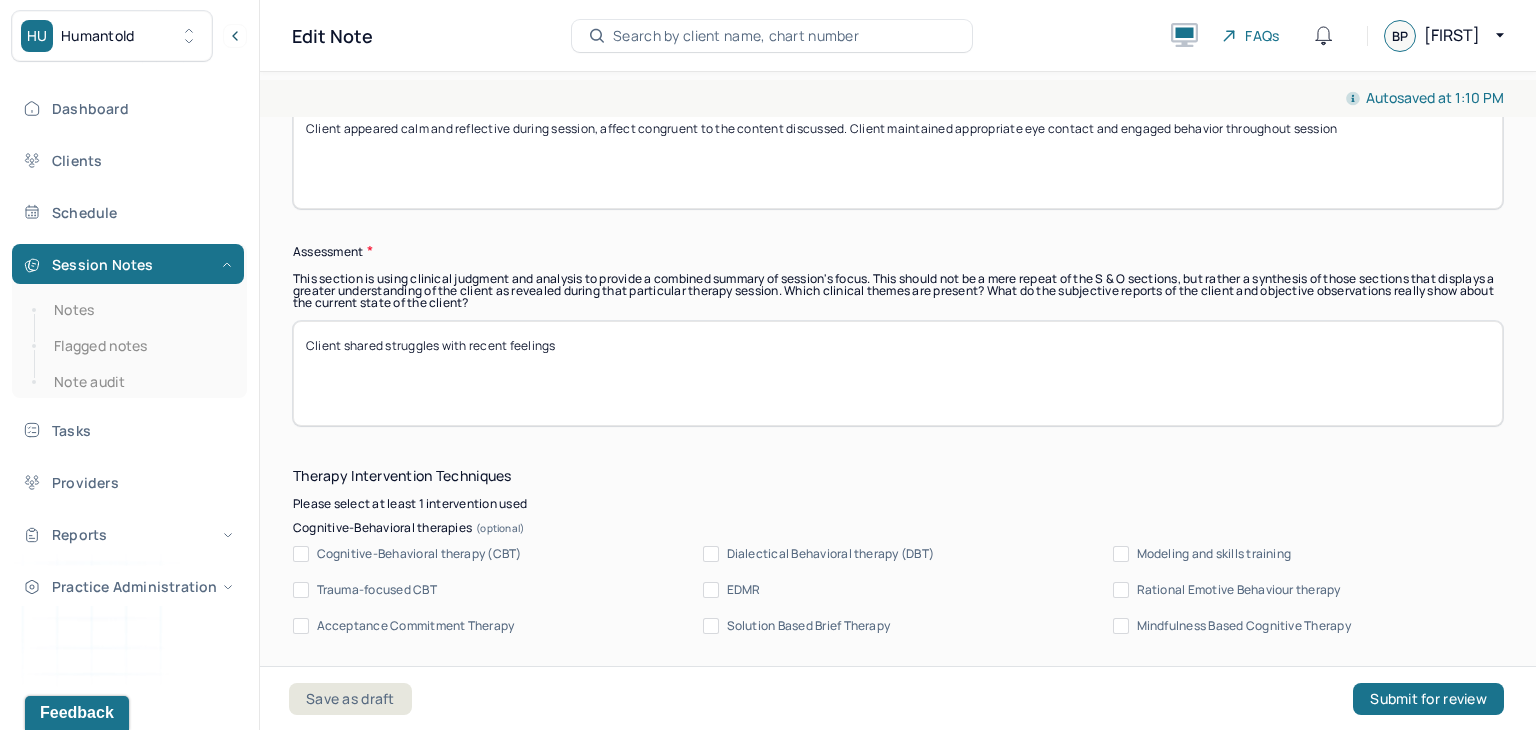 scroll, scrollTop: 0, scrollLeft: 0, axis: both 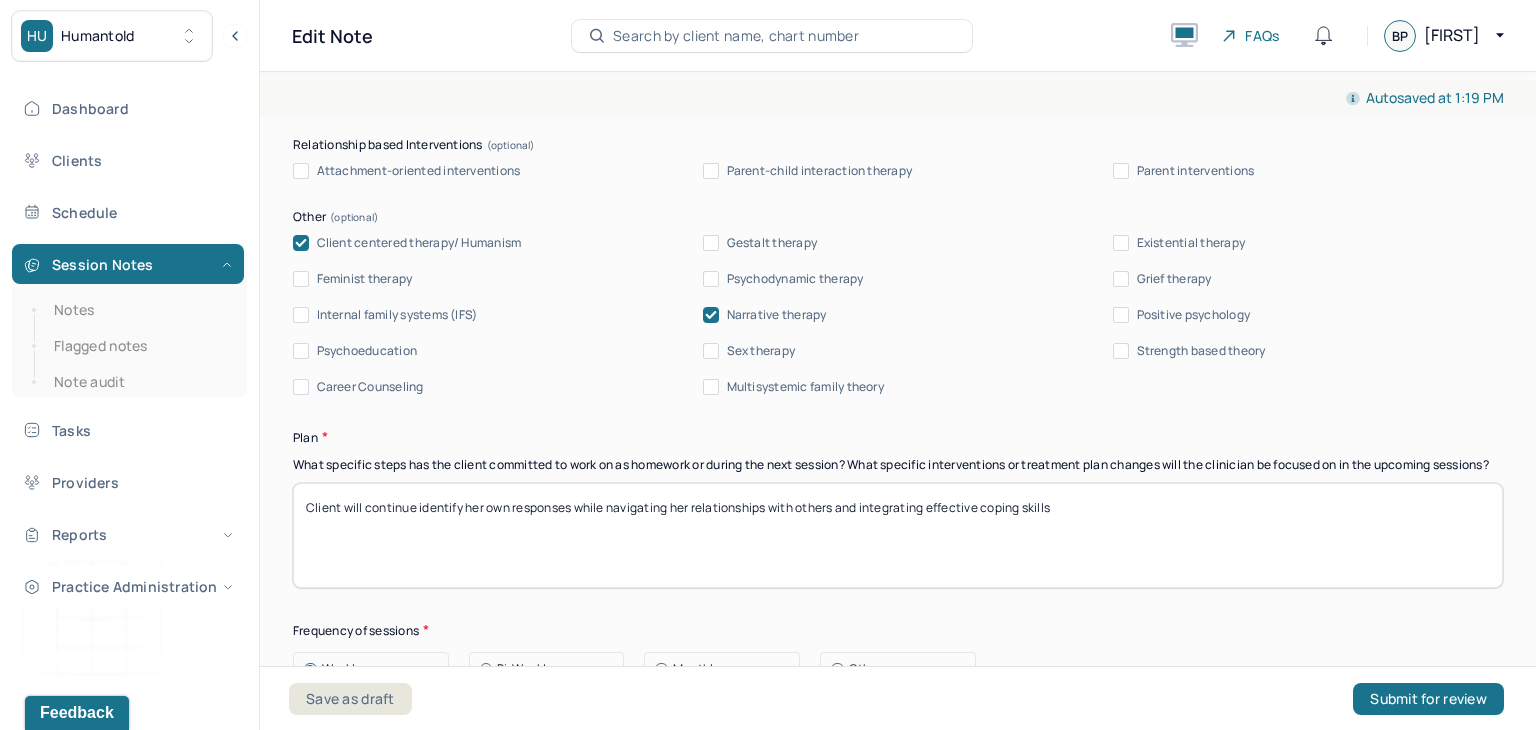 click on "Therapy Intervention Techniques Please select at least 1 intervention used Cognitive-Behavioral therapies Cognitive-Behavioral therapy (CBT) Dialectical Behavioral therapy (DBT) Modeling and skills training Trauma-focused CBT EDMR Rational Emotive Behaviour therapy Acceptance Commitment Therapy Solution Based Brief Therapy Mindfulness Based Cognitive Therapy Relationship based Interventions Attachment-oriented interventions Parent-child interaction therapy Parent interventions Other Client centered therapy/ Humanism Gestalt therapy Existential therapy Feminist therapy Psychodynamic therapy Grief therapy Internal family systems (IFS) Narrative therapy Positive psychology Psychoeducation Sex therapy Strength based theory Career Counseling Multisystemic family theory Plan What specific steps has the client committed to work on as homework or during the next session? What specific interventions or treatment plan changes will the clinician be focused on in the upcoming sessions? Frequency of sessions Weekly Other" at bounding box center (898, 543) 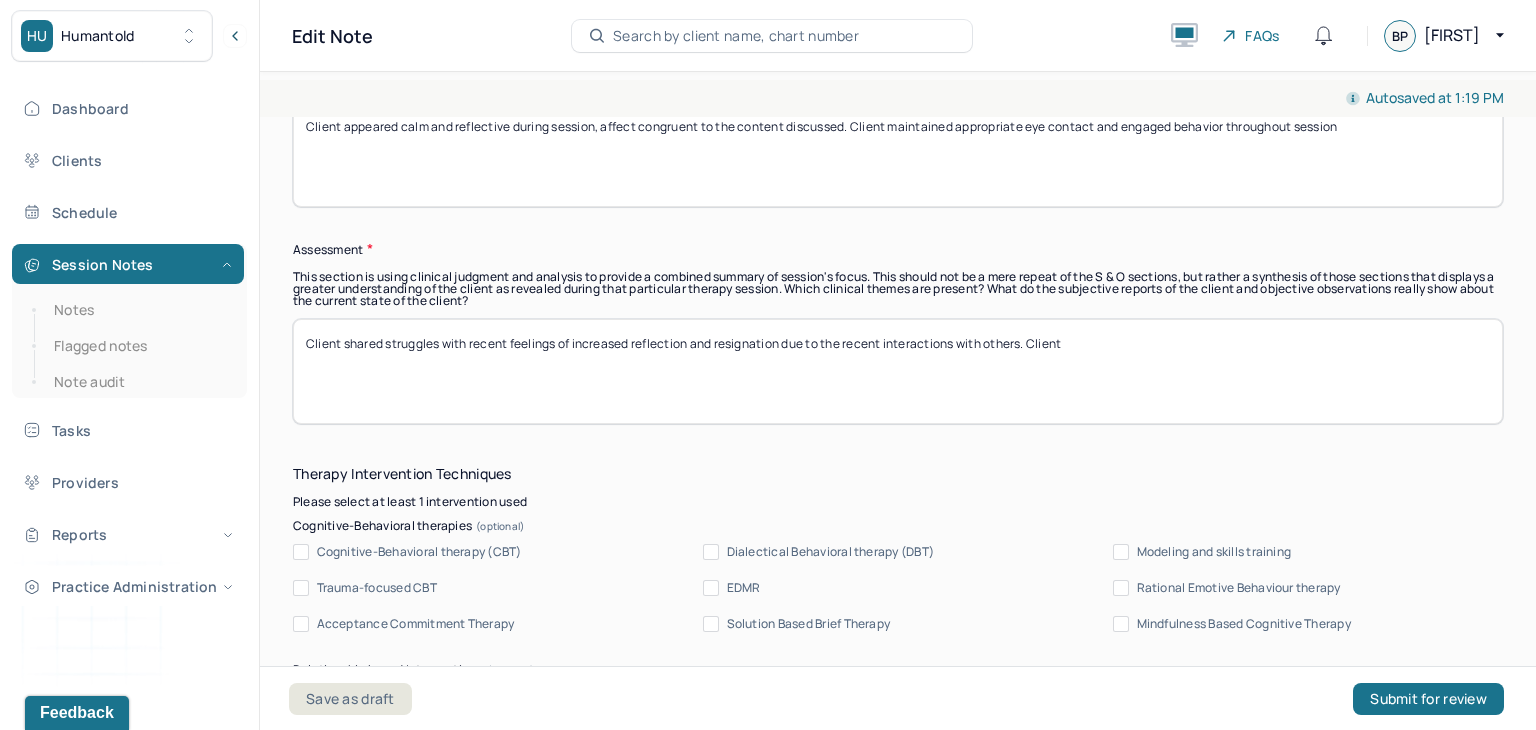scroll, scrollTop: 1732, scrollLeft: 0, axis: vertical 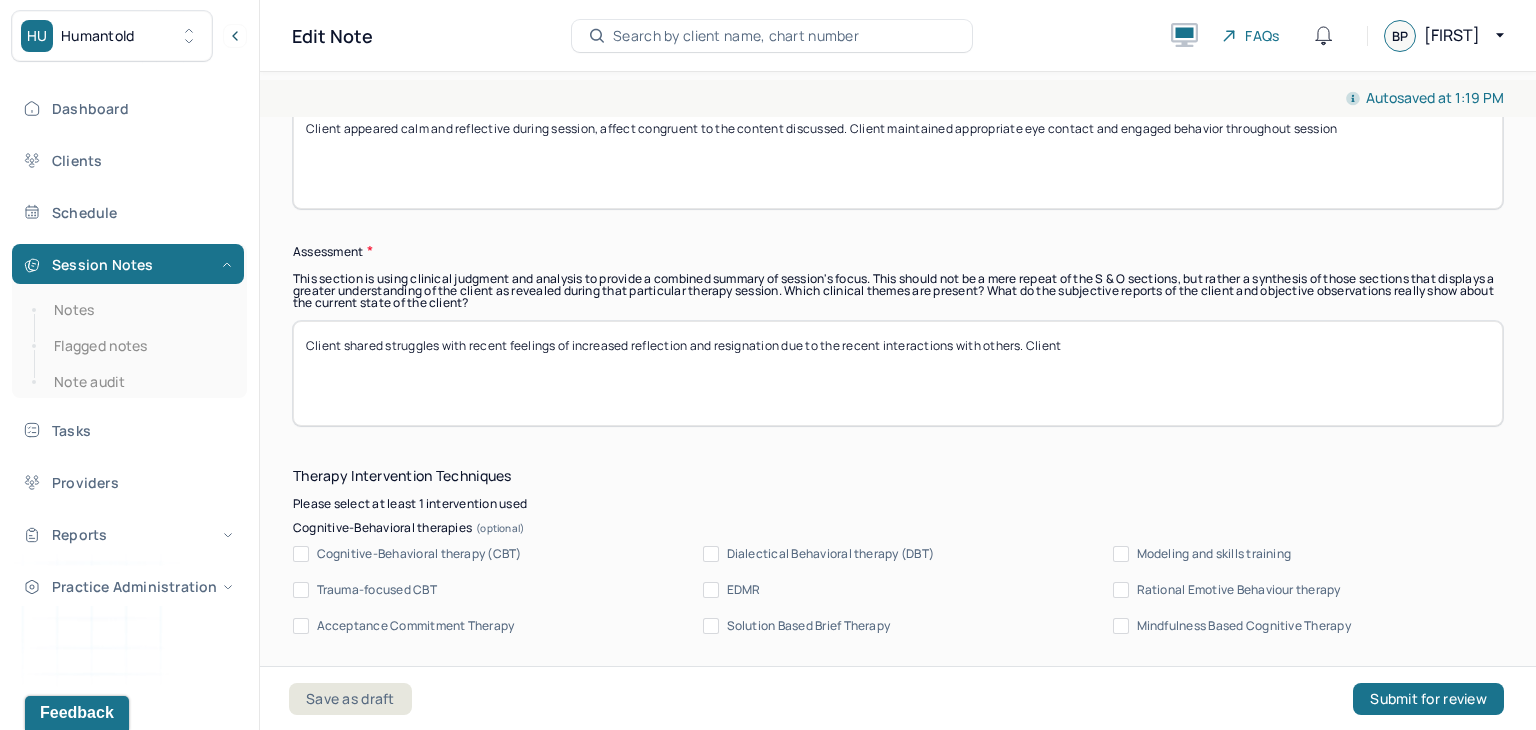click on "Client shared struggles with recent feelings of increased reflection and resignation due to the recent interactions with others. Client" at bounding box center (898, 373) 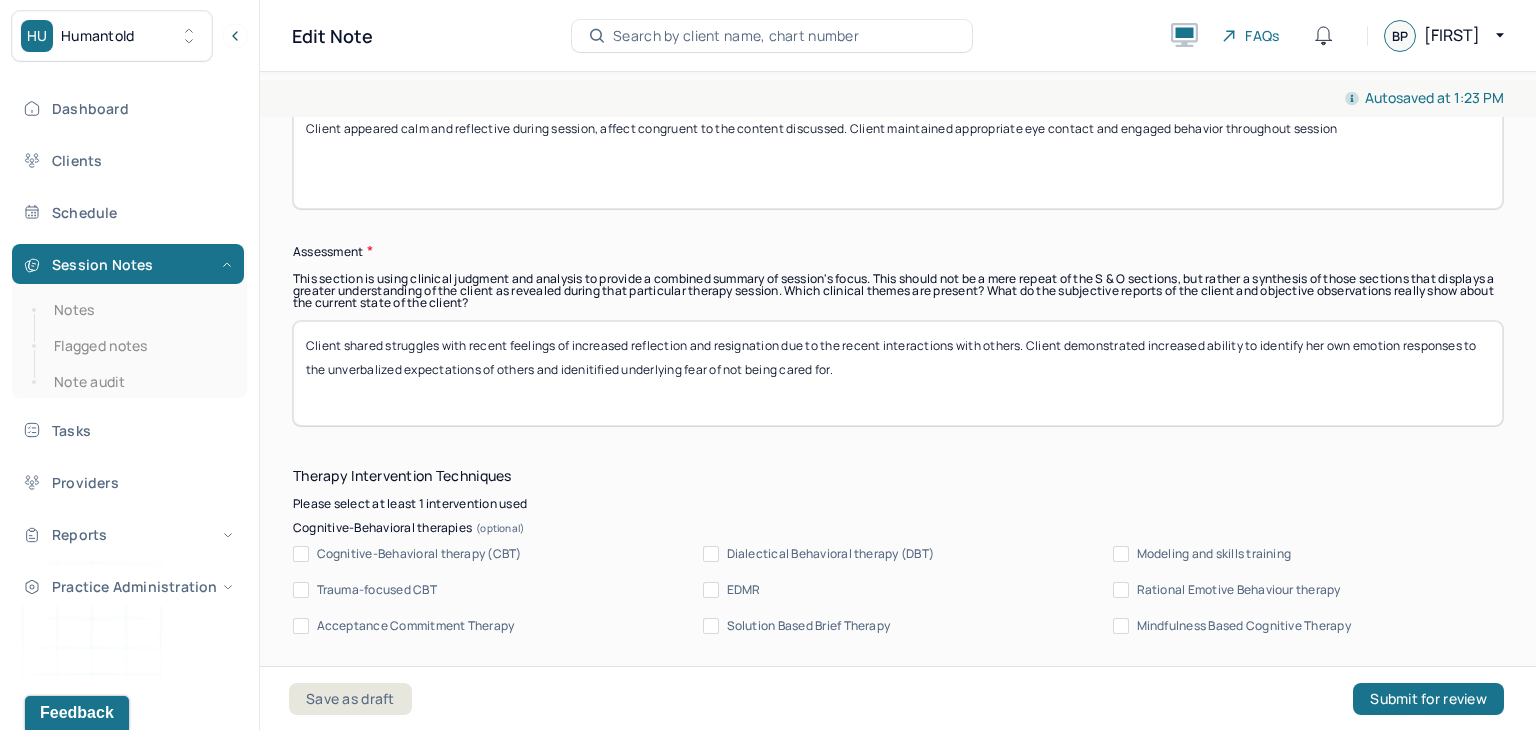 click on "Client shared struggles with recent feelings of increased reflection and resignation due to the recent interactions with others. Client demonstrated increased ability to identify her own emotion responses to the unverbalized expectations of others and idenitified underlying fear of not being cared for." at bounding box center [898, 373] 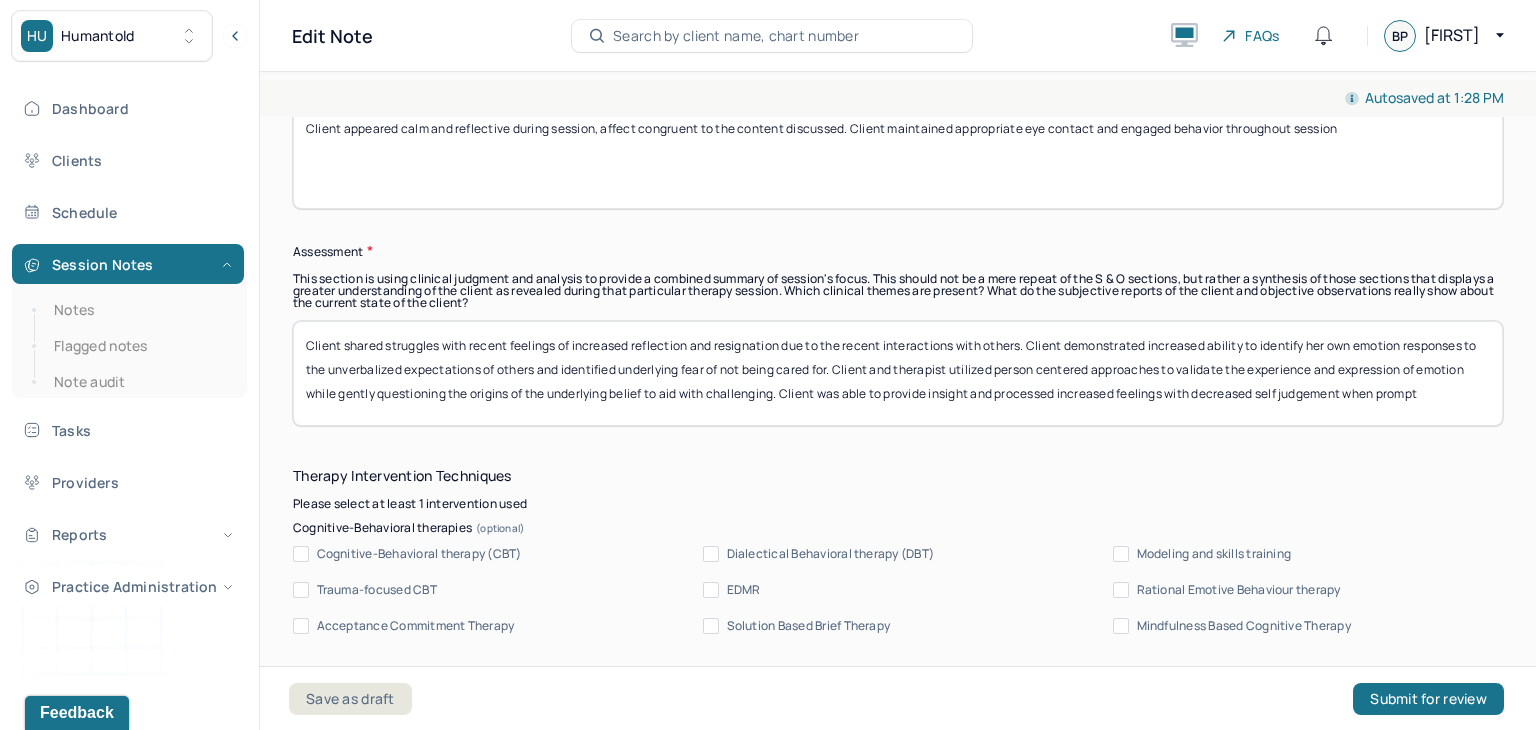scroll, scrollTop: 0, scrollLeft: 0, axis: both 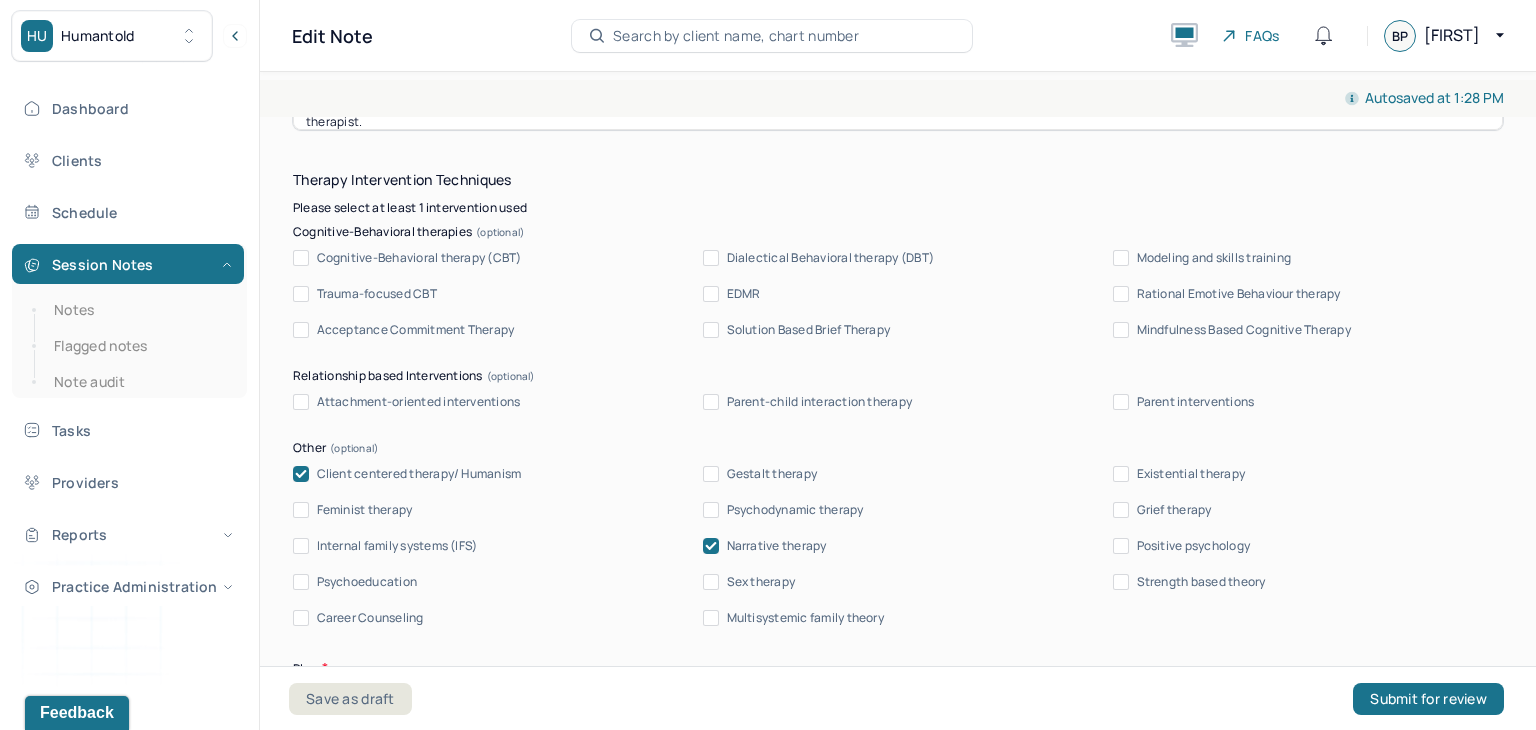 type on "Client shared struggles with recent feelings of increased reflection and resignation due to the recent interactions with others. Client demonstrated increased ability to identify her own emotion responses to the unverbalized expectations of others and identified underlying fear of not being cared for. Client and therapist utilized person centered approaches to validate the experience and expression of emotion while gently questioning the origins of the underlying belief to aid with challenging. Client was able to provide insight and processed increased feelings with decreased self judgement when prompted by therapist." 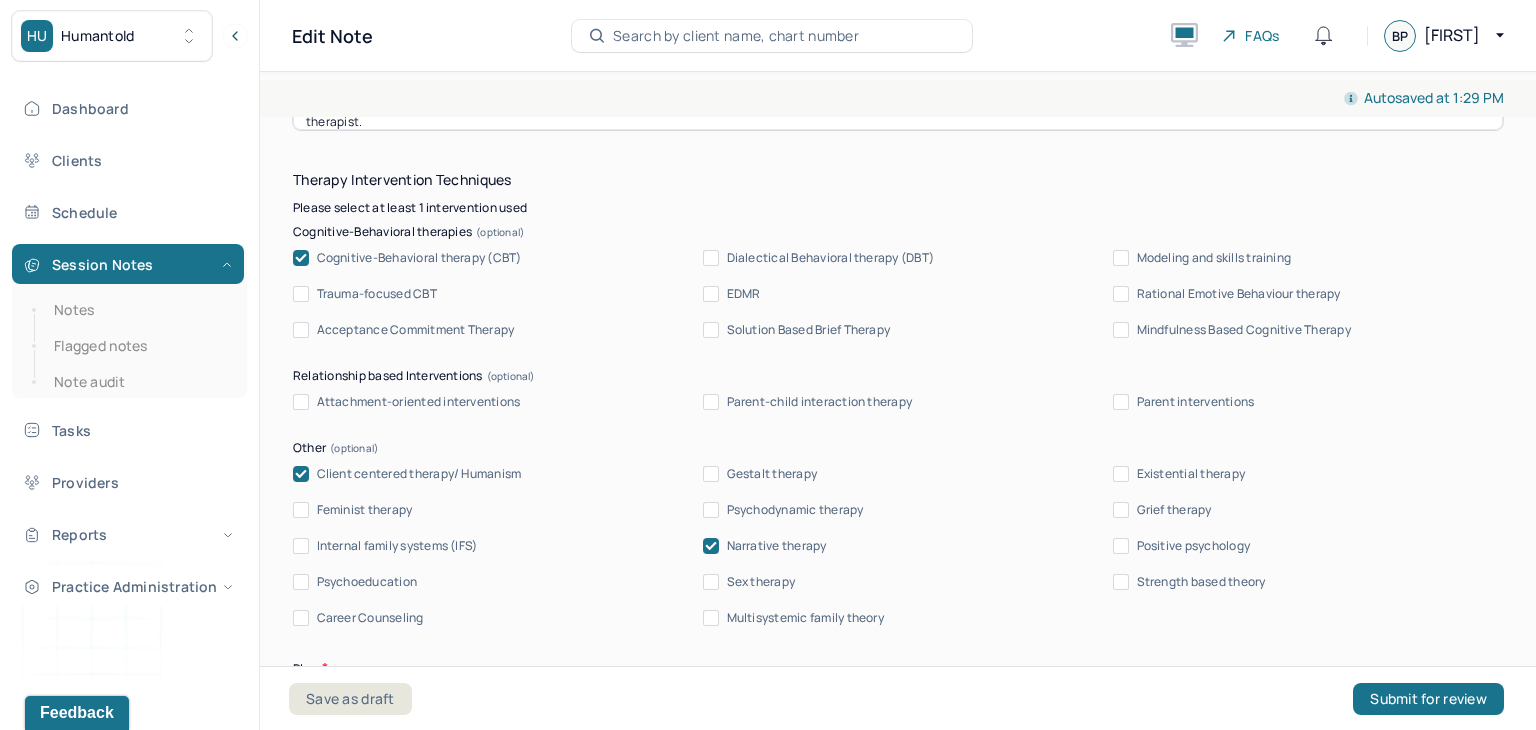 click 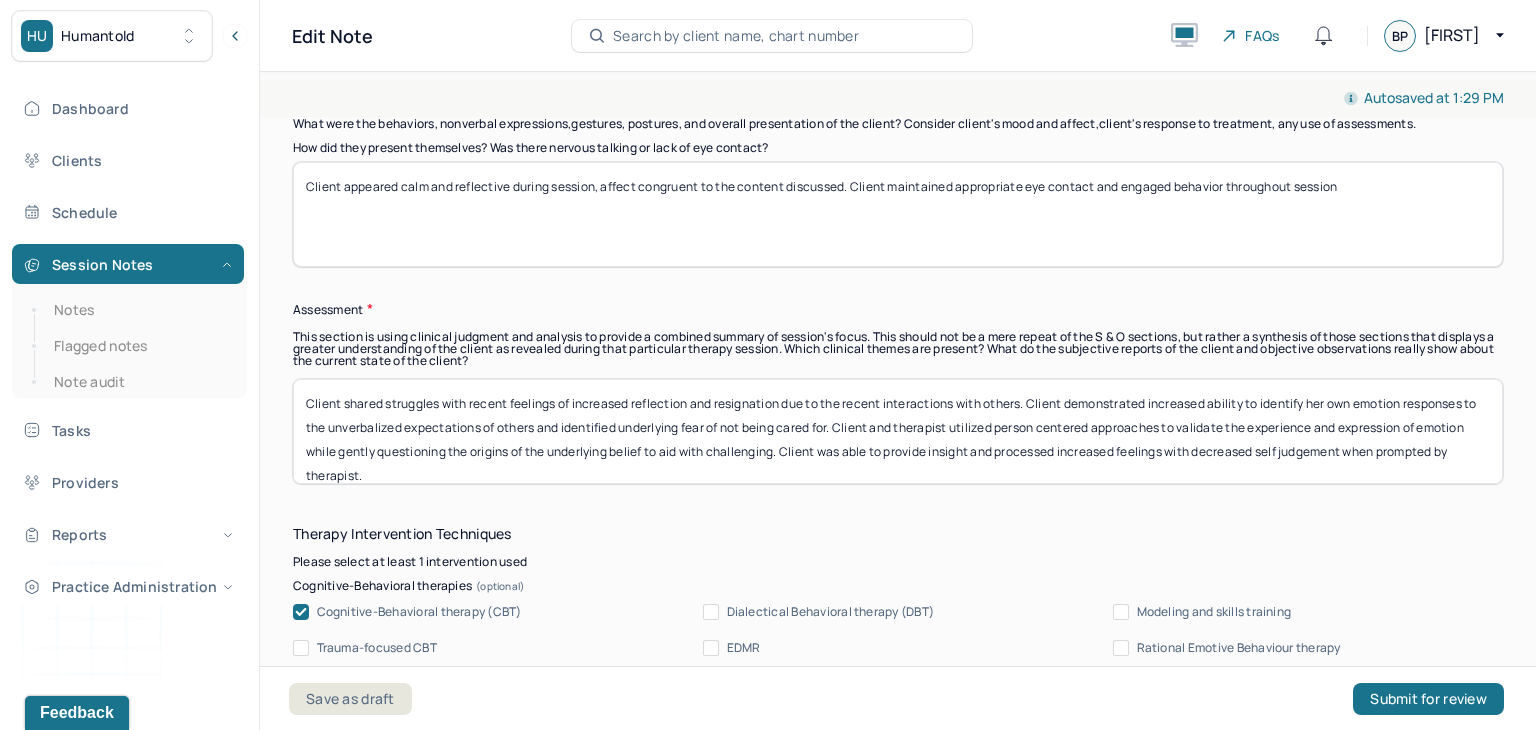 scroll, scrollTop: 1656, scrollLeft: 0, axis: vertical 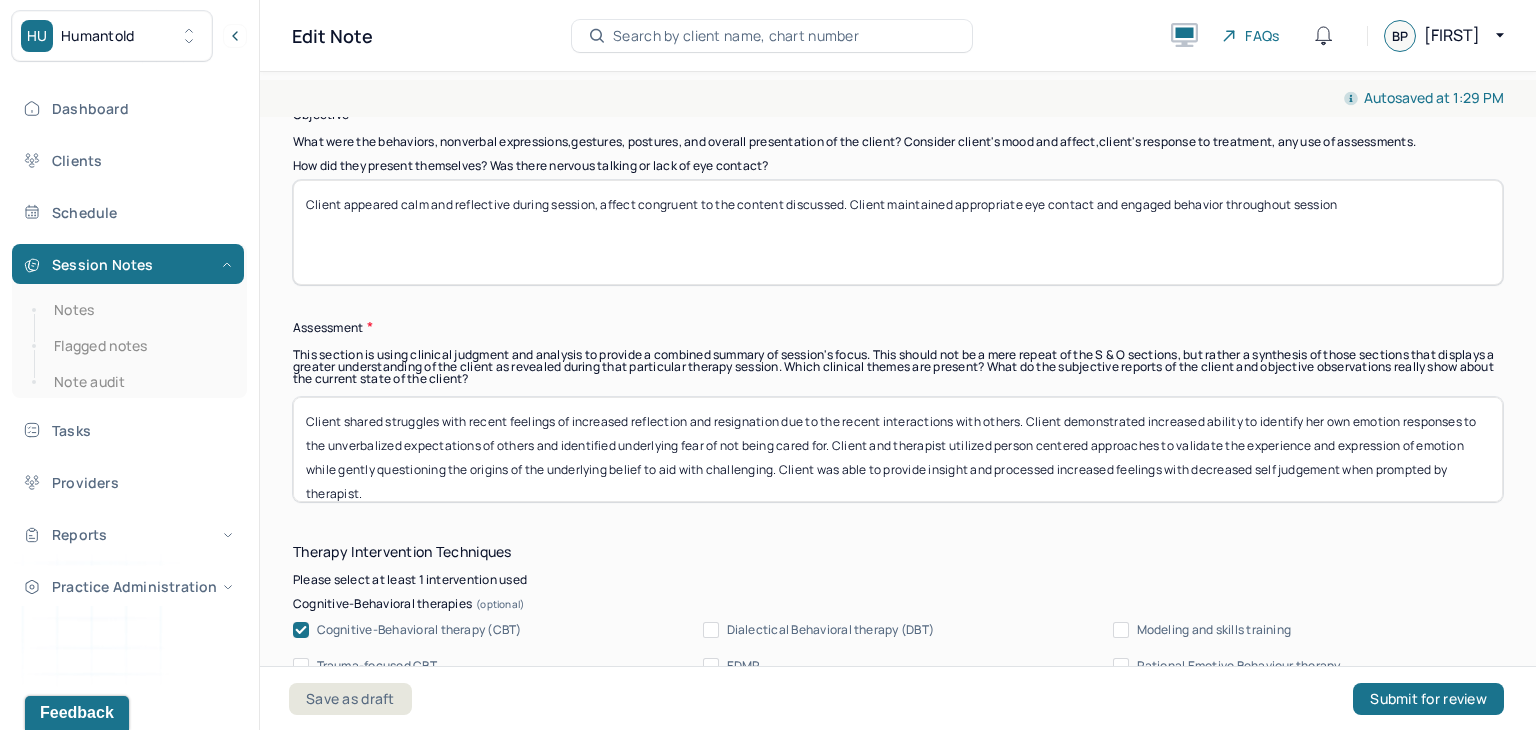 click on "Client shared struggles with recent feelings of increased reflection and resignation due to the recent interactions with others. Client demonstrated increased ability to identify her own emotion responses to the unverbalized expectations of others and identified underlying fear of not being cared for. Client and therapist utilized person centered approaches to validate the experience and expression of emotion while gently questioning the origins of the underlying belief to aid with challenging. Client was able to provide insight and processed increased feelings with decreased self judgement when prompted by therapist." at bounding box center (898, 449) 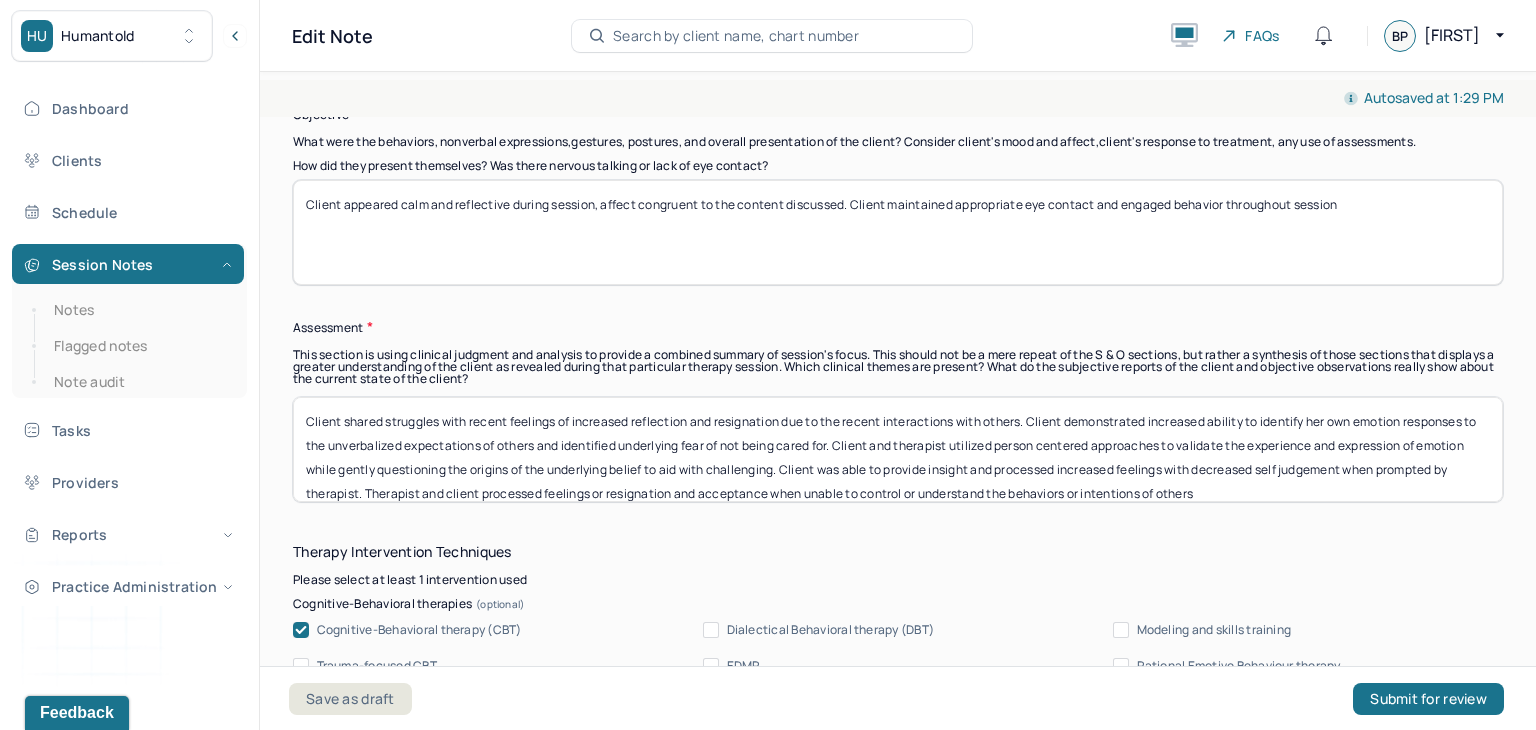 scroll, scrollTop: 16, scrollLeft: 0, axis: vertical 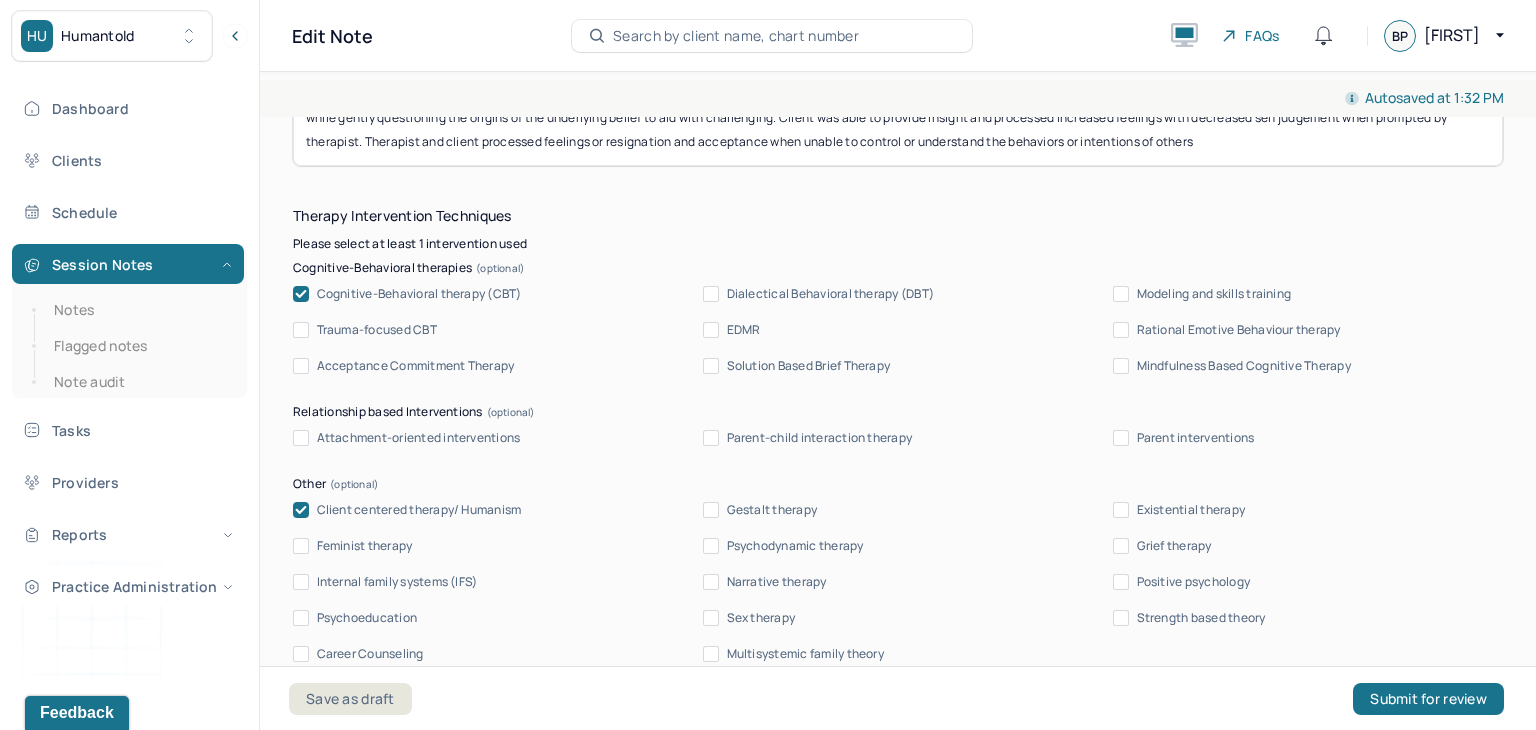 type on "Client shared struggles with recent feelings of increased reflection and resignation due to the recent interactions with others. Client demonstrated increased ability to identify her own emotion responses to the unverbalized expectations of others and identified underlying fear of not being cared for. Client and therapist utilized person centered approaches to validate the experience and expression of emotion while gently questioning the origins of the underlying belief to aid with challenging. Client was able to provide insight and processed increased feelings with decreased self judgement when prompted by therapist. Therapist and client processed feelings or resignation and acceptance when unable to control or understand the behaviors or intentions of others" 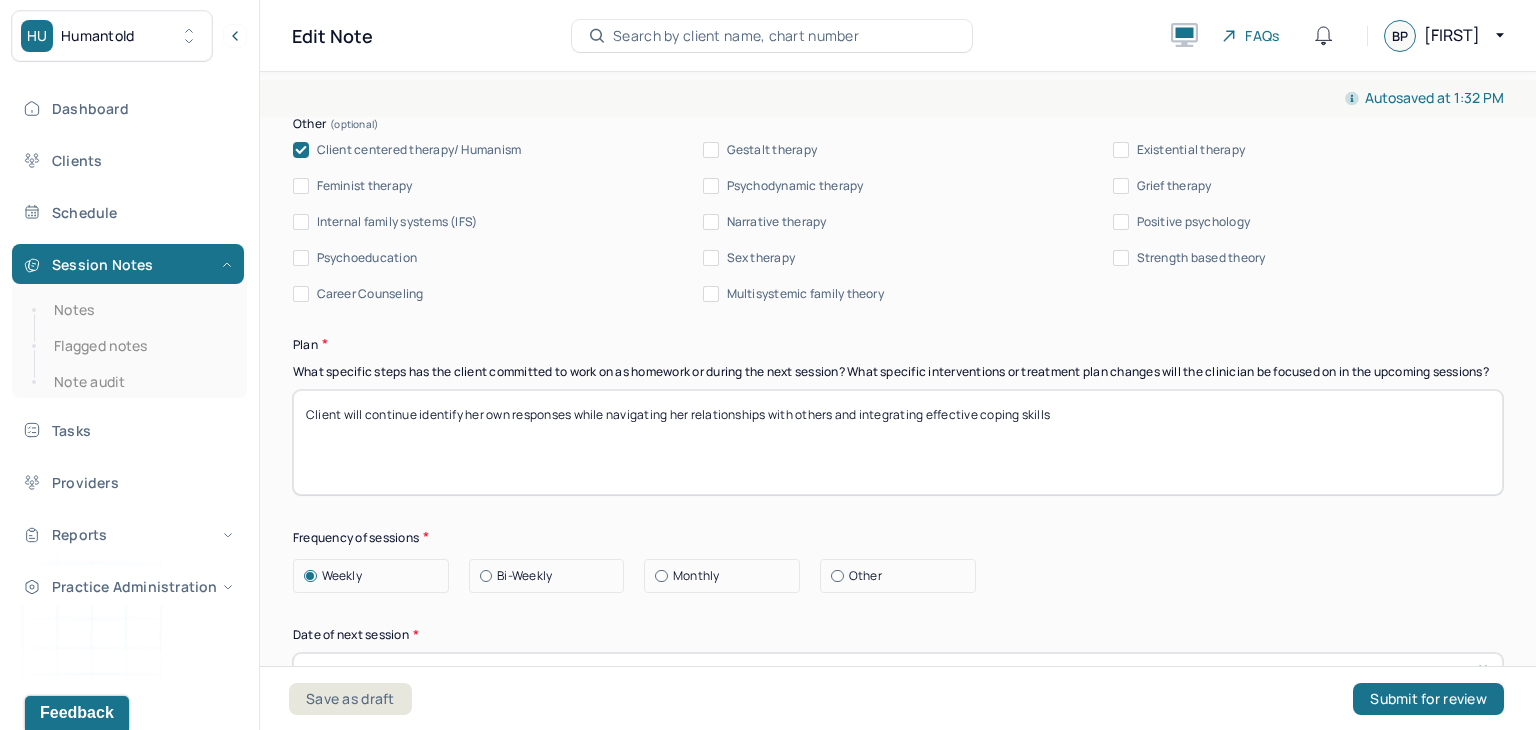scroll, scrollTop: 2382, scrollLeft: 0, axis: vertical 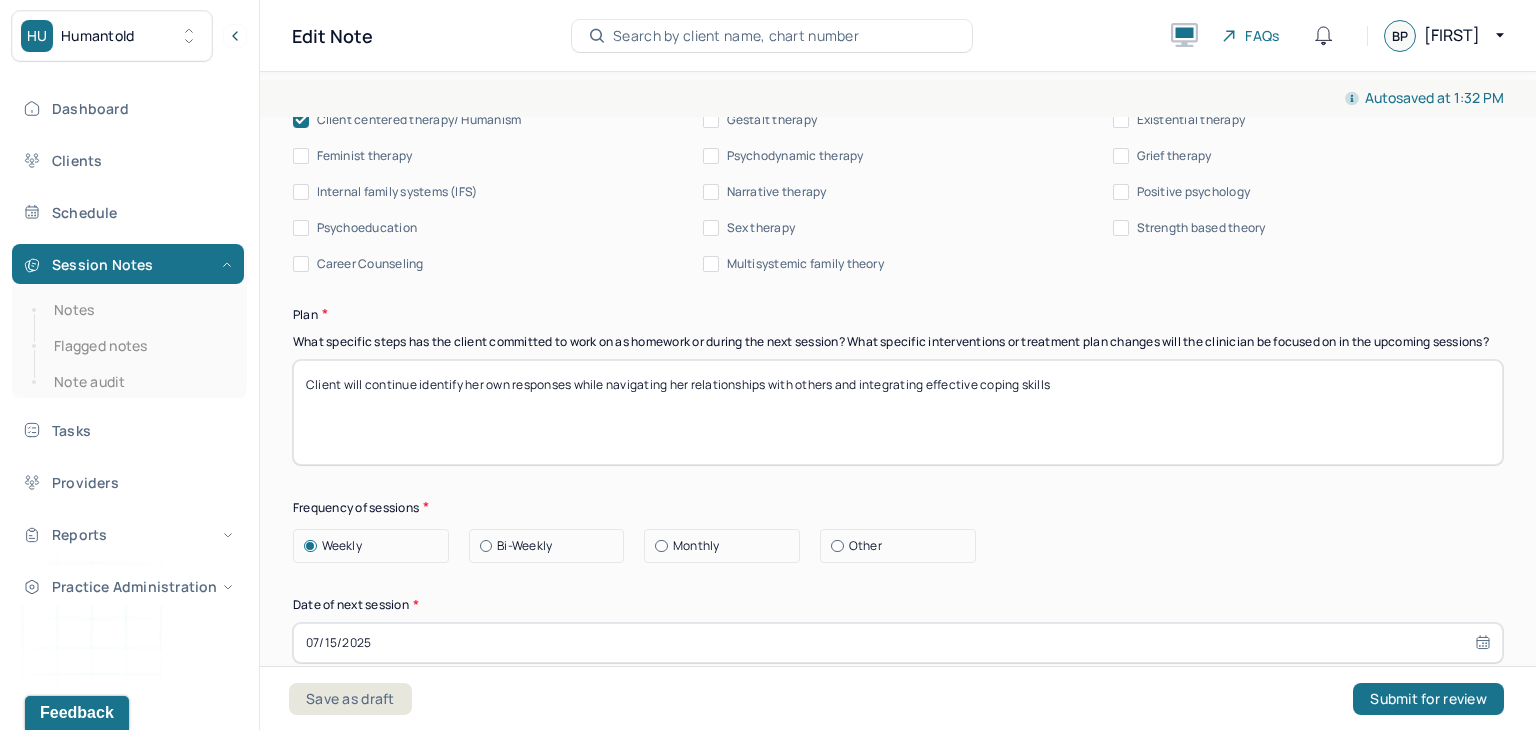 click on "Client will continue identify her own responses while navigating her relationships with others and integrating effective coping skills" at bounding box center (898, 412) 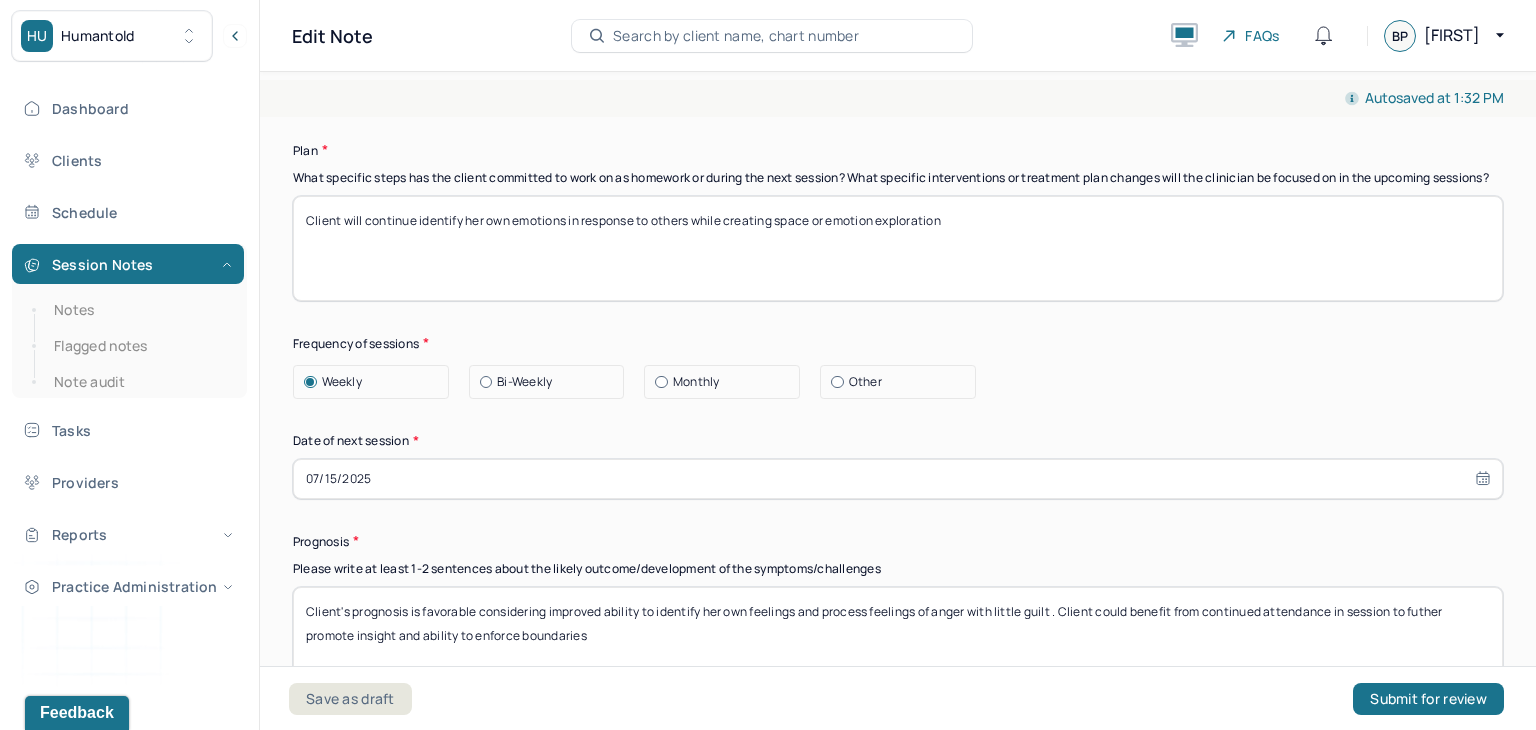 scroll, scrollTop: 2554, scrollLeft: 0, axis: vertical 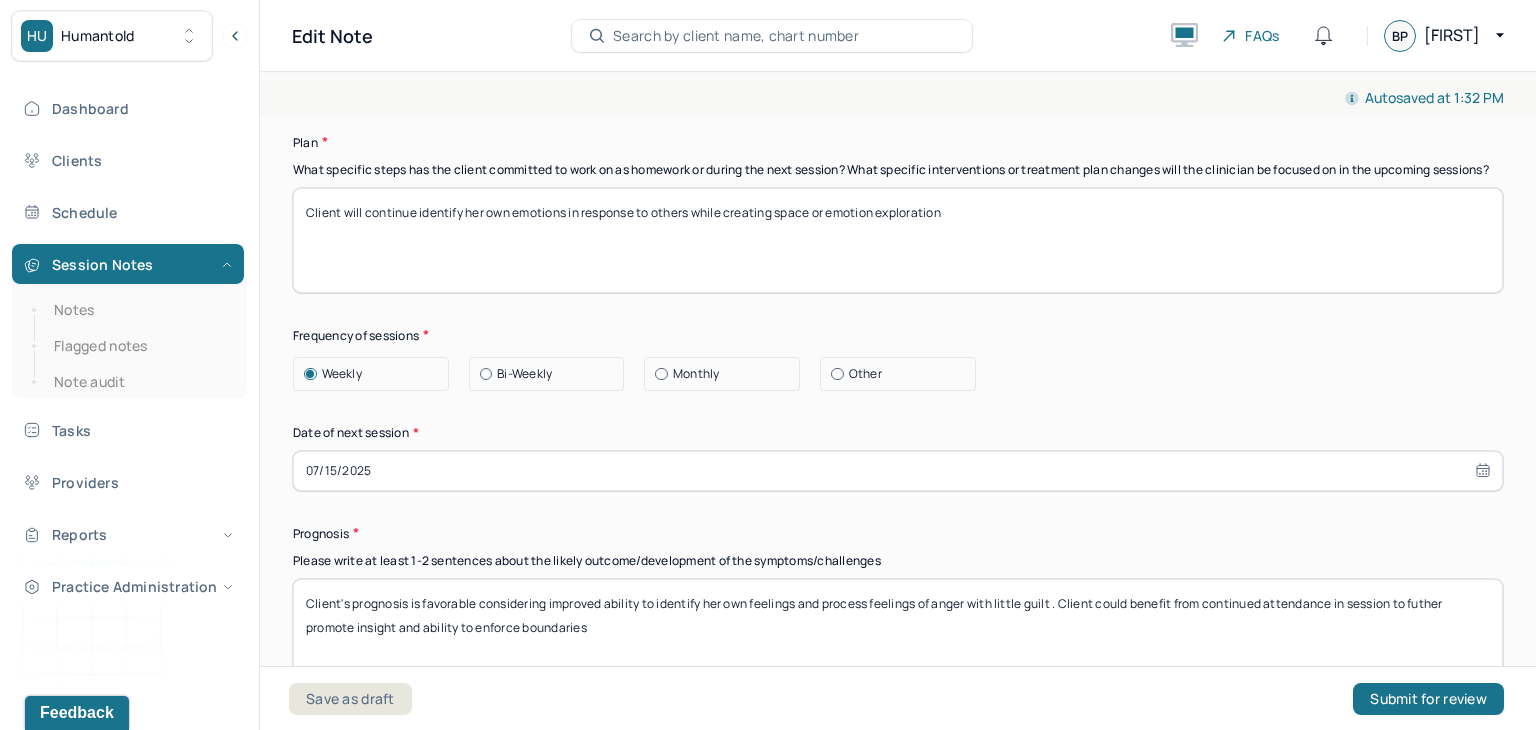 type on "Client will continue identify her own emotions in response to others while creating space or emotion exploration" 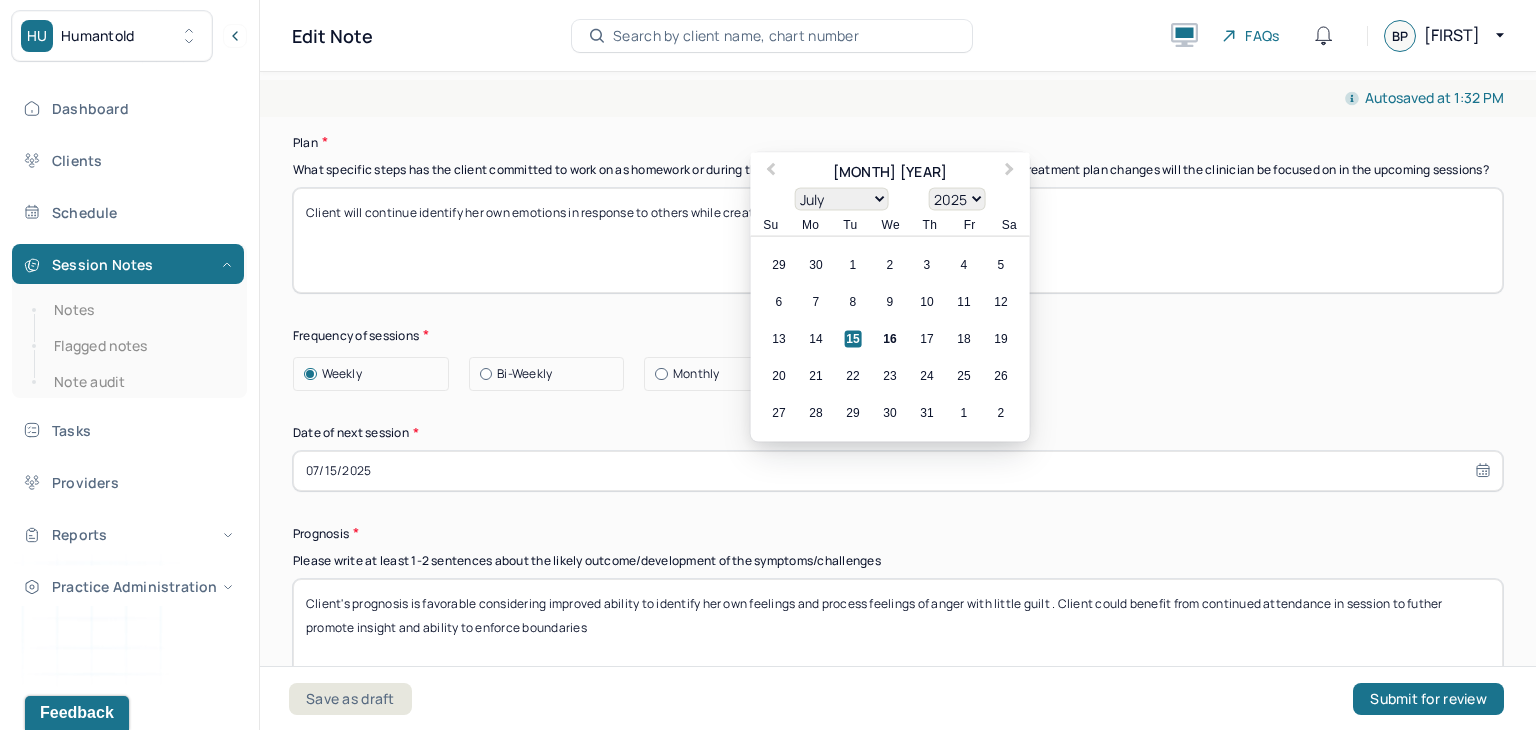 click on "07/15/2025" at bounding box center [898, 471] 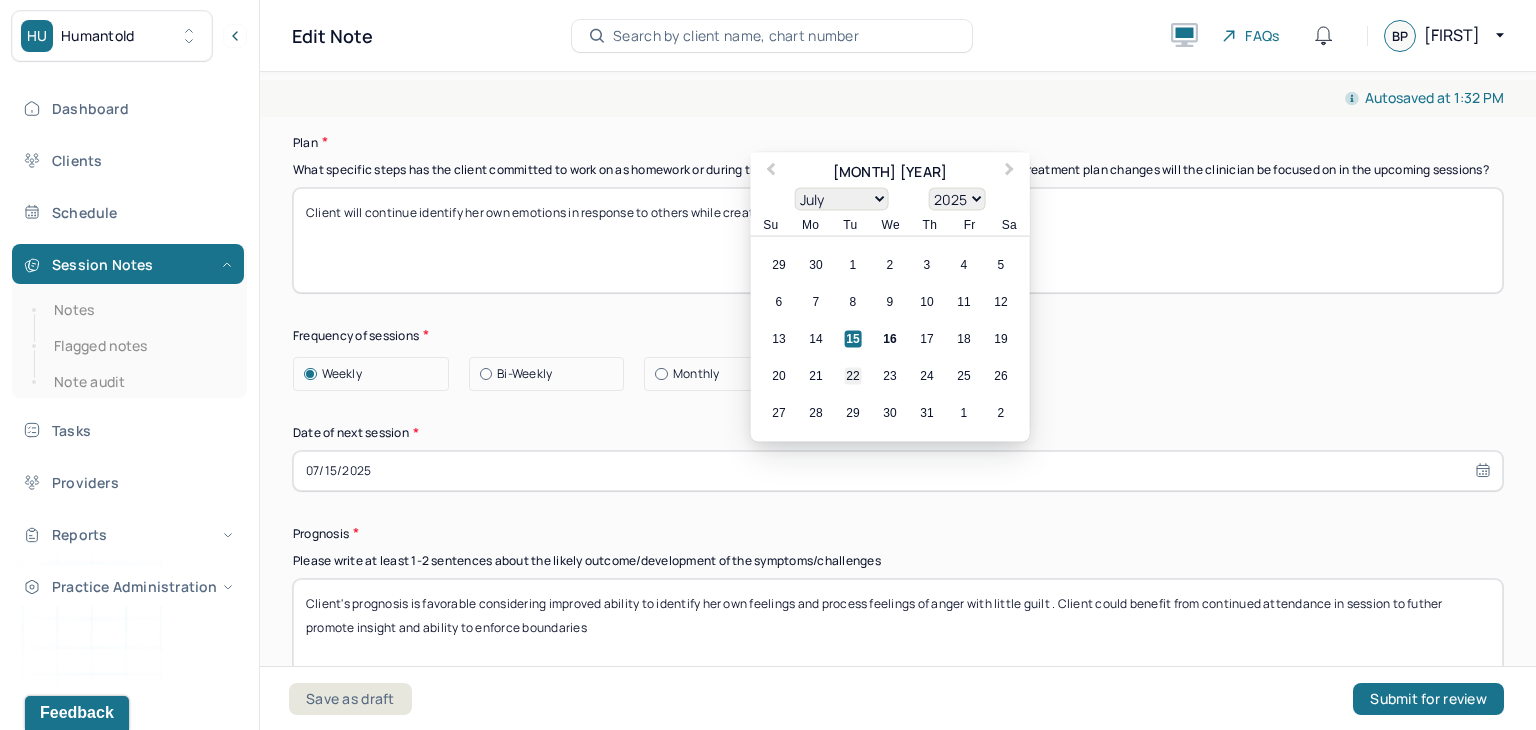 click on "22" at bounding box center [853, 375] 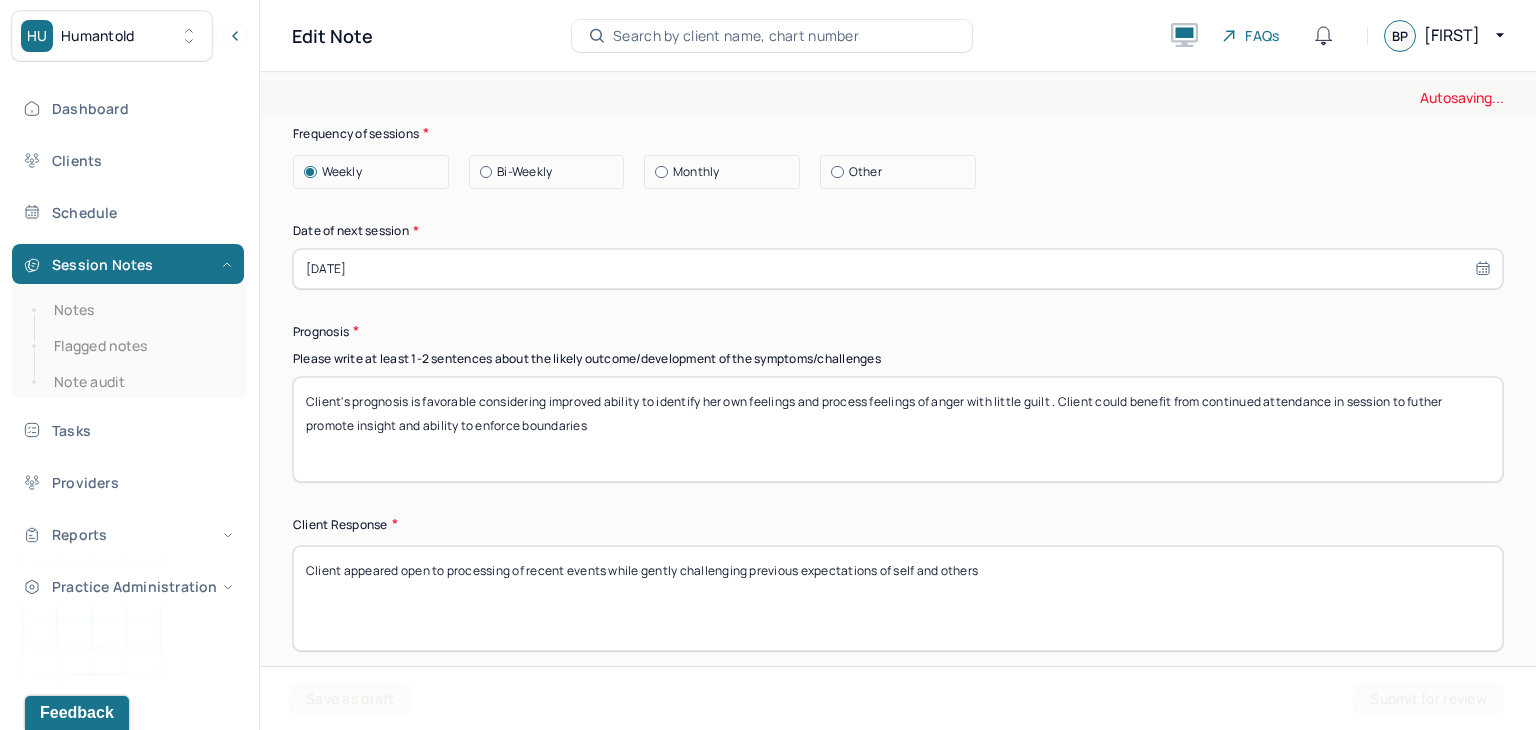 scroll, scrollTop: 2764, scrollLeft: 0, axis: vertical 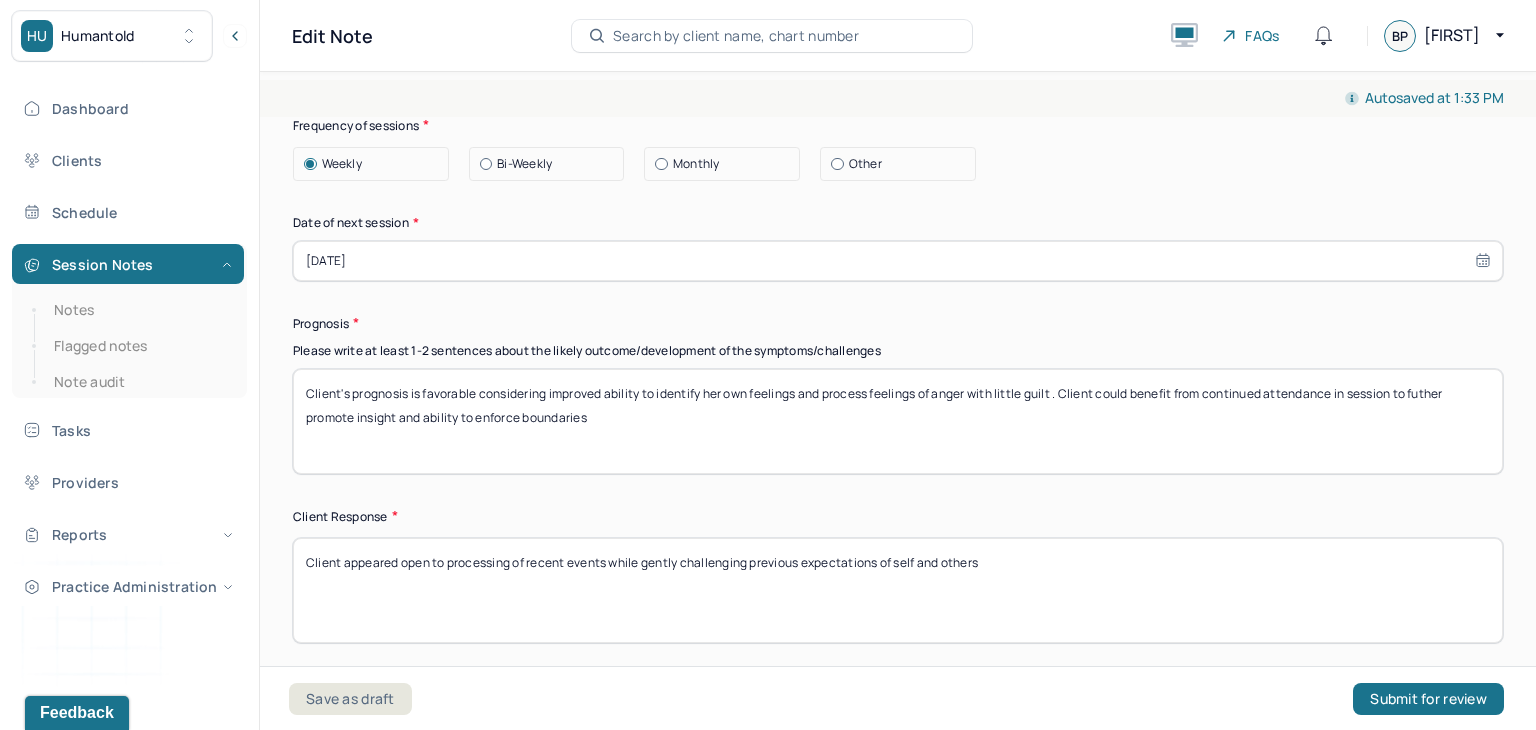 drag, startPoint x: 658, startPoint y: 403, endPoint x: 982, endPoint y: 424, distance: 324.67984 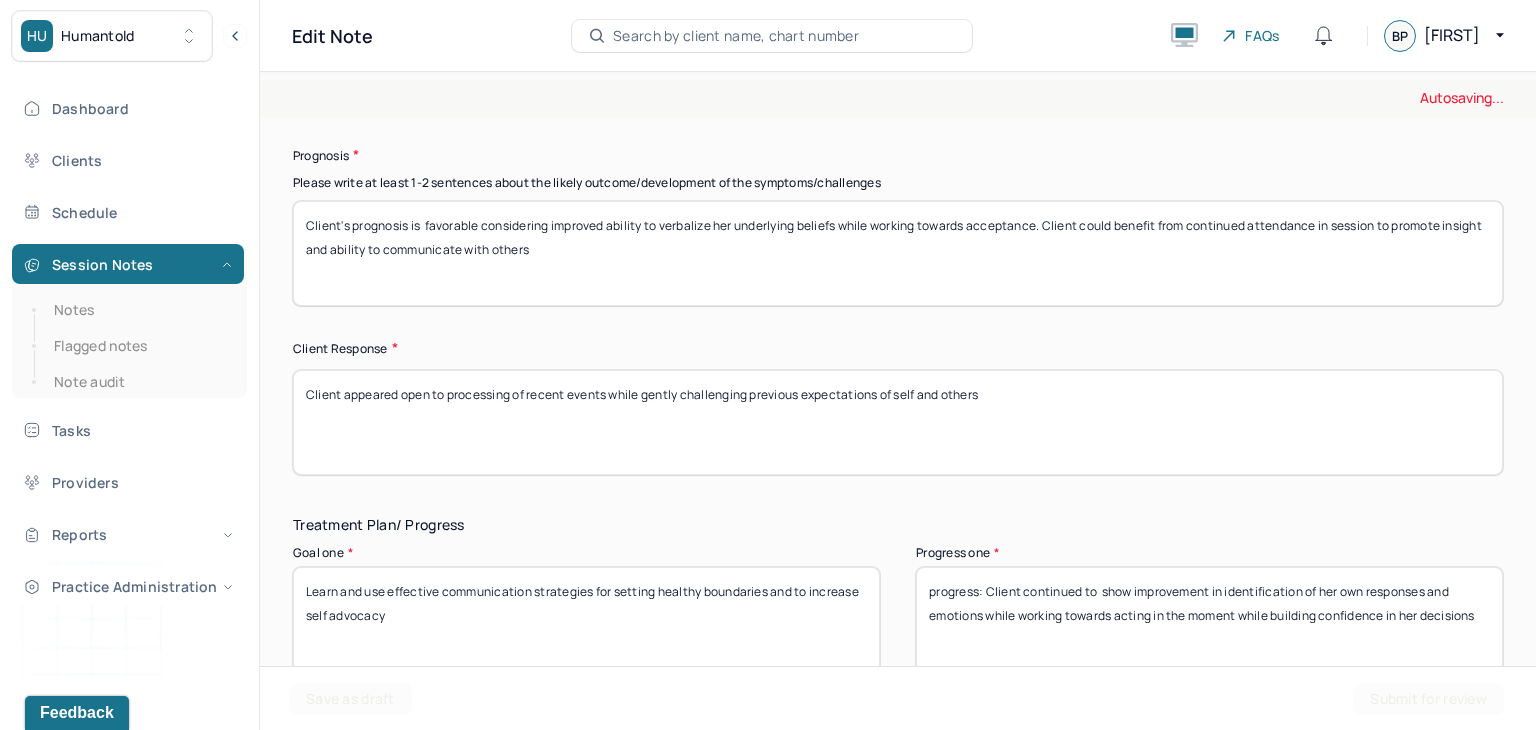 scroll, scrollTop: 2939, scrollLeft: 0, axis: vertical 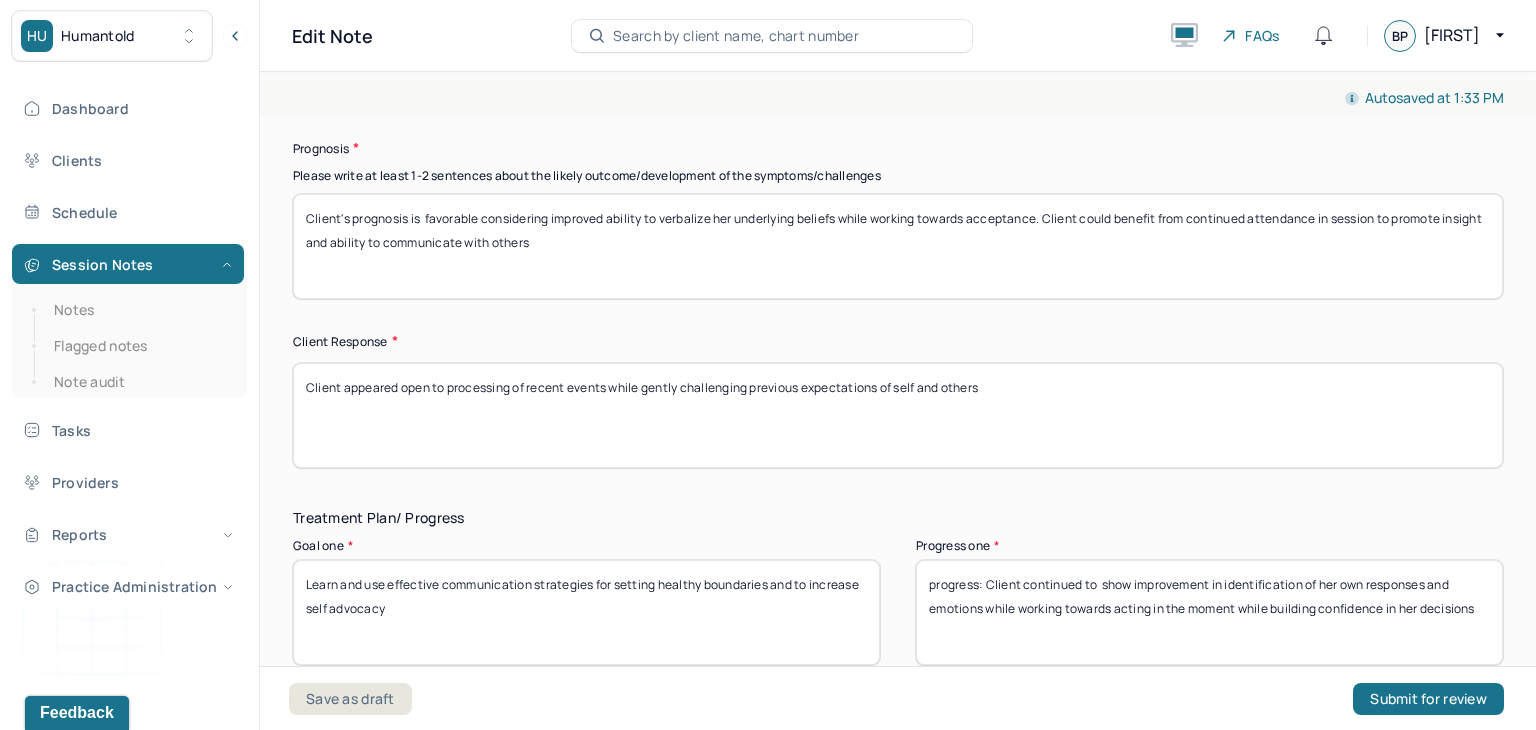 type on "Client's prognosis is  favorable considering improved ability to verbalize her underlying beliefs while working towards acceptance. Client could benefit from continued attendance in session to promote insight and ability to communicate with others" 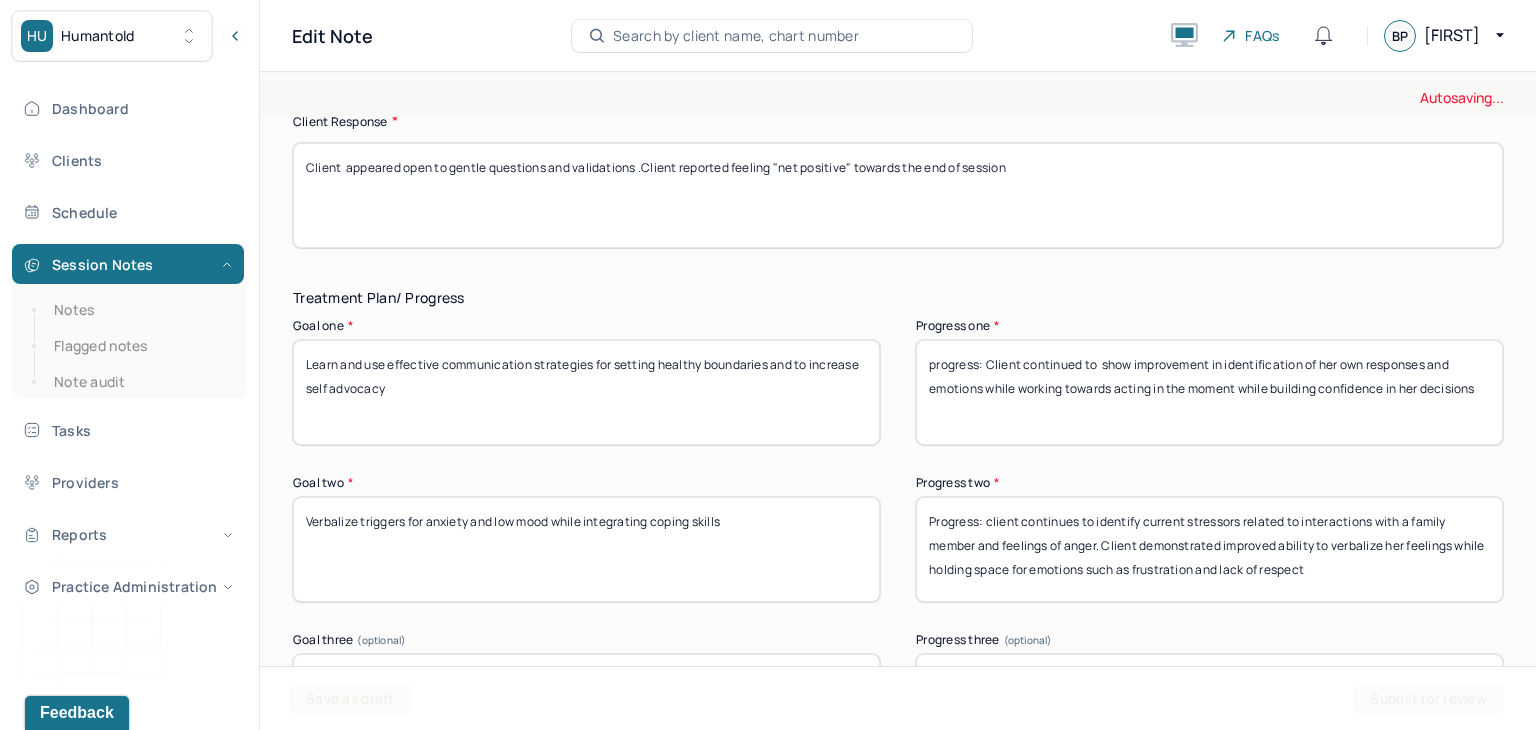 scroll, scrollTop: 3168, scrollLeft: 0, axis: vertical 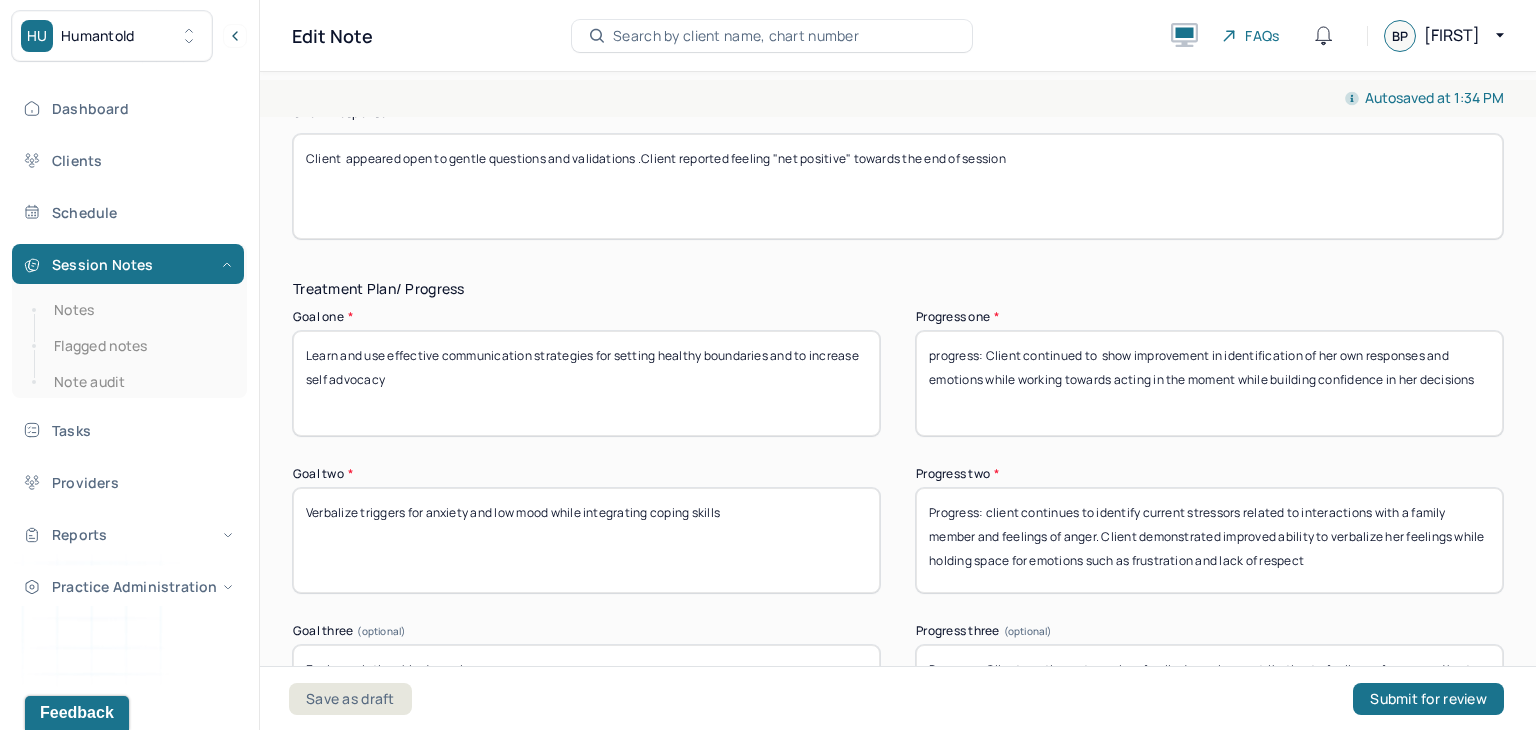 type on "Client  appeared open to gentle questions and validations .Client reported feeling "net positive" towards the end of session" 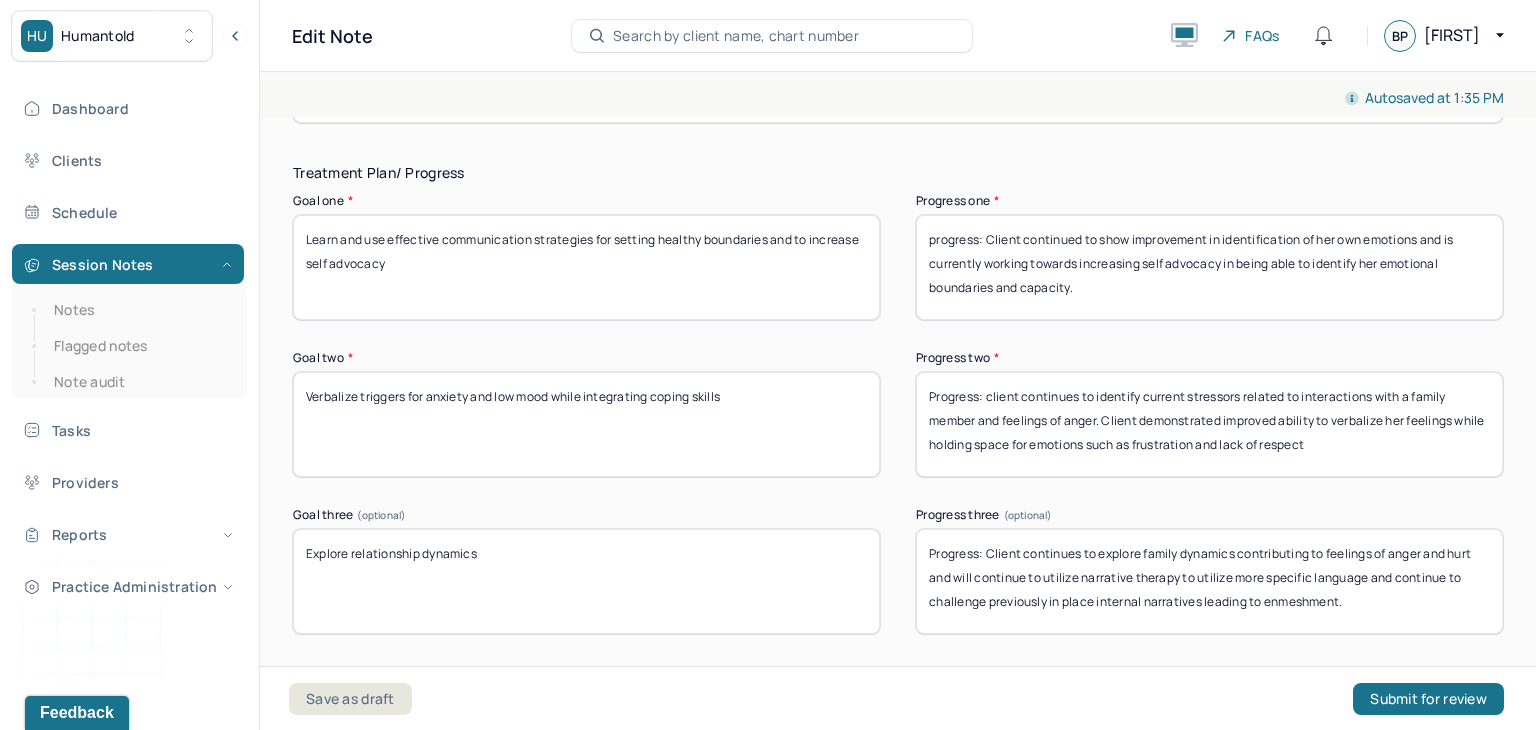 scroll, scrollTop: 3288, scrollLeft: 0, axis: vertical 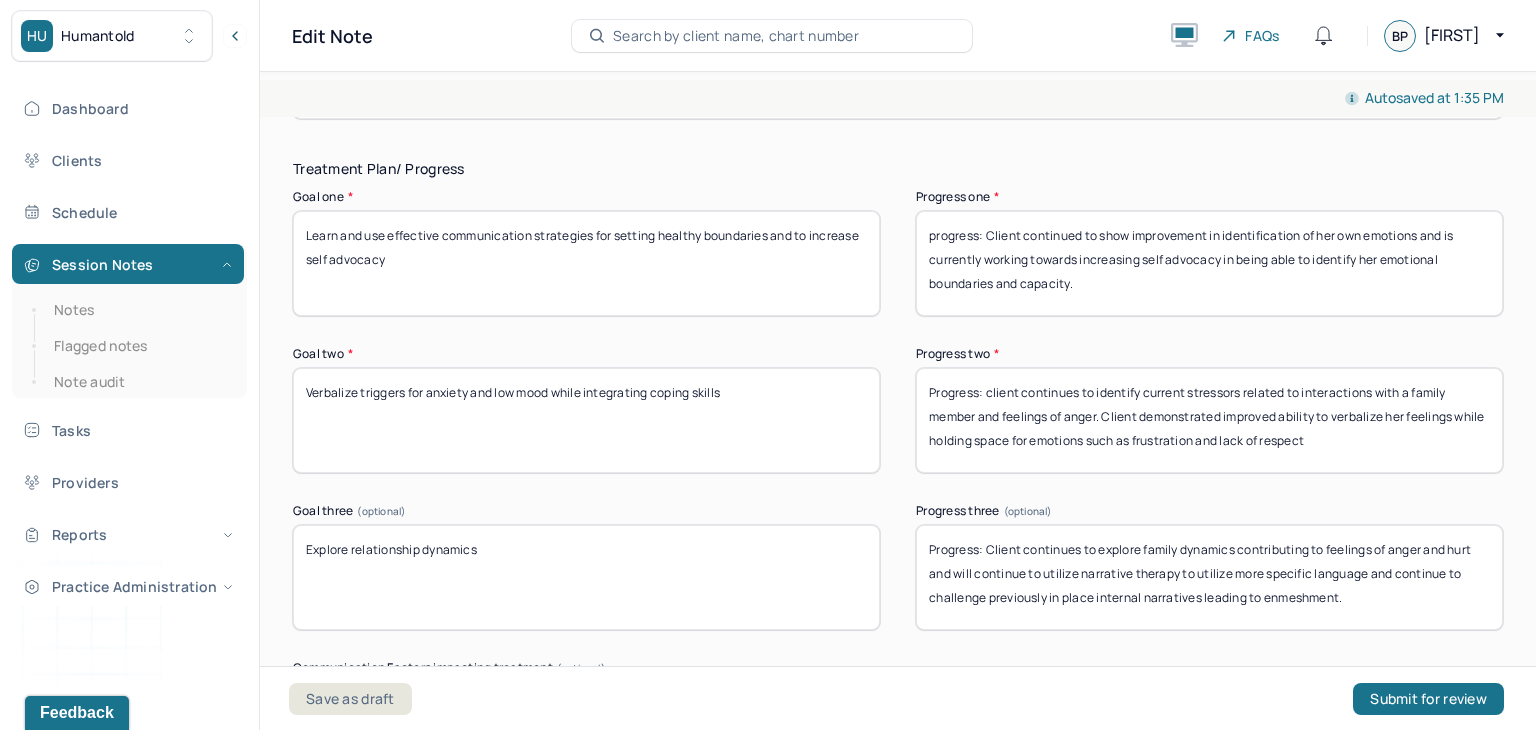type on "progress: Client continued to show improvement in identification of her own emotions and is currently working towards increasing self advocacy in being able to identify her emotional boundaries and capacity." 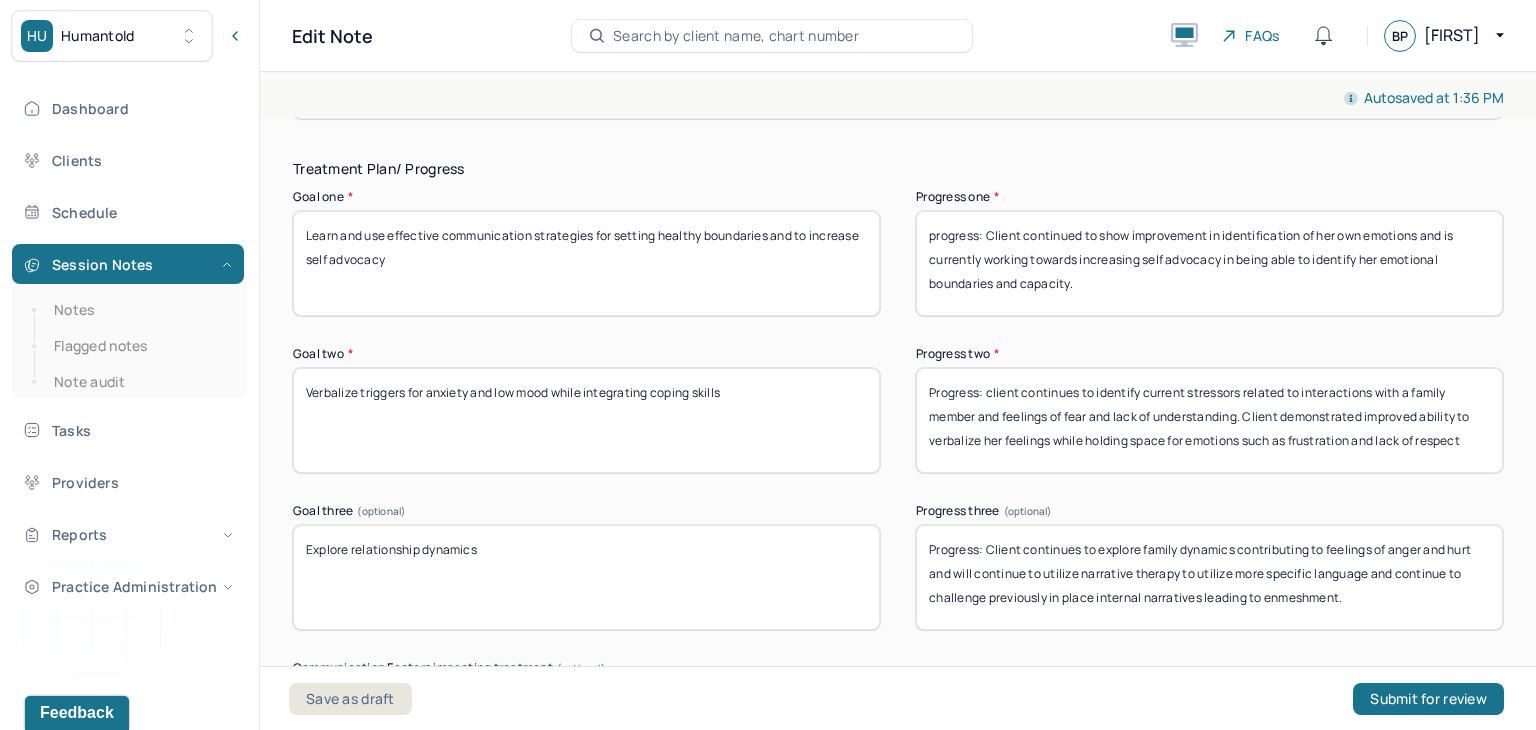 click on "Progress: client continues to identify current stressors related to interactions with a family member and feelings of fear and lack of understanding. Client demonstrated improved ability to verbalize her feelings while holding space for emotions such as frustration and lack of respect" at bounding box center [1209, 420] 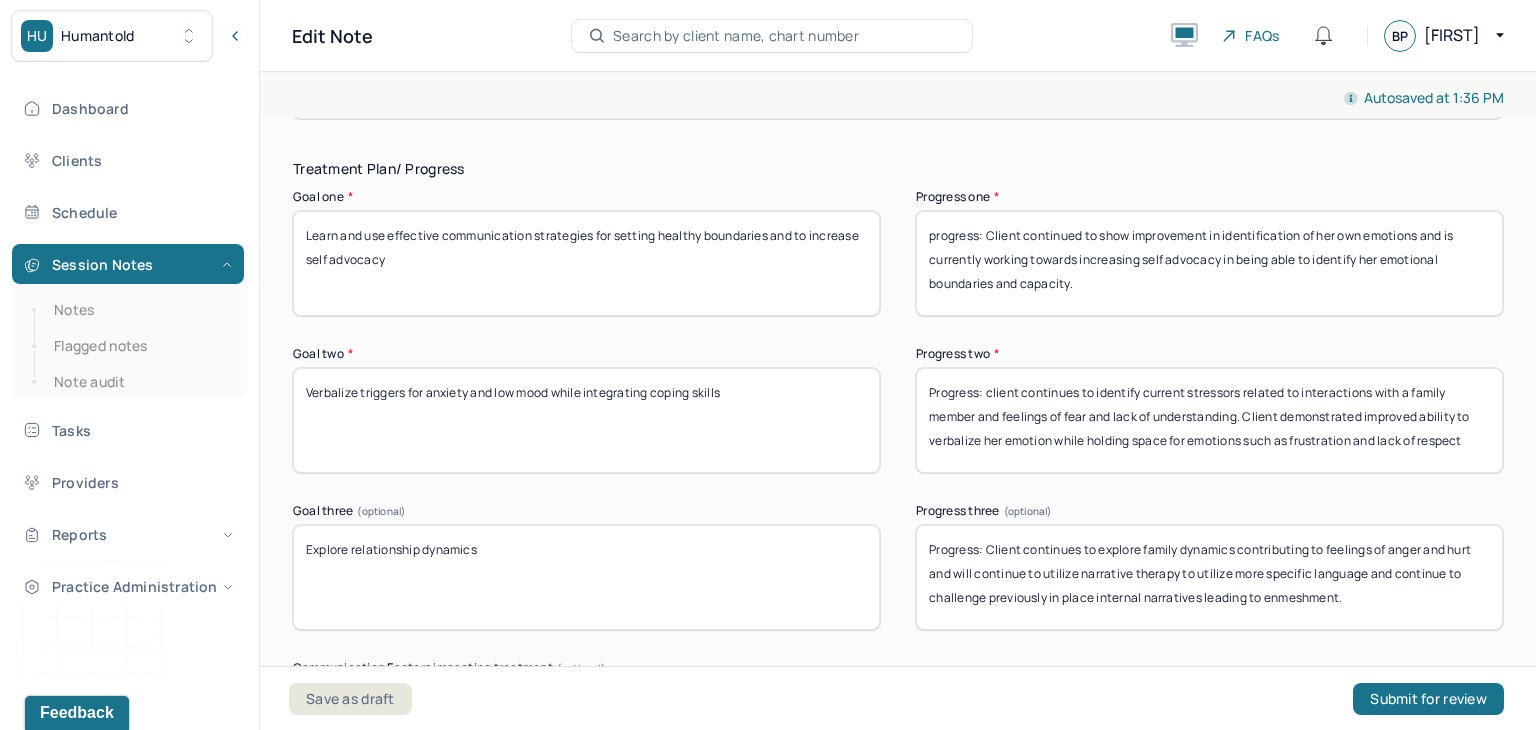 drag, startPoint x: 1180, startPoint y: 450, endPoint x: 1535, endPoint y: 444, distance: 355.0507 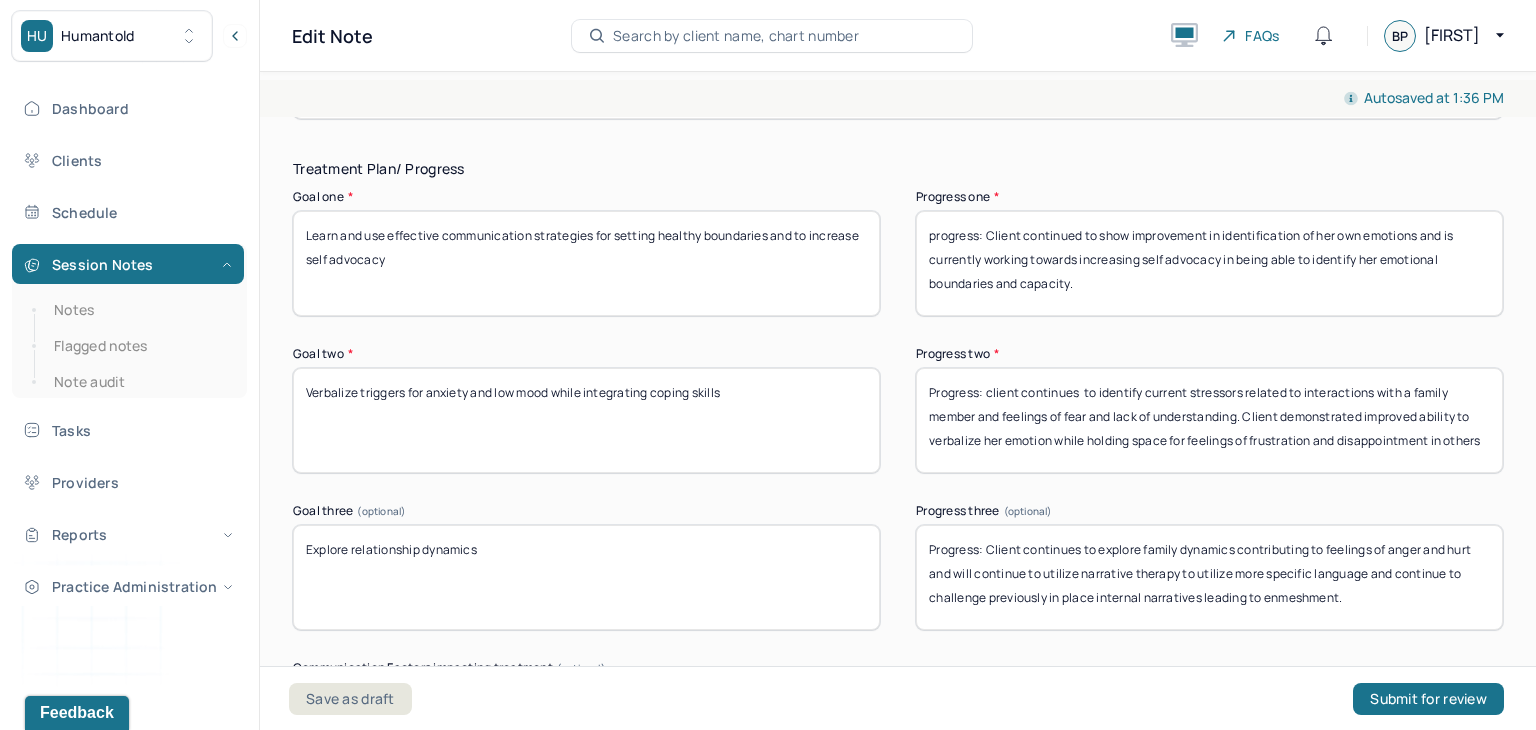 scroll, scrollTop: 1, scrollLeft: 0, axis: vertical 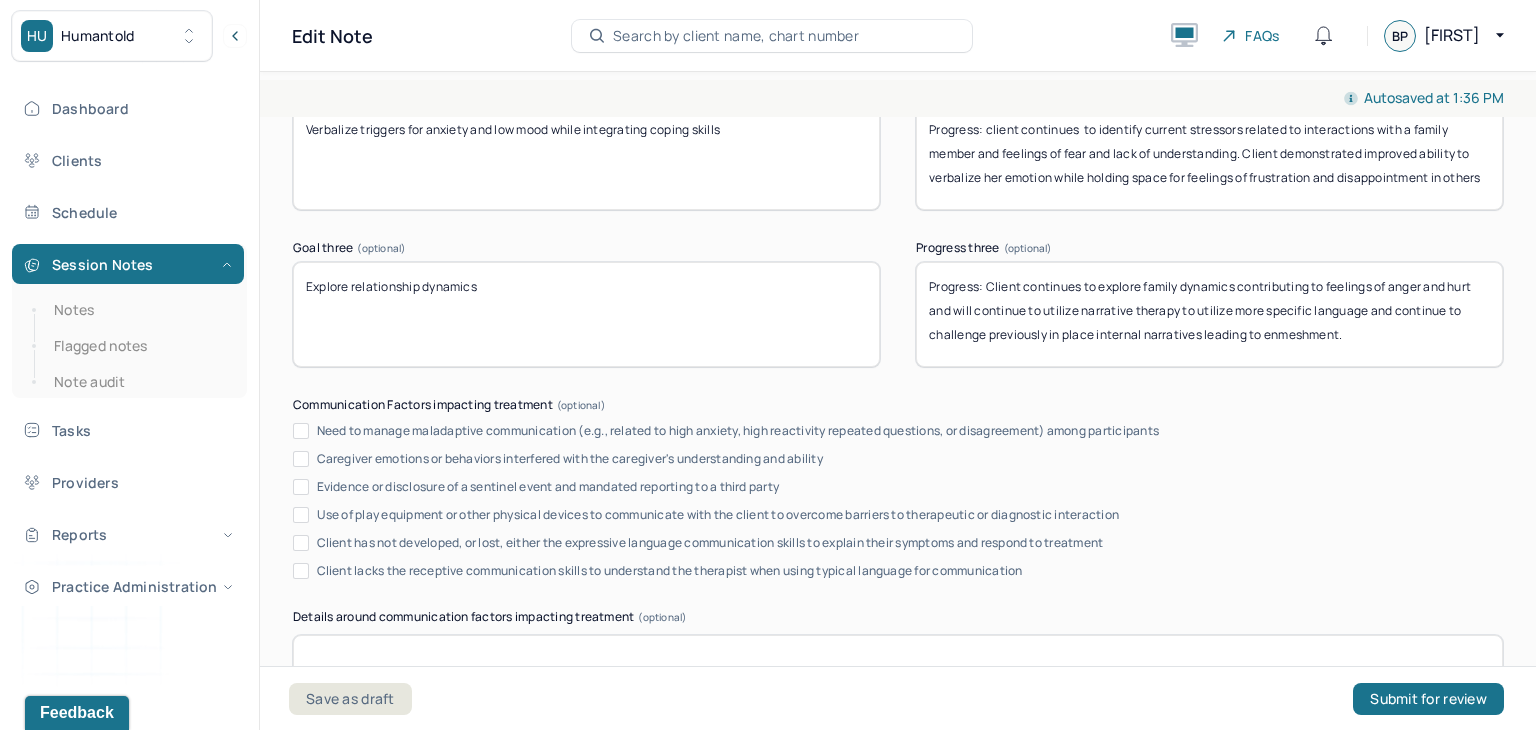type on "Progress: client continues  to identify current stressors related to interactions with a family member and feelings of fear and lack of understanding. Client demonstrated improved ability to verbalize her emotion while holding space for feelings of frustration and disappointment in others" 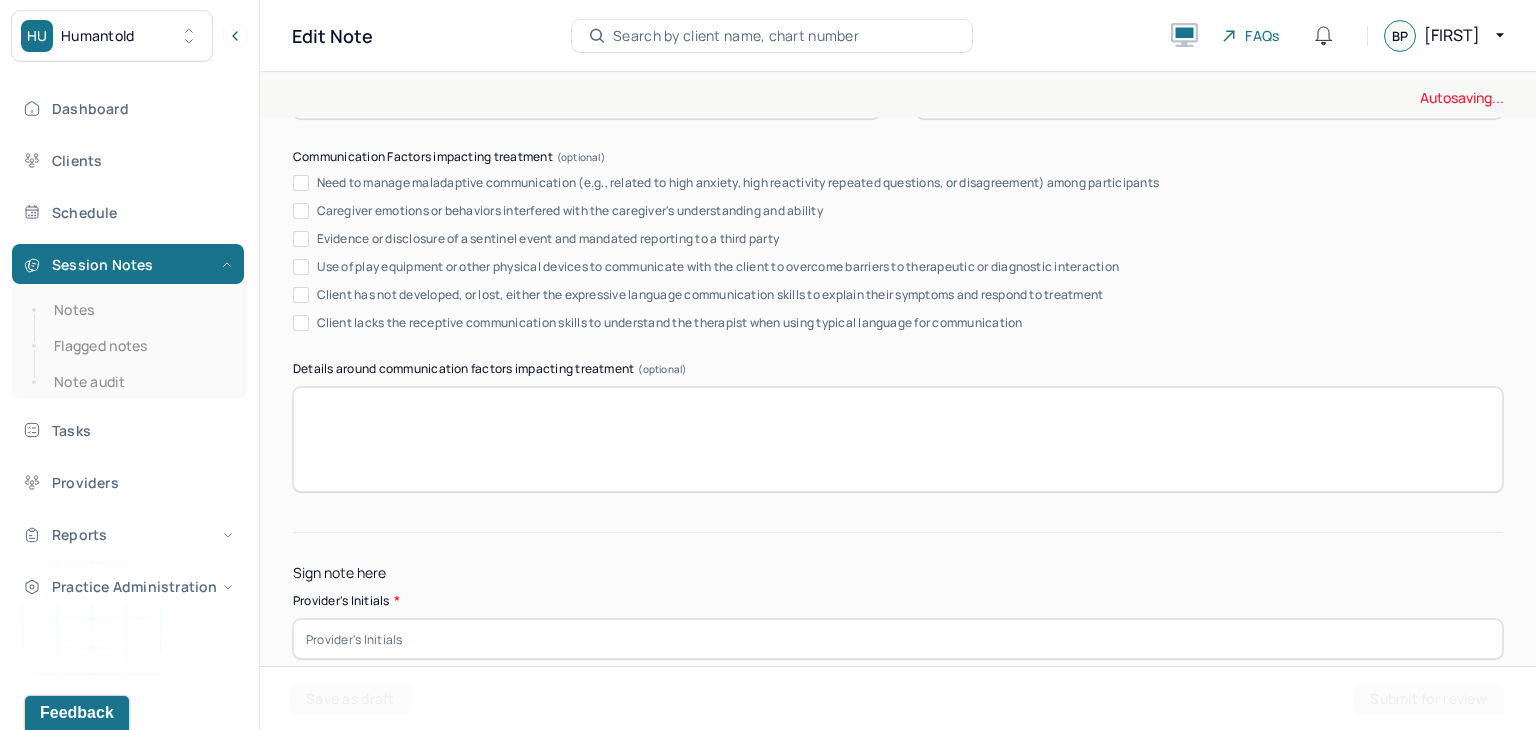 scroll, scrollTop: 3921, scrollLeft: 0, axis: vertical 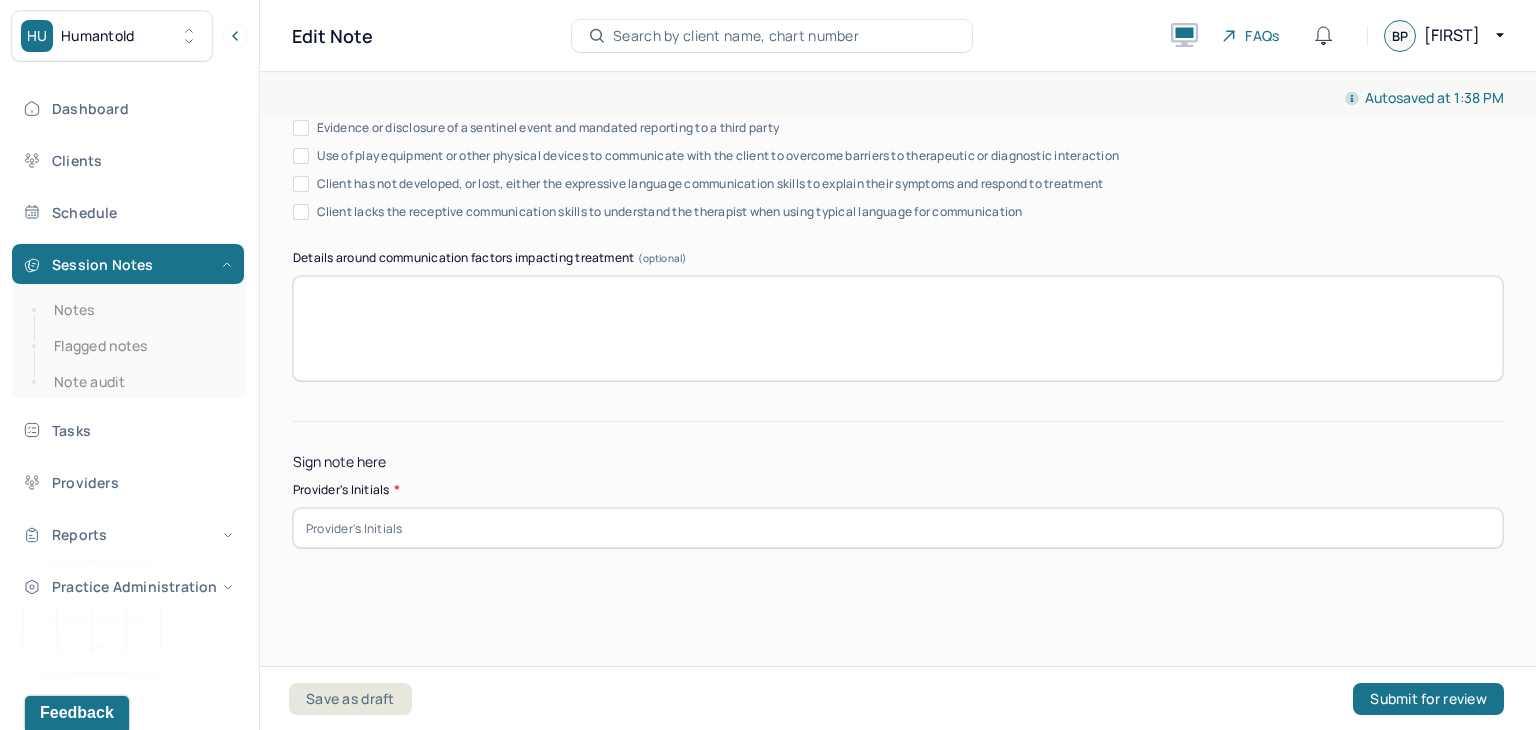 type on "Progress: Client continues to explore family dynamics contributing to feelings of frustrations and will continue to explore her own expectations of the relationship" 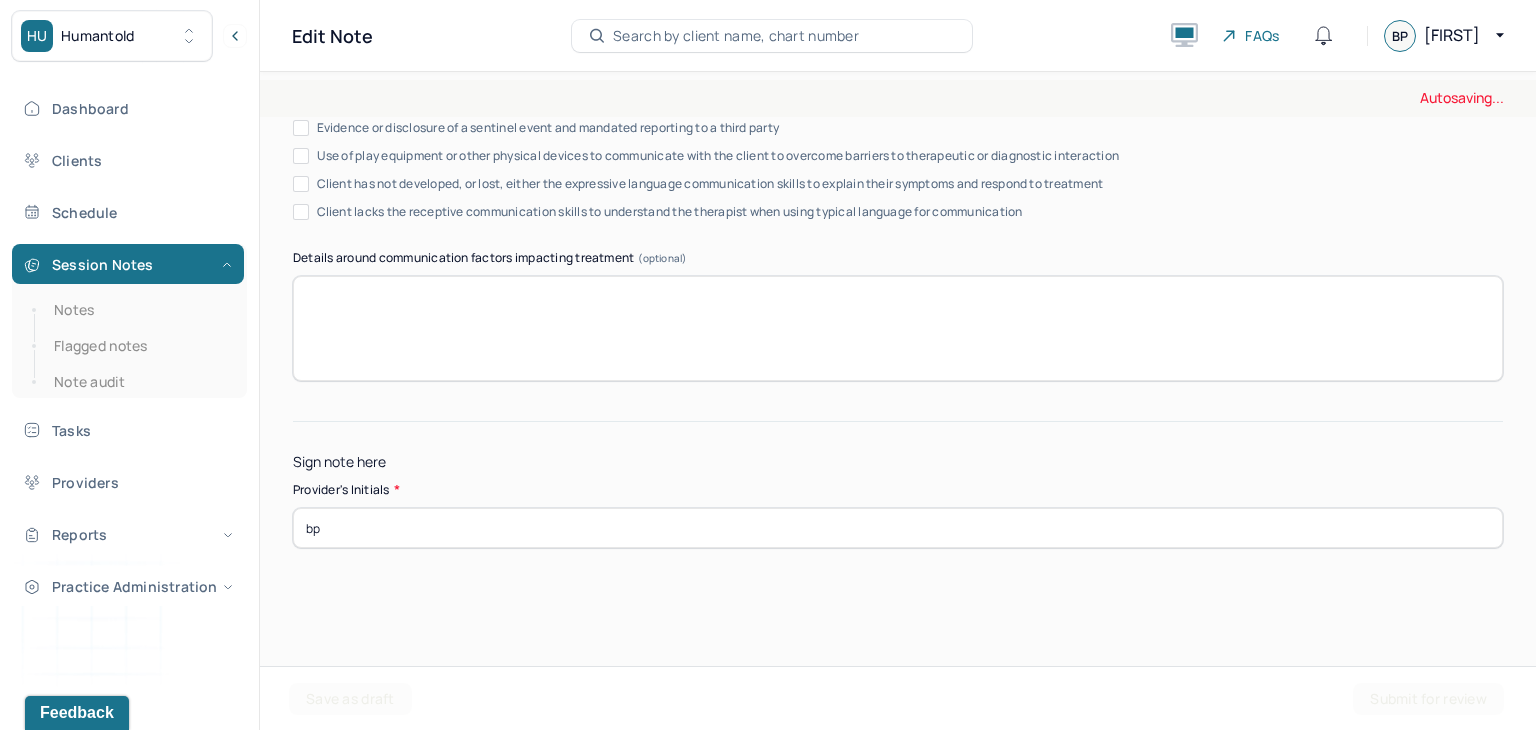 type on "bp" 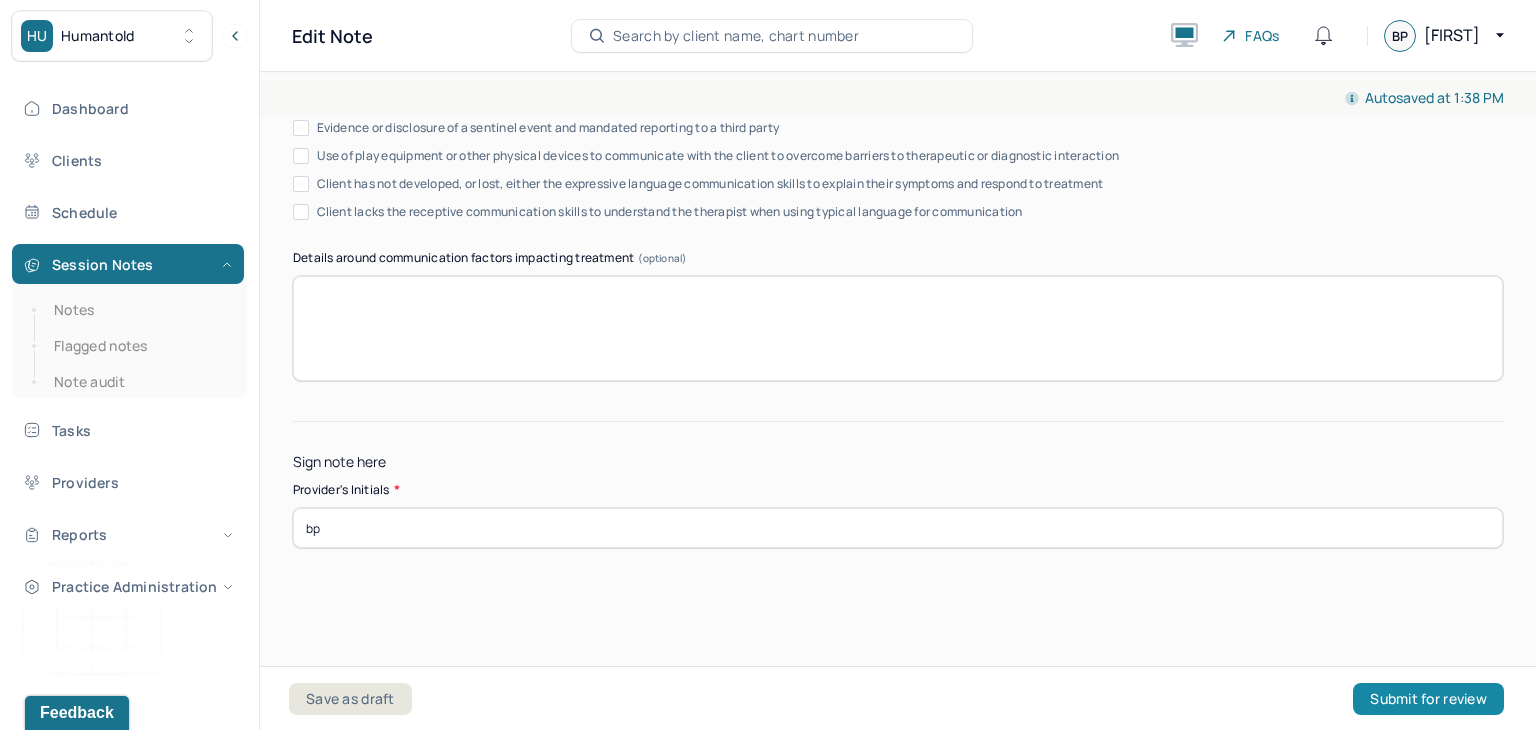 click on "Submit for review" at bounding box center (1428, 699) 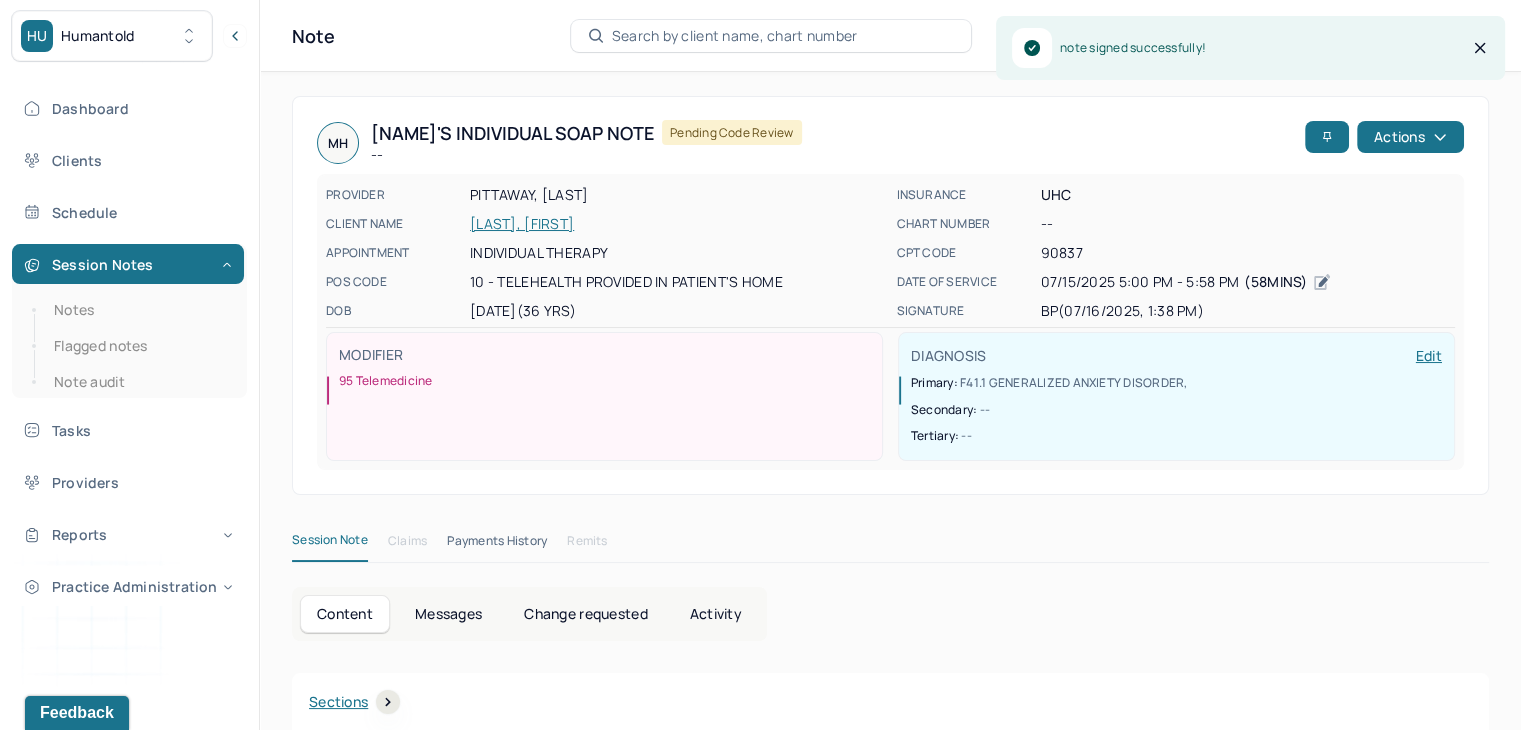 click on "Sections" at bounding box center [890, 702] 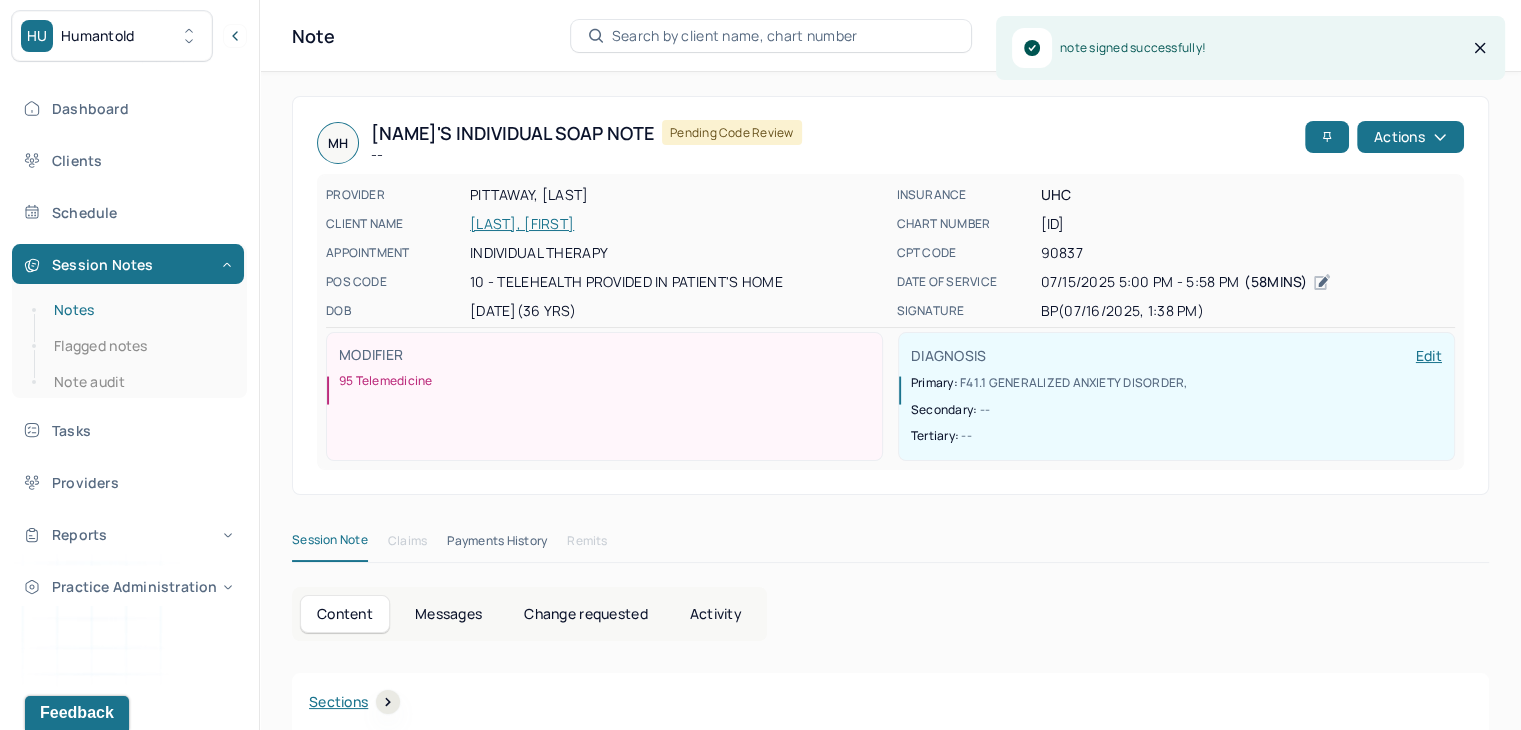 click on "Notes" at bounding box center (139, 310) 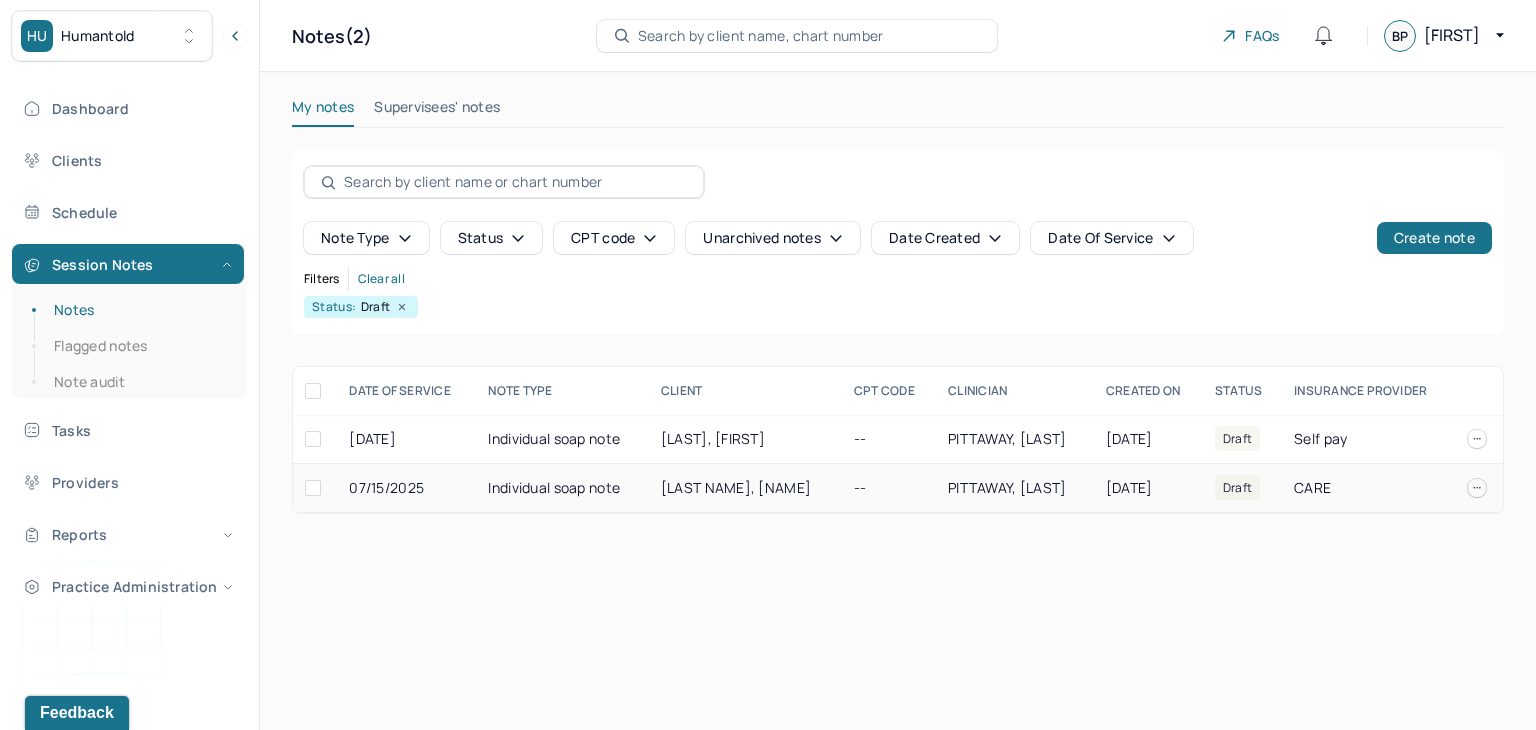 click on "Individual soap note" at bounding box center [562, 488] 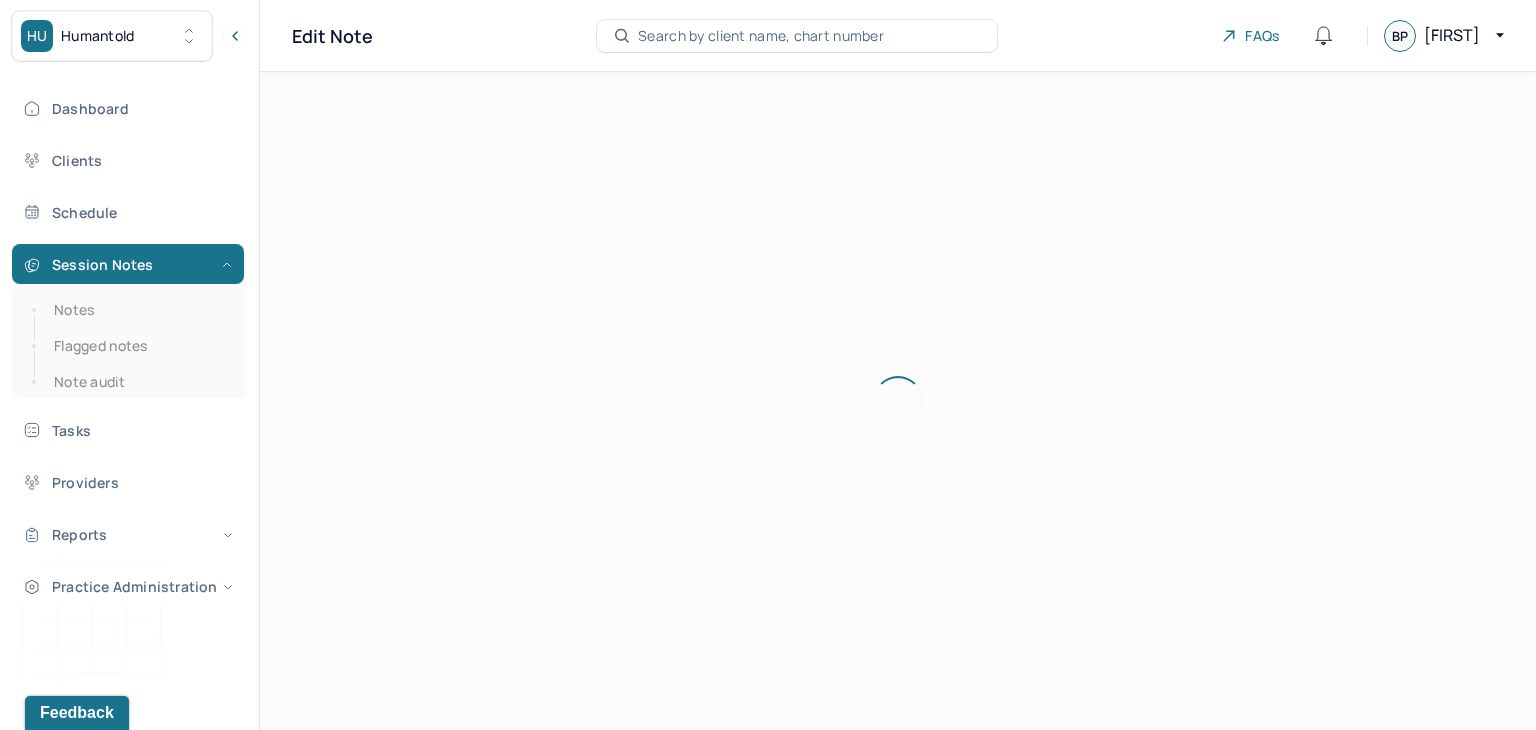click at bounding box center (898, 401) 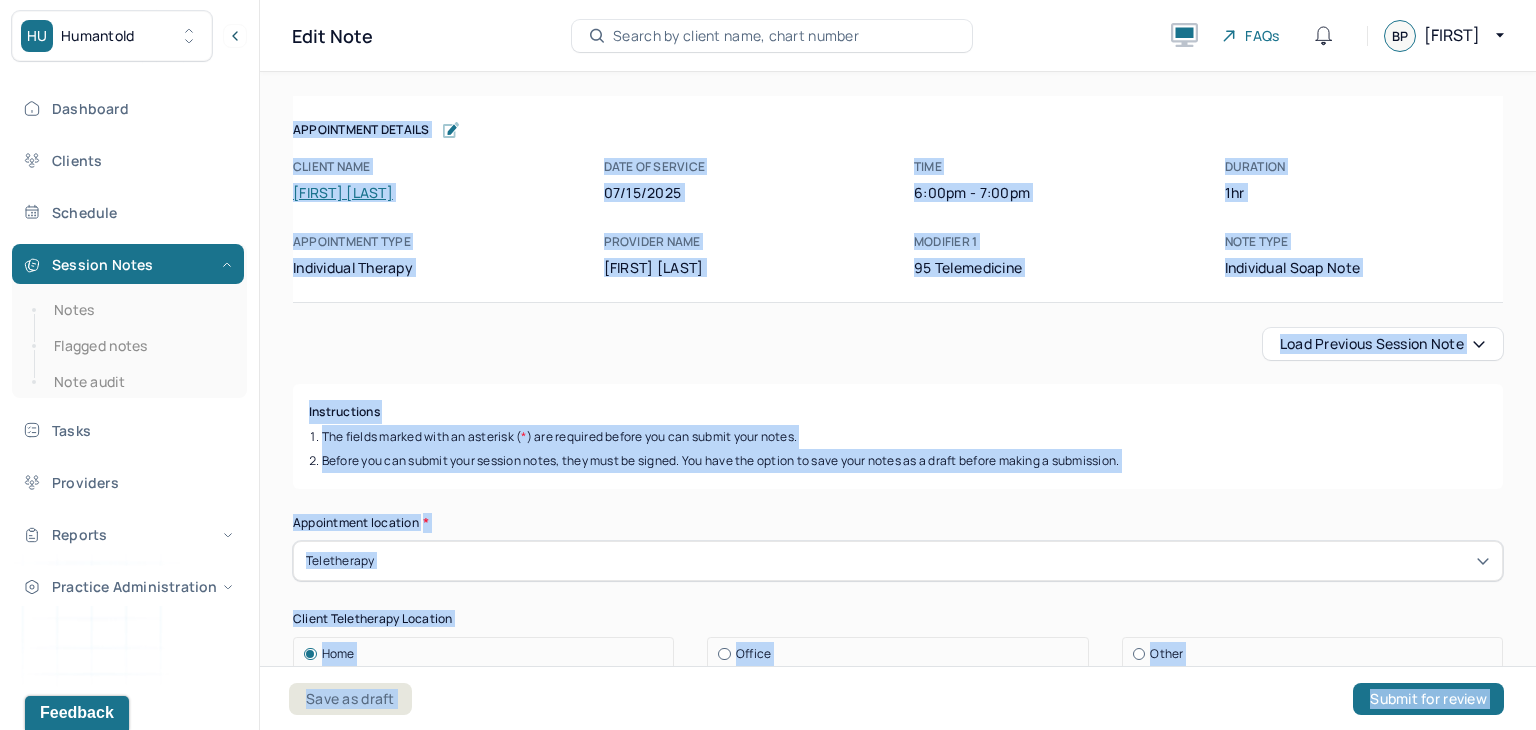 click on "Load previous session note" at bounding box center [898, 344] 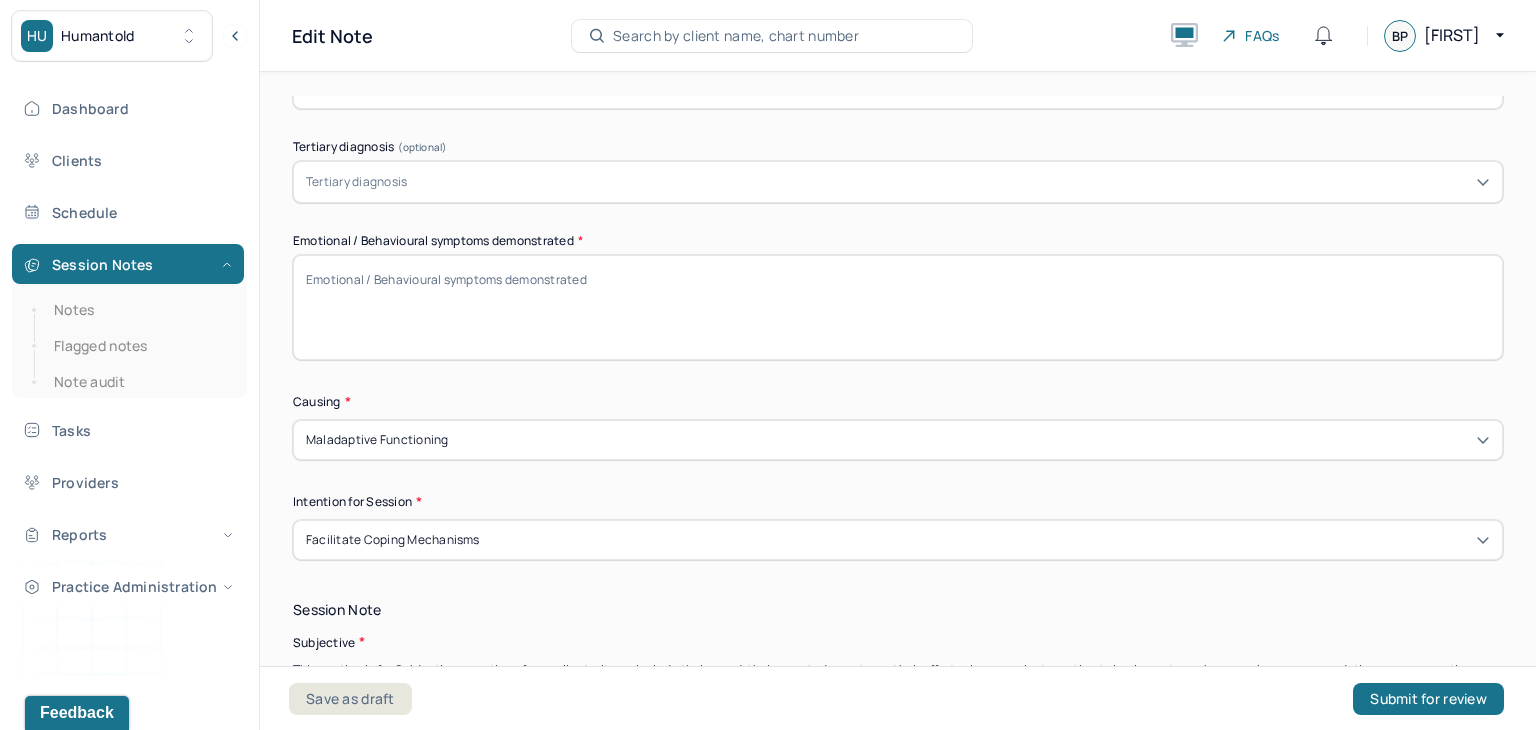 scroll, scrollTop: 924, scrollLeft: 0, axis: vertical 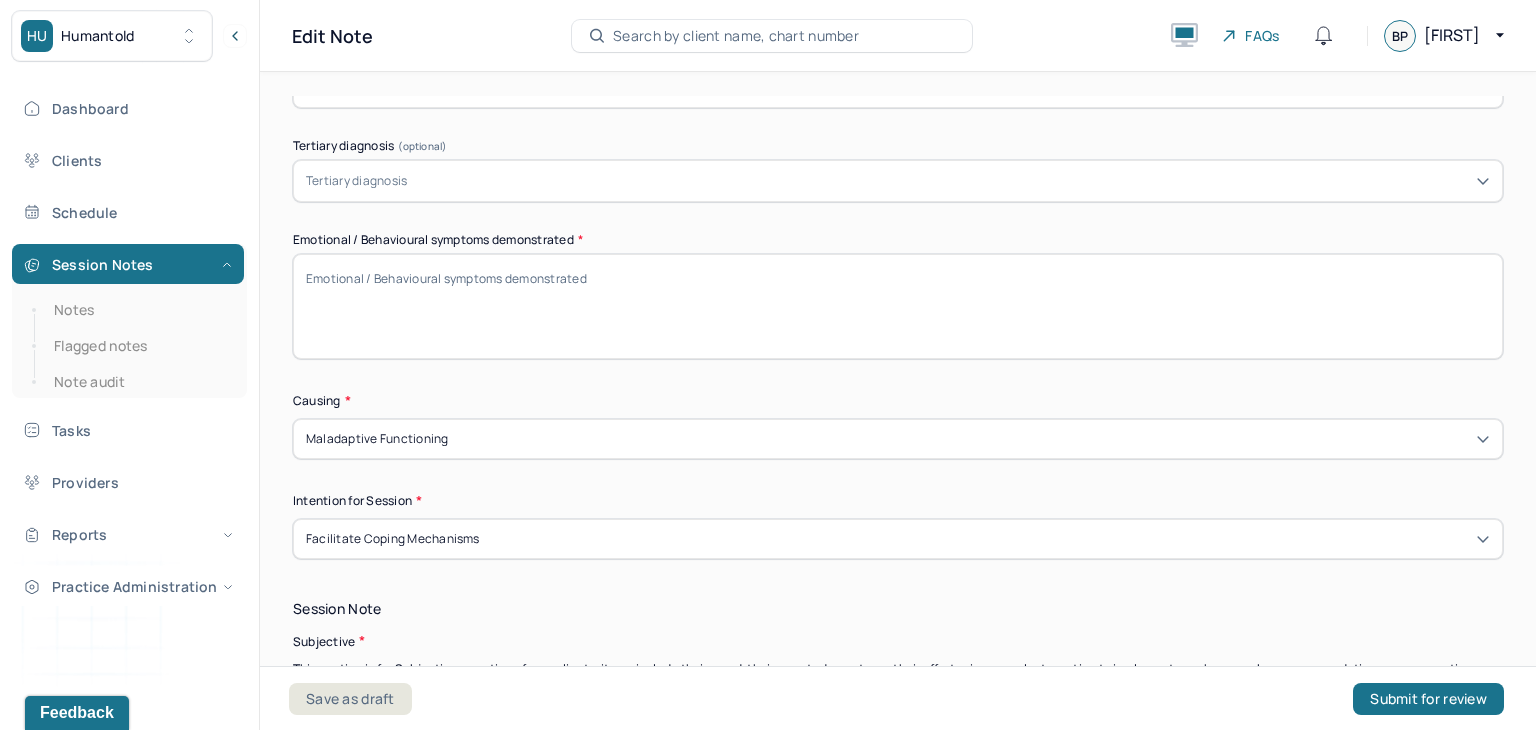 click on "Emotional / Behavioural symptoms demonstrated *" at bounding box center [898, 306] 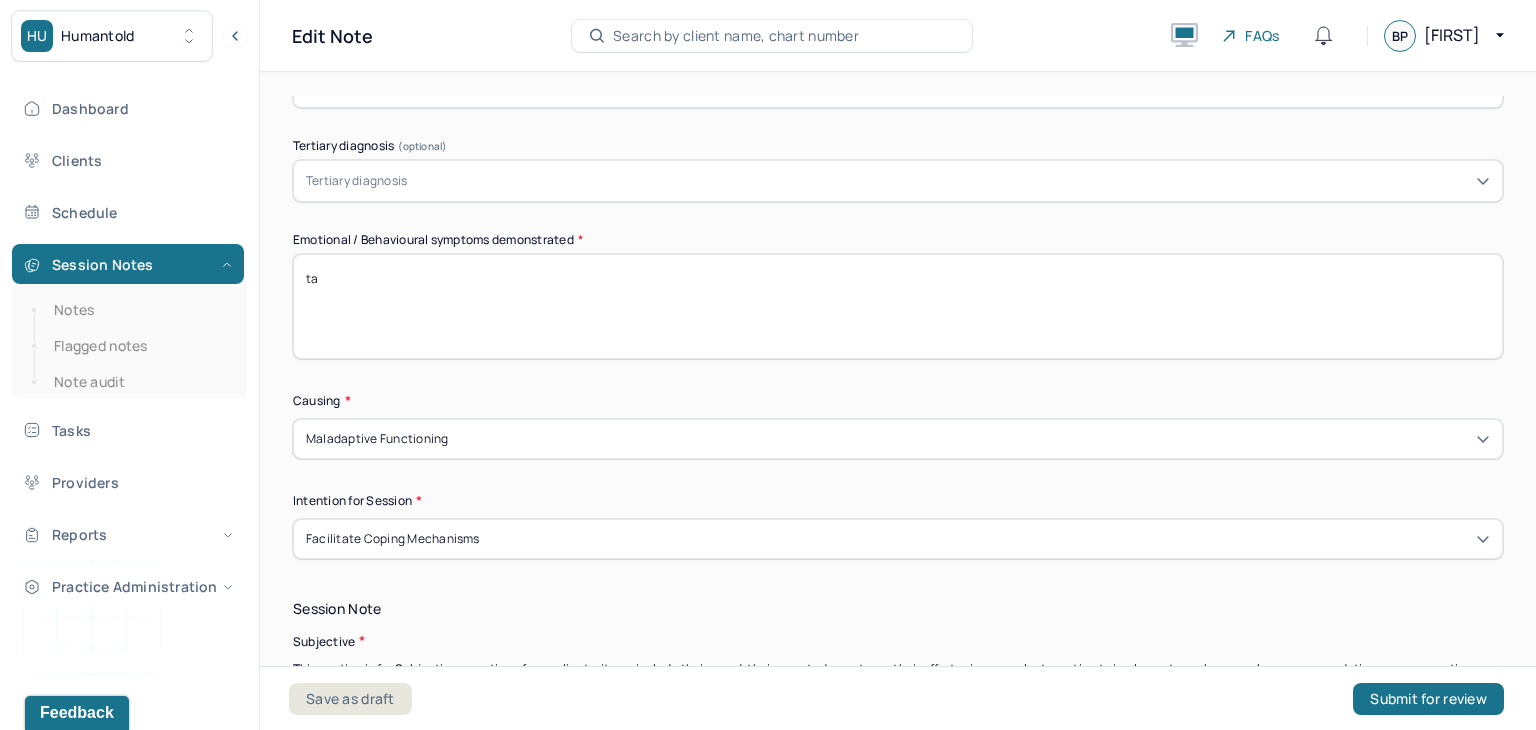 type on "t" 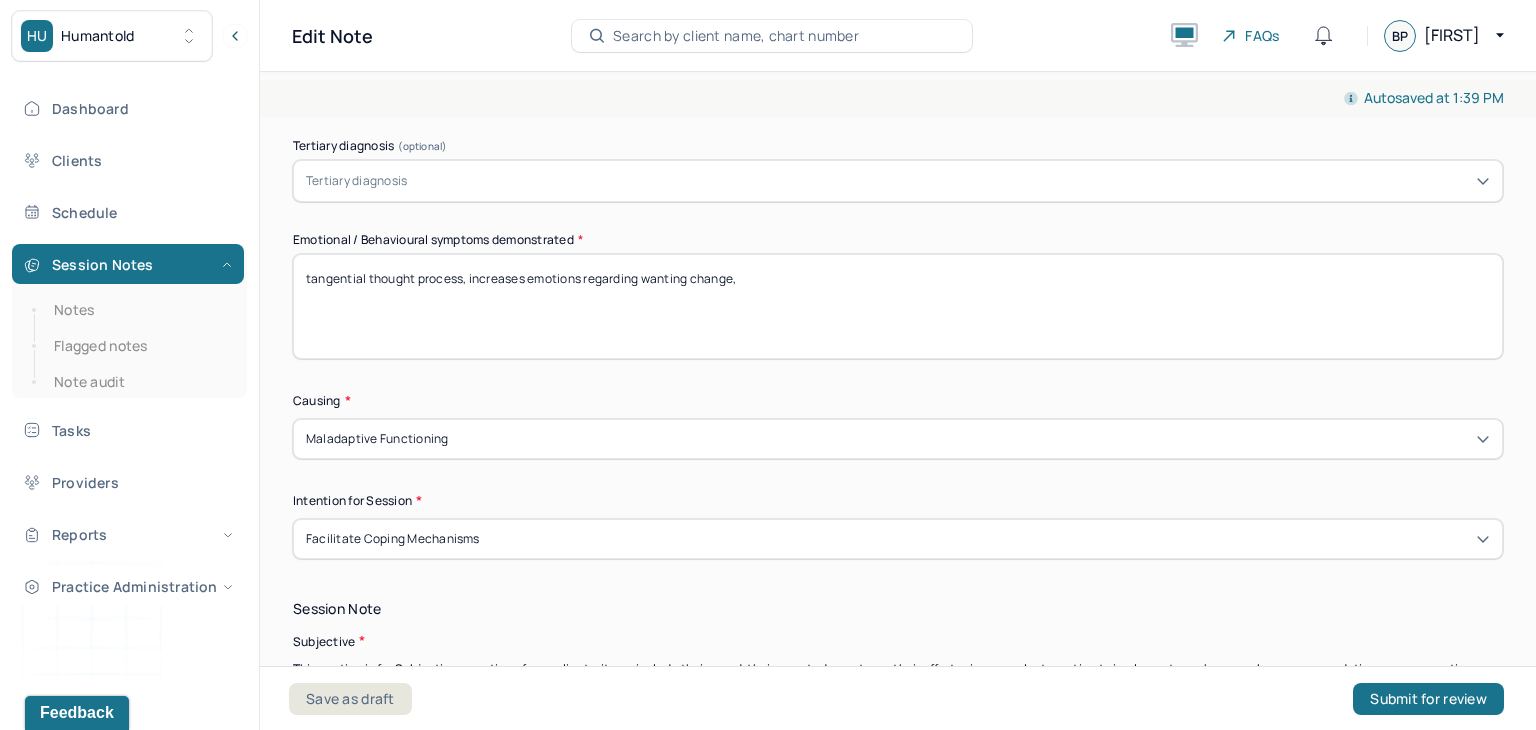 click on "tangential thought process, increases emotions regarding wanting change," at bounding box center [898, 306] 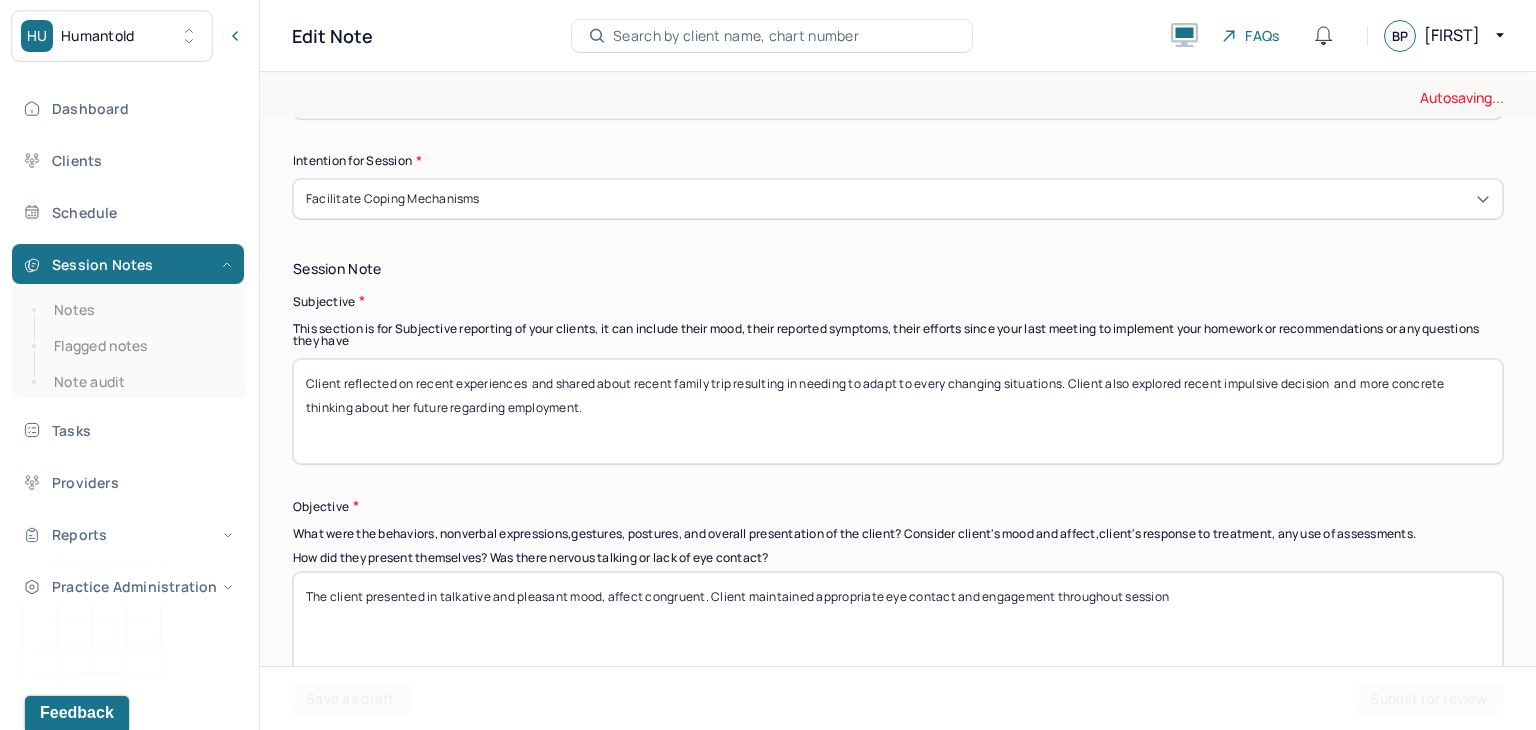 scroll, scrollTop: 1283, scrollLeft: 0, axis: vertical 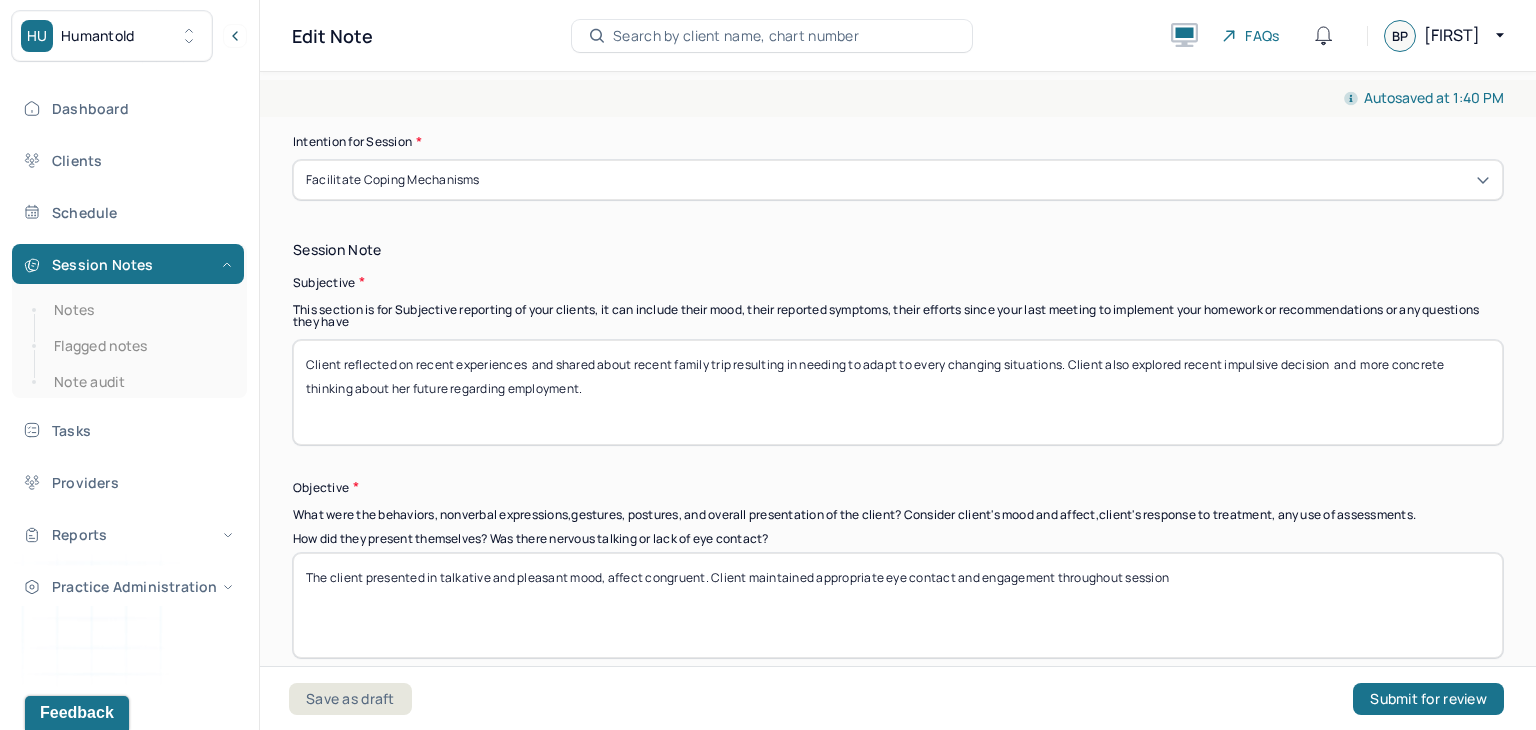 type on "tangential thought process, increase emotions regarding wanting change, some feelings of overwhelm" 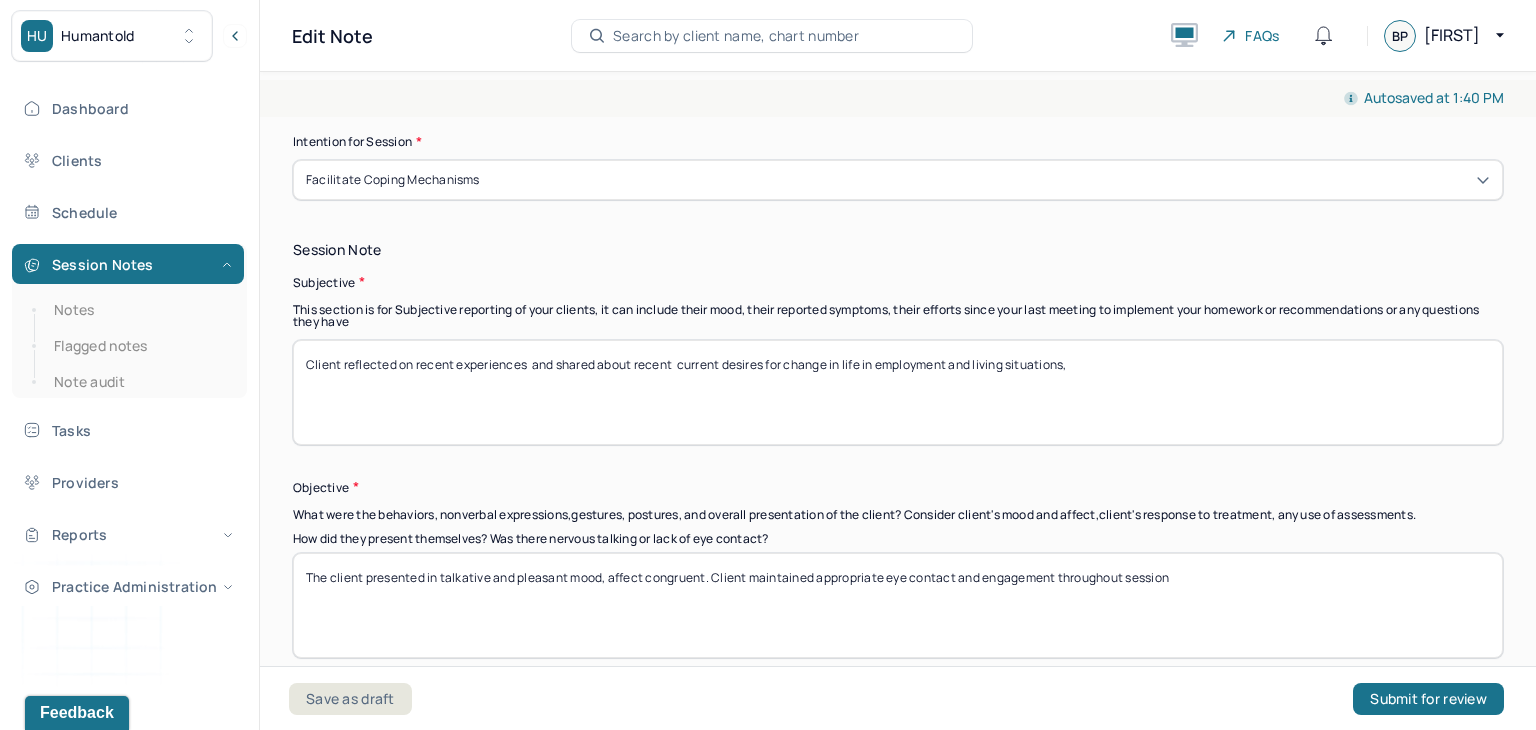 click on "Client reflected on recent experiences  and shared about recent  current desires for change in life in employment and living situations," at bounding box center [898, 392] 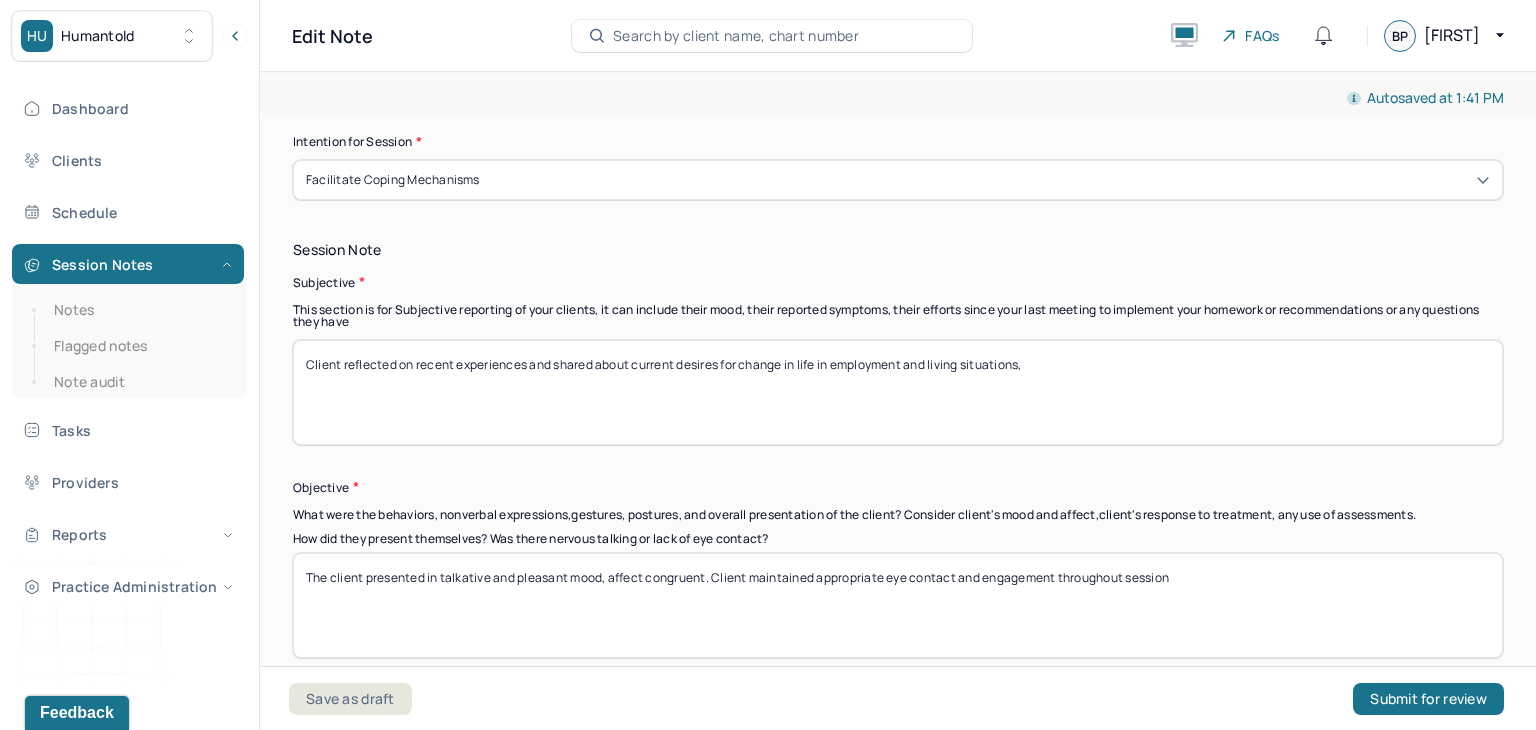 click on "Client reflected on recent experiences and shared about current desires for change in life in employment and living situations," at bounding box center (898, 392) 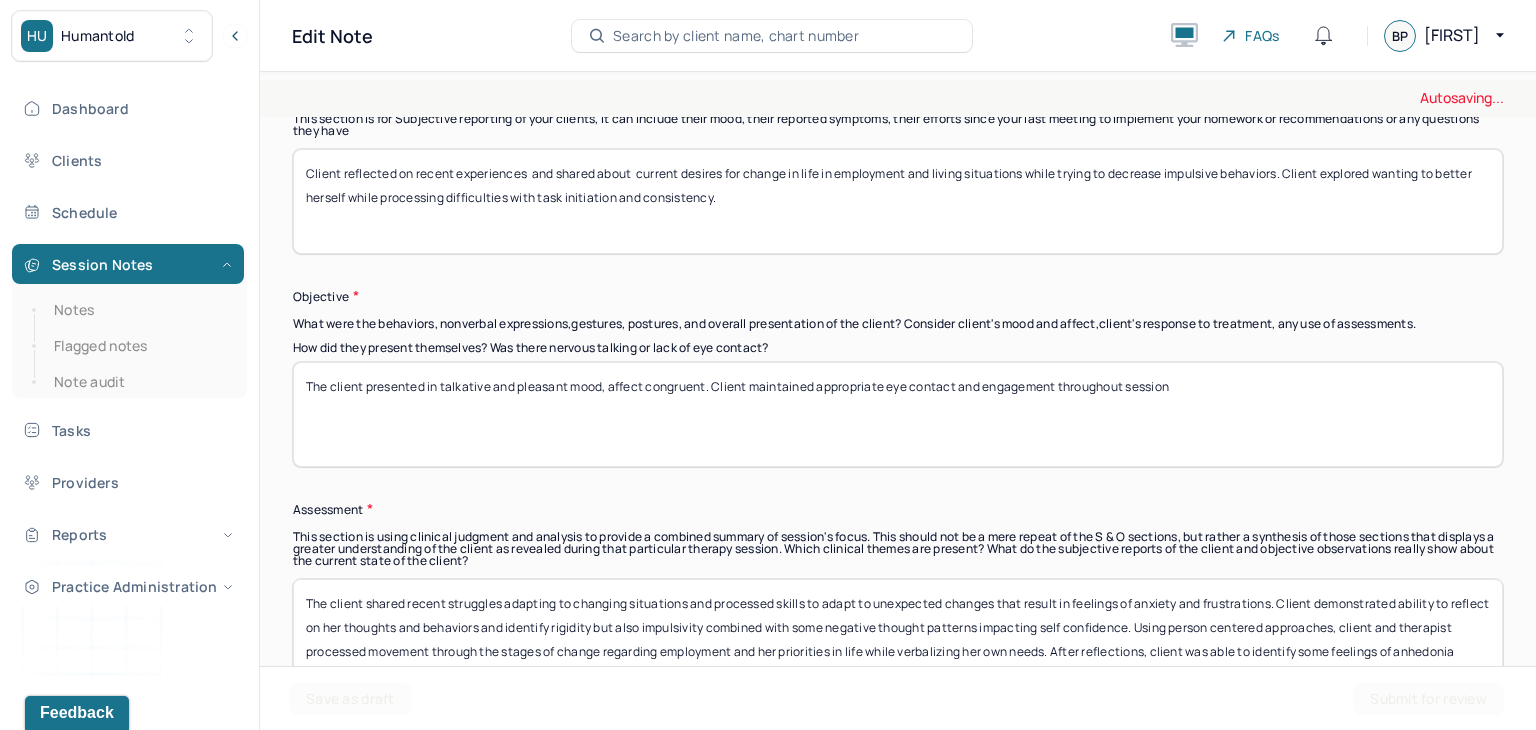 scroll, scrollTop: 1479, scrollLeft: 0, axis: vertical 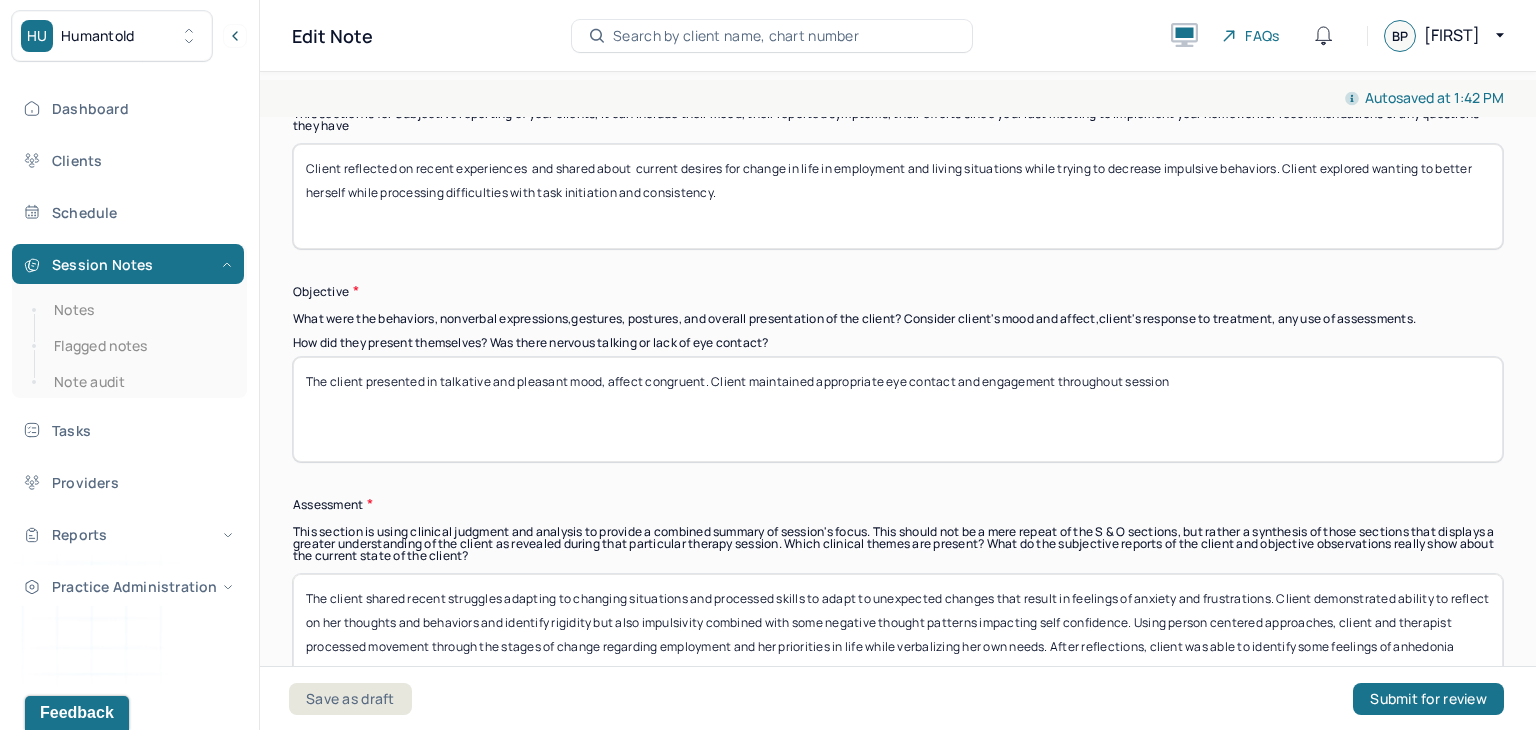 type on "Client reflected on recent experiences  and shared about  current desires for change in life in employment and living situations while trying to decrease impulsive behaviors. Client explored wanting to better herself while processing difficulties with task initiation and consistency." 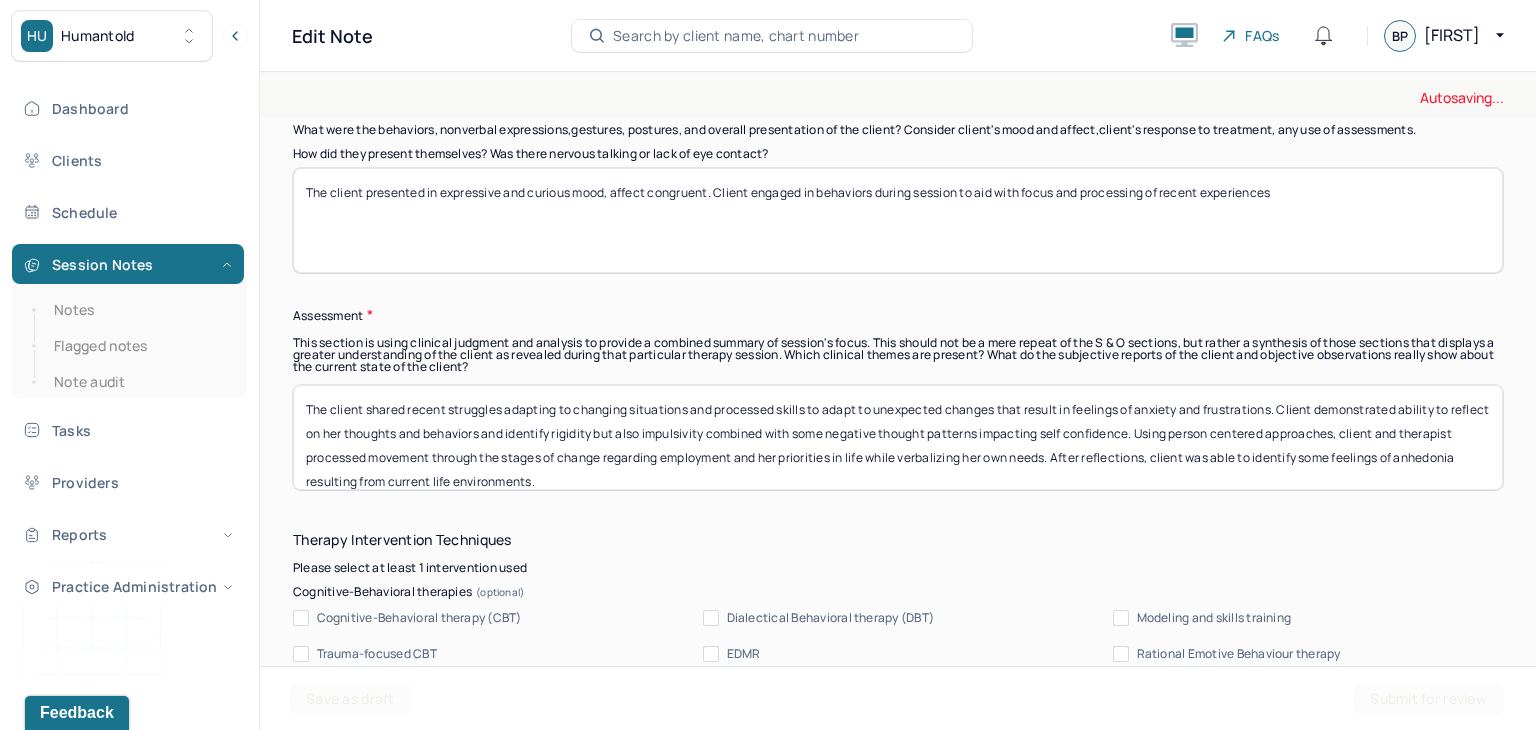 scroll, scrollTop: 1671, scrollLeft: 0, axis: vertical 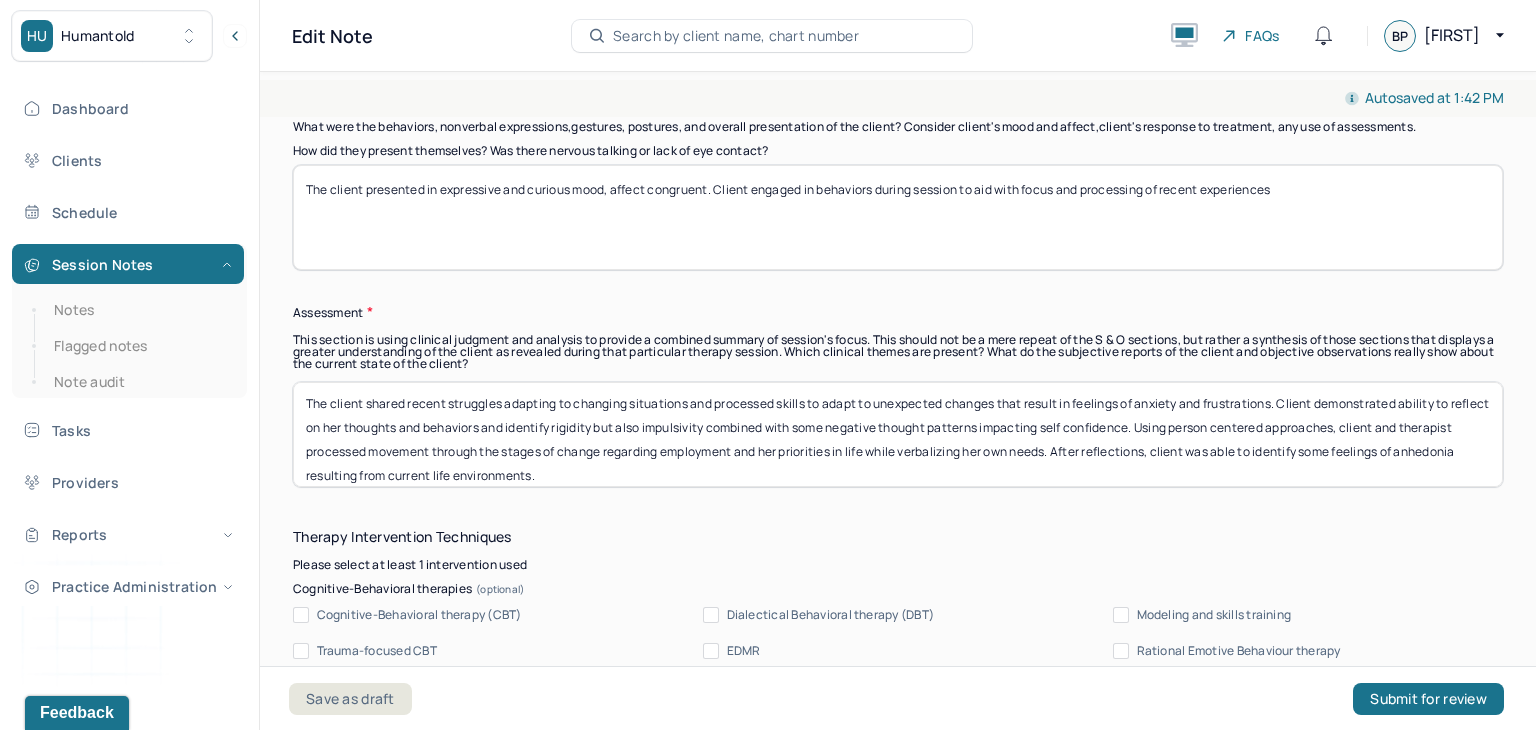 type on "The client presented in expressive and curious mood, affect congruent. Client engaged in behaviors during session to aid with focus and processing of recent experiences" 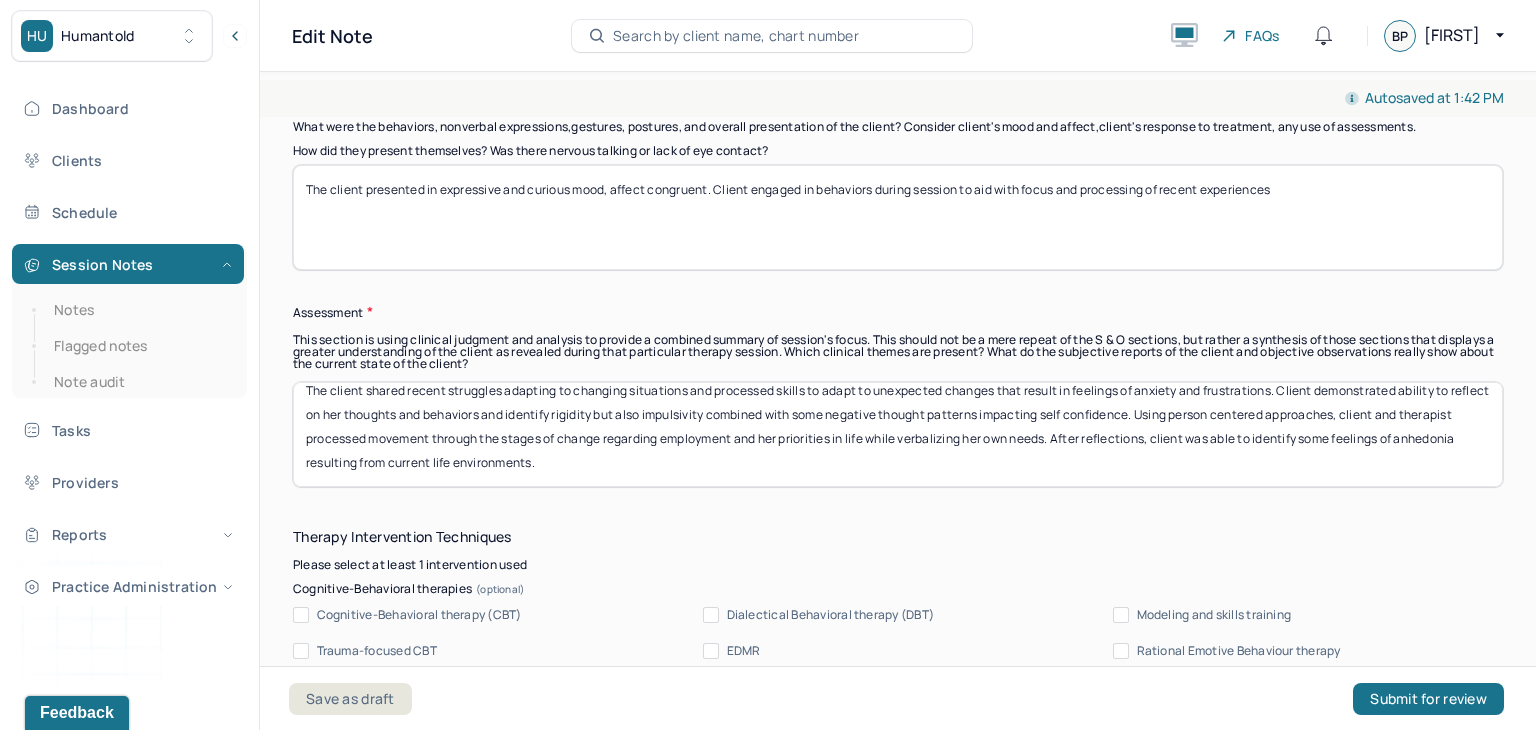 drag, startPoint x: 508, startPoint y: 401, endPoint x: 682, endPoint y: 515, distance: 208.01923 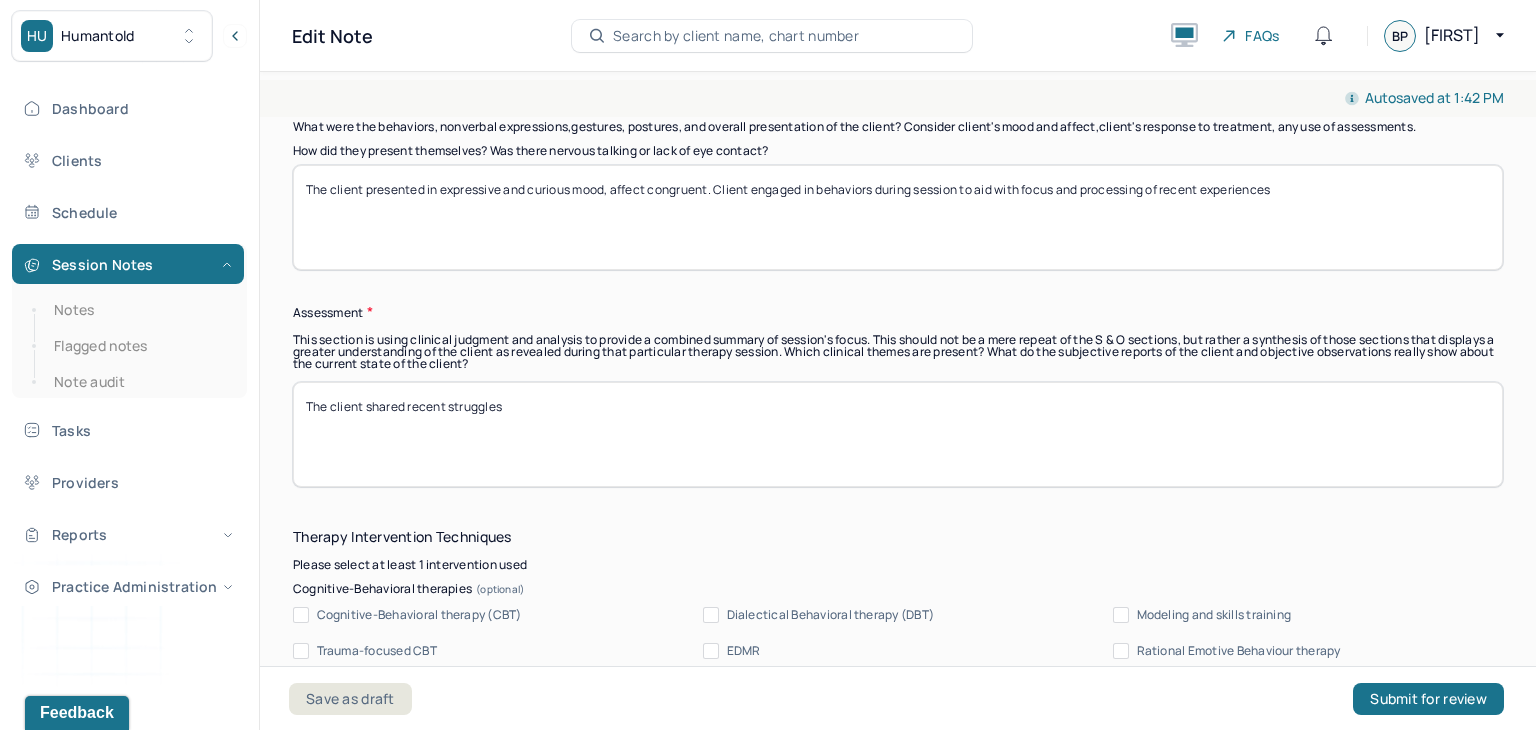 scroll, scrollTop: 0, scrollLeft: 0, axis: both 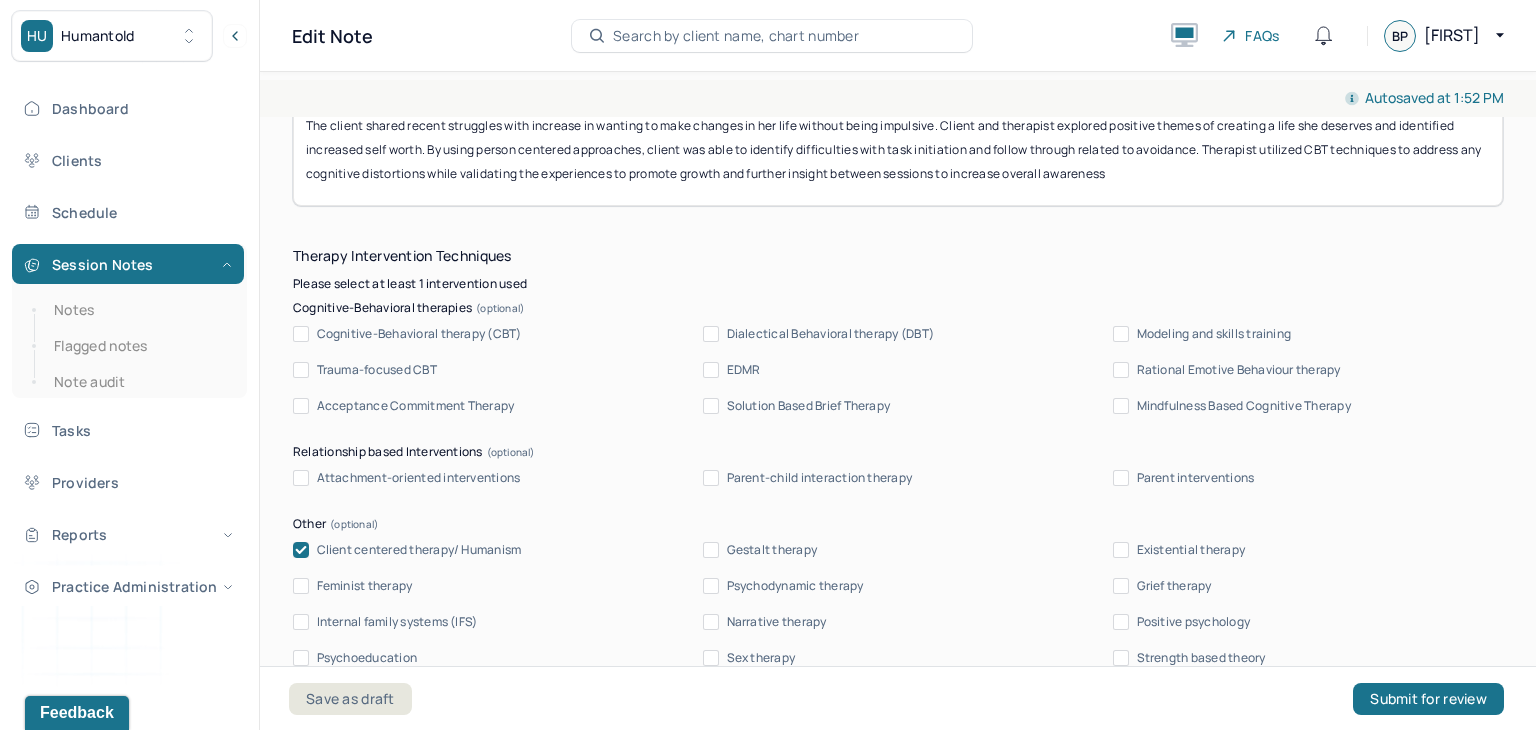 type on "The client shared recent struggles with increase in wanting to make changes in her life without being impulsive. Client and therapist explored positive themes of creating a life she deserves and identified increased self worth. By using person centered approaches, client was able to identify difficulties with task initiation and follow through related to avoidance. Therapist utilized CBT techniques to address any cognitive distortions while validating the experiences to promote growth and further insight between sessions to increase overall awareness" 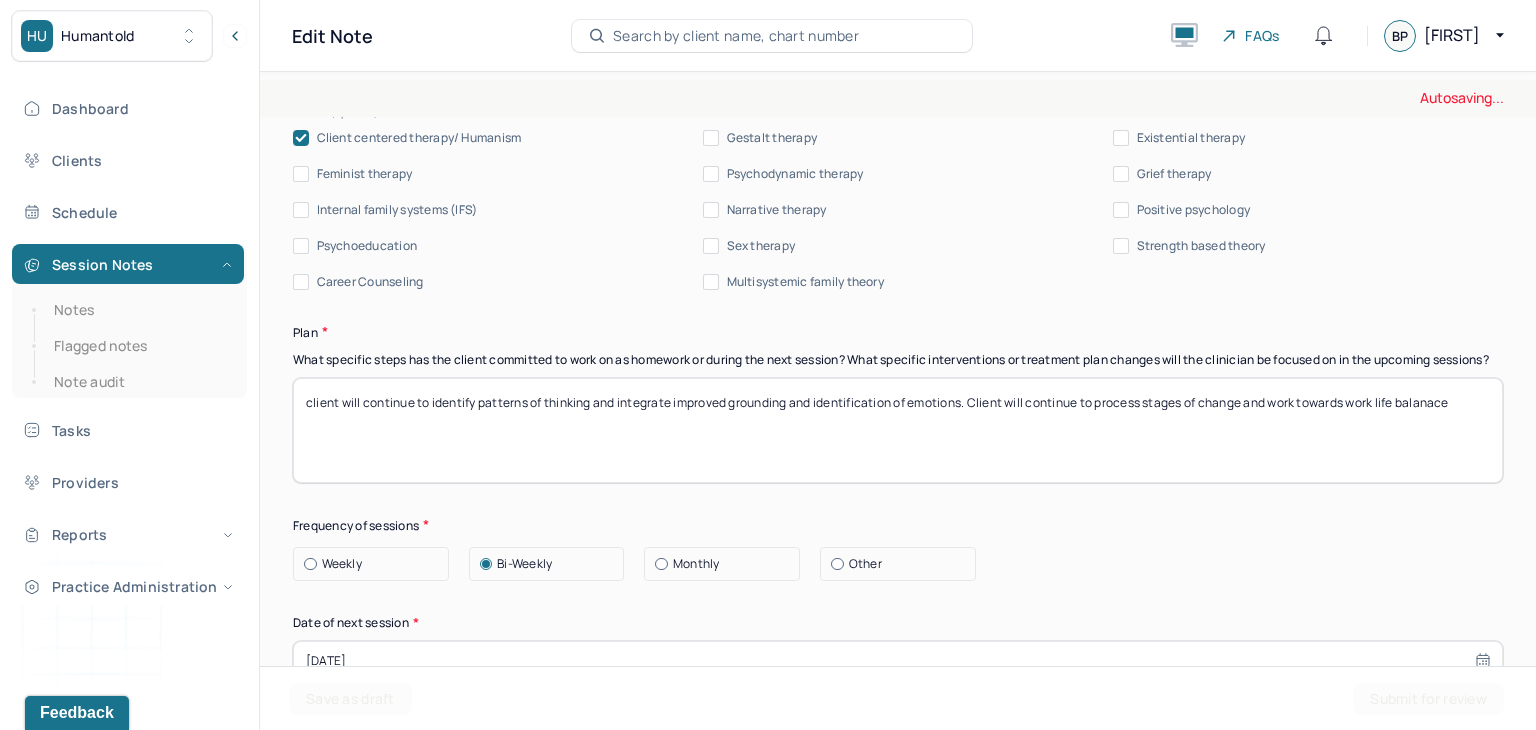 scroll, scrollTop: 2366, scrollLeft: 0, axis: vertical 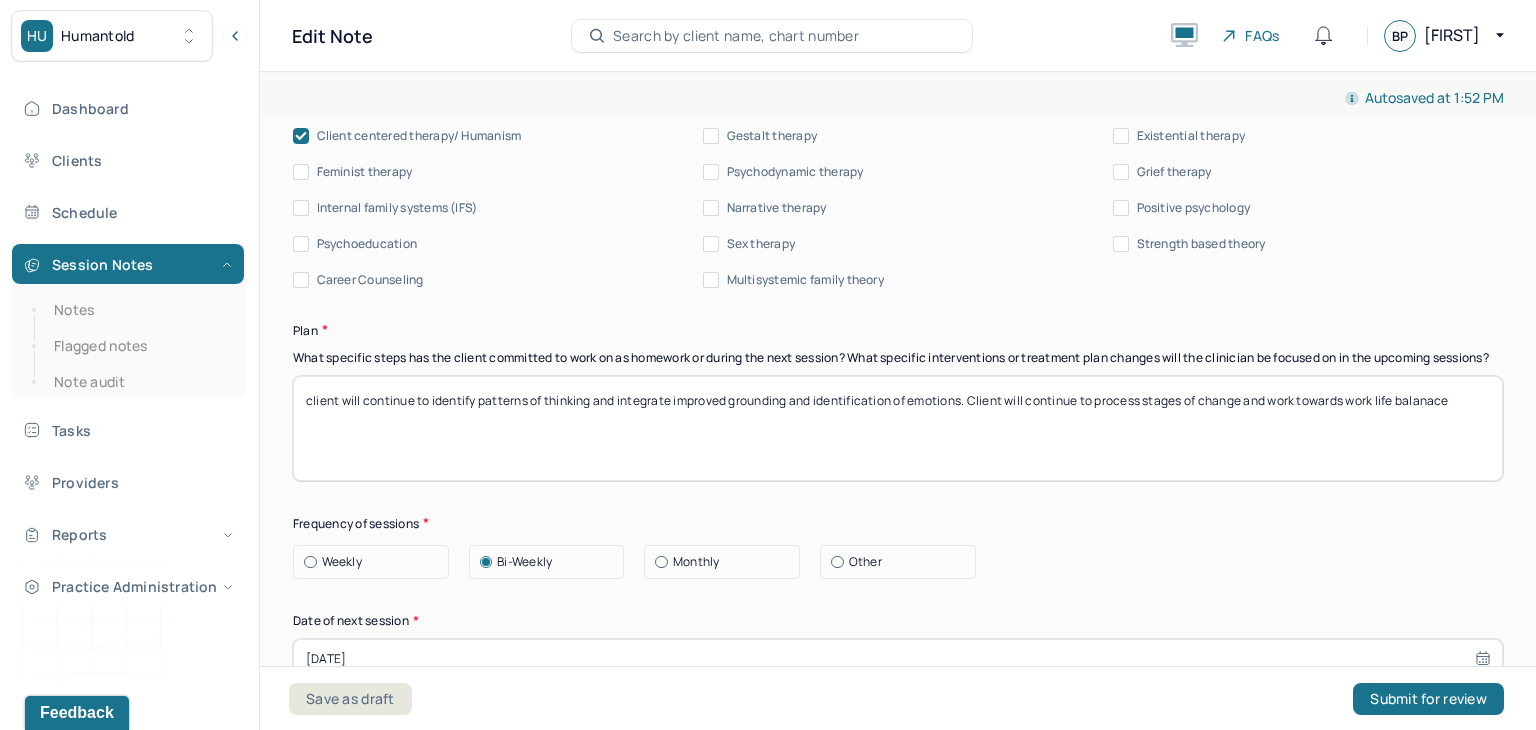 drag, startPoint x: 534, startPoint y: 415, endPoint x: 1351, endPoint y: 320, distance: 822.5047 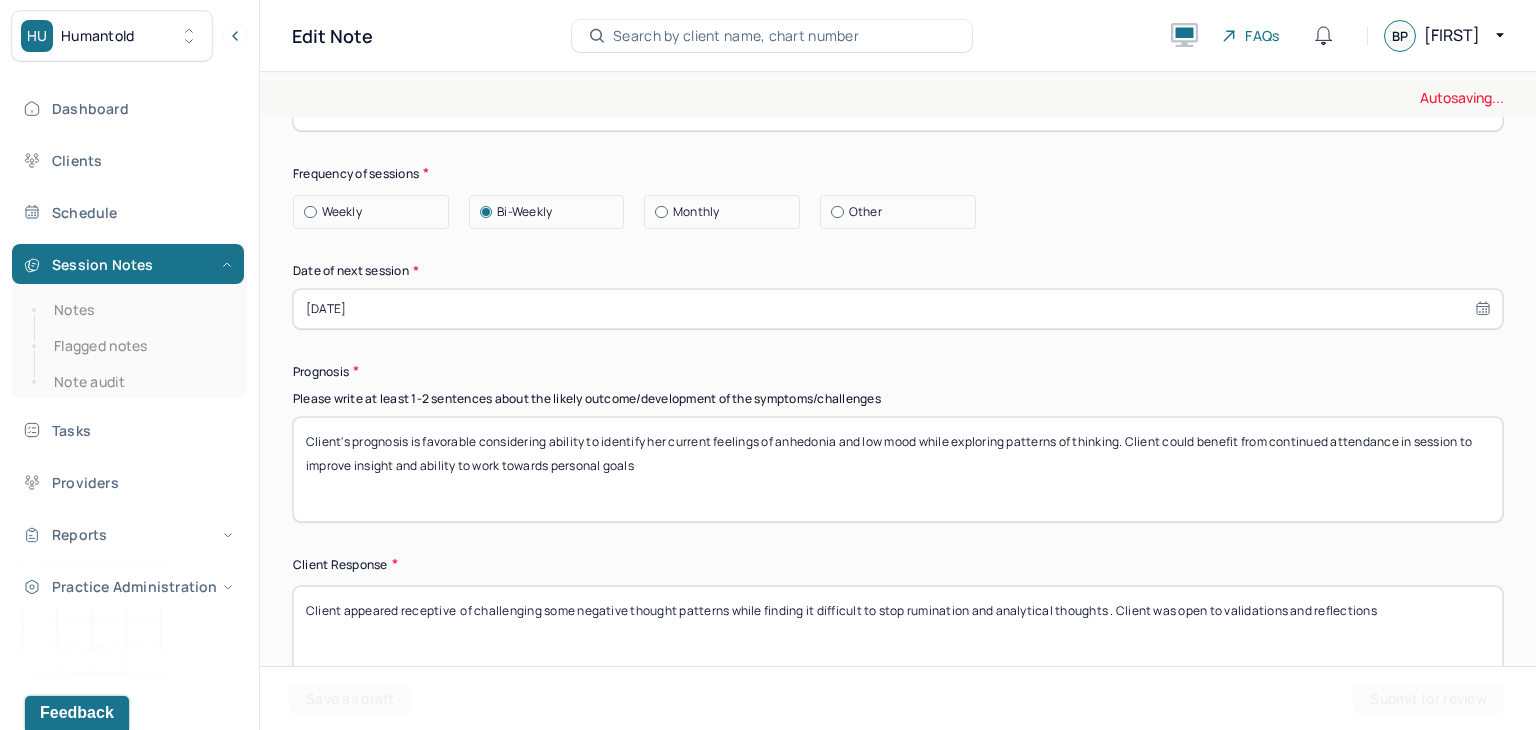 scroll, scrollTop: 2718, scrollLeft: 0, axis: vertical 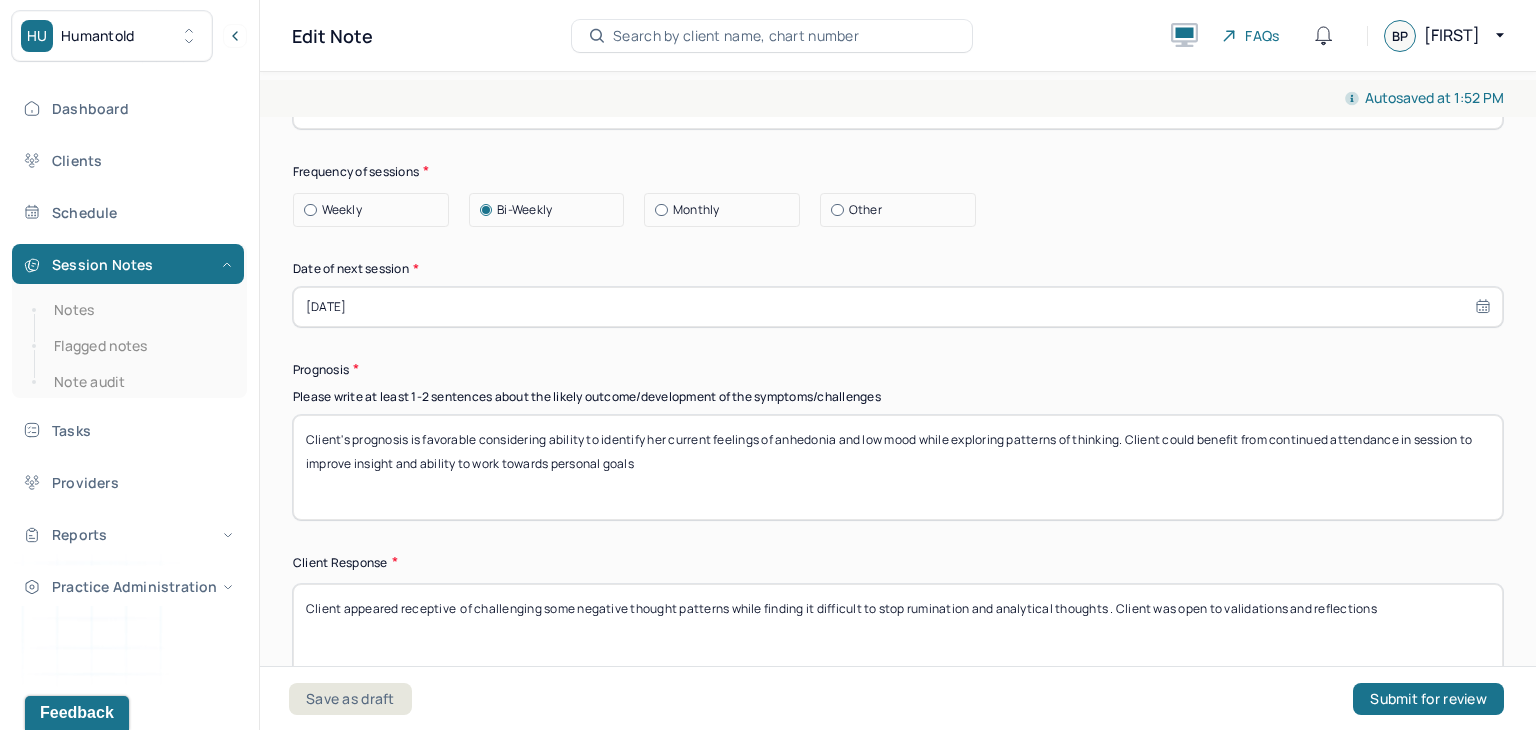 type on "client will continue to identify patterns avoidance and impulsiveness while continuing to integrate coping skills to aid with management of emotions" 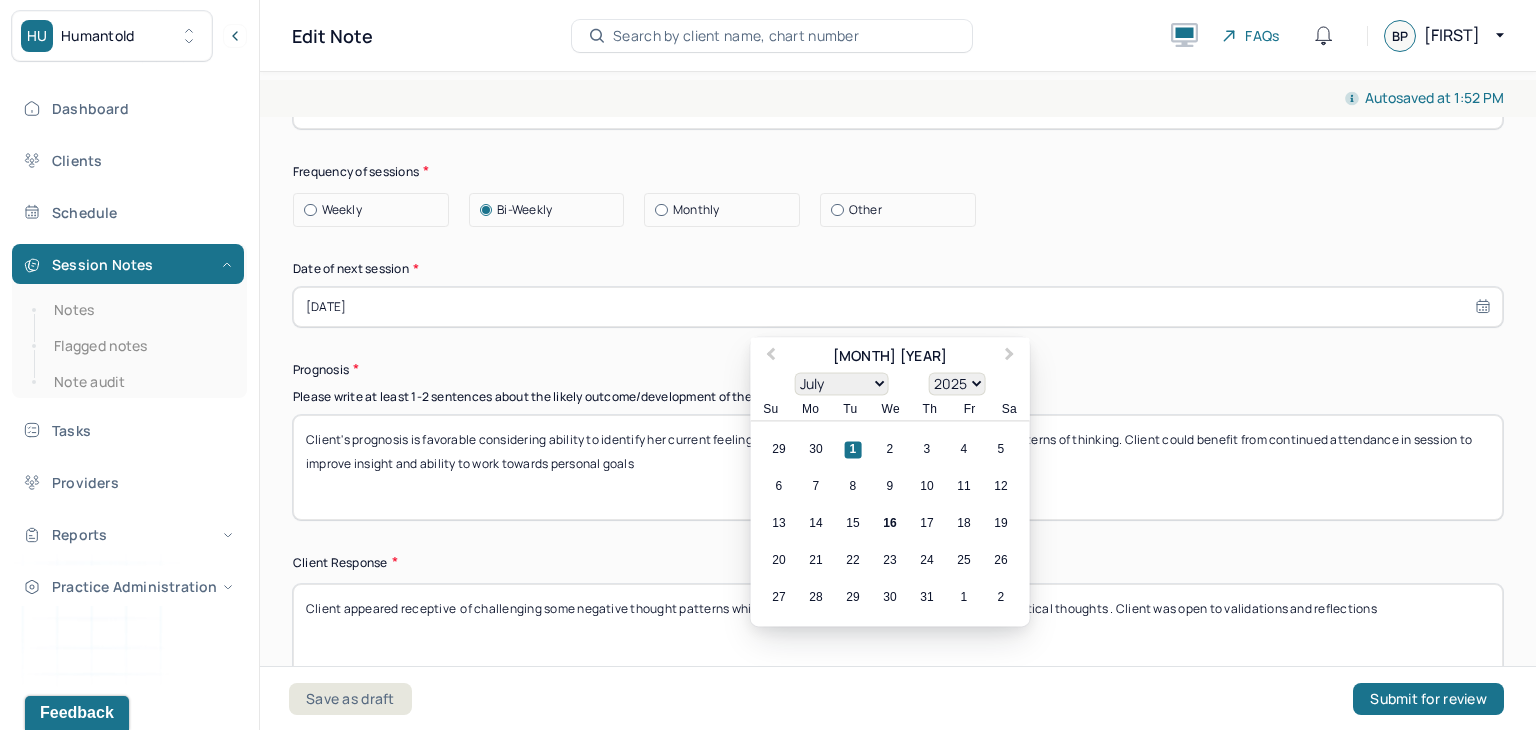 click on "[DATE]" at bounding box center (898, 307) 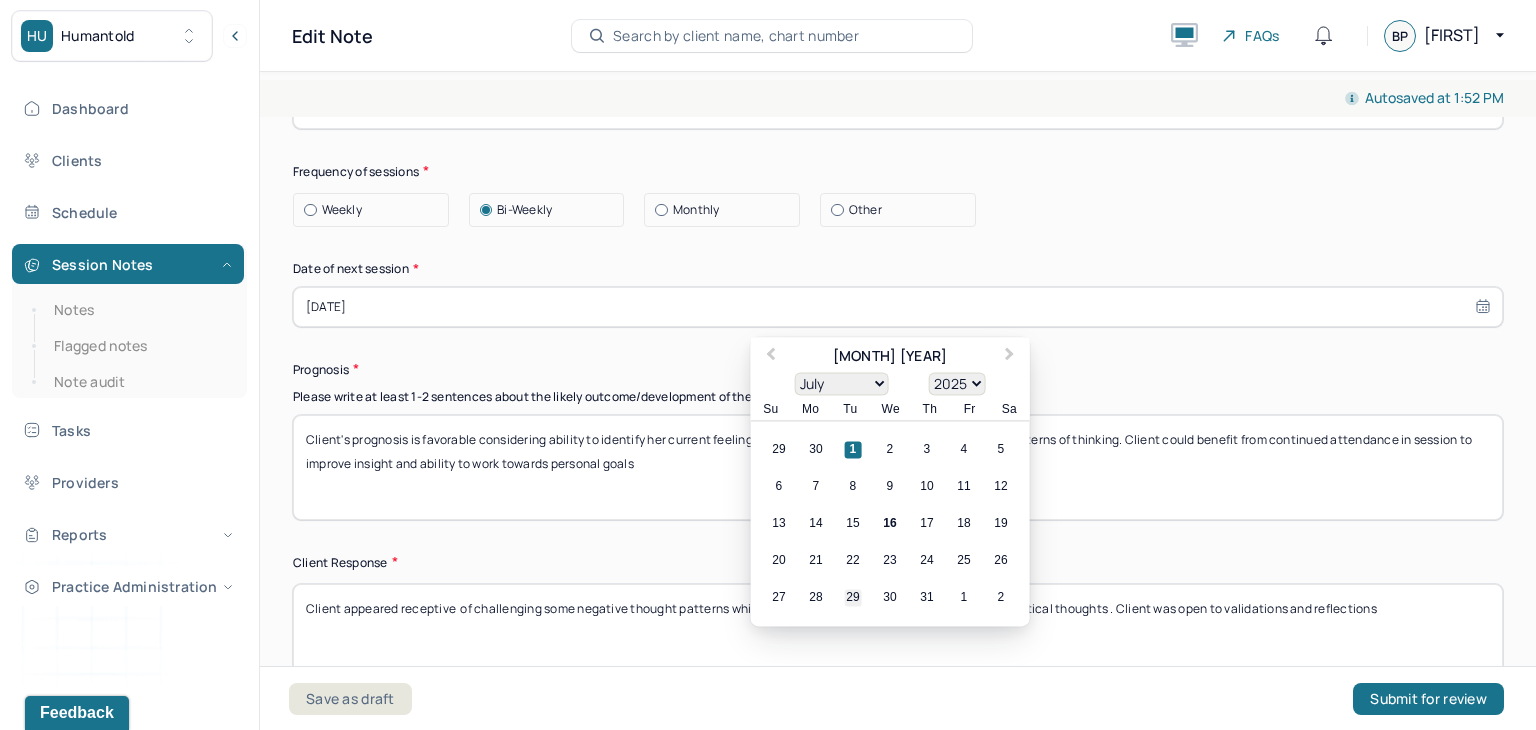 click on "29" at bounding box center (853, 597) 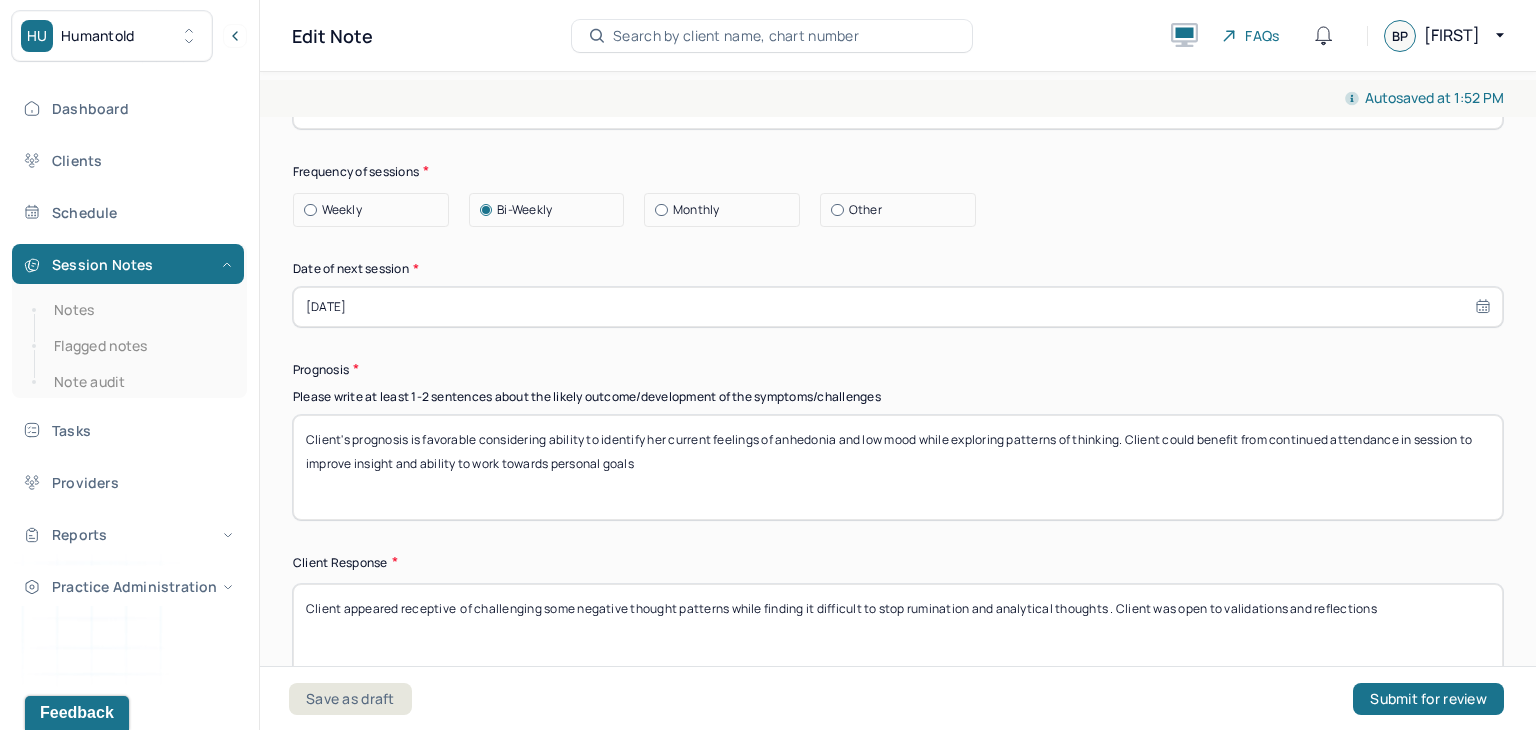 click on "Client's prognosis is favorable considering ability to identify her current feelings of anhedonia and low mood while exploring patterns of thinking. Client could benefit from continued attendance in session to improve insight and ability to work towards personal goals" at bounding box center [898, 467] 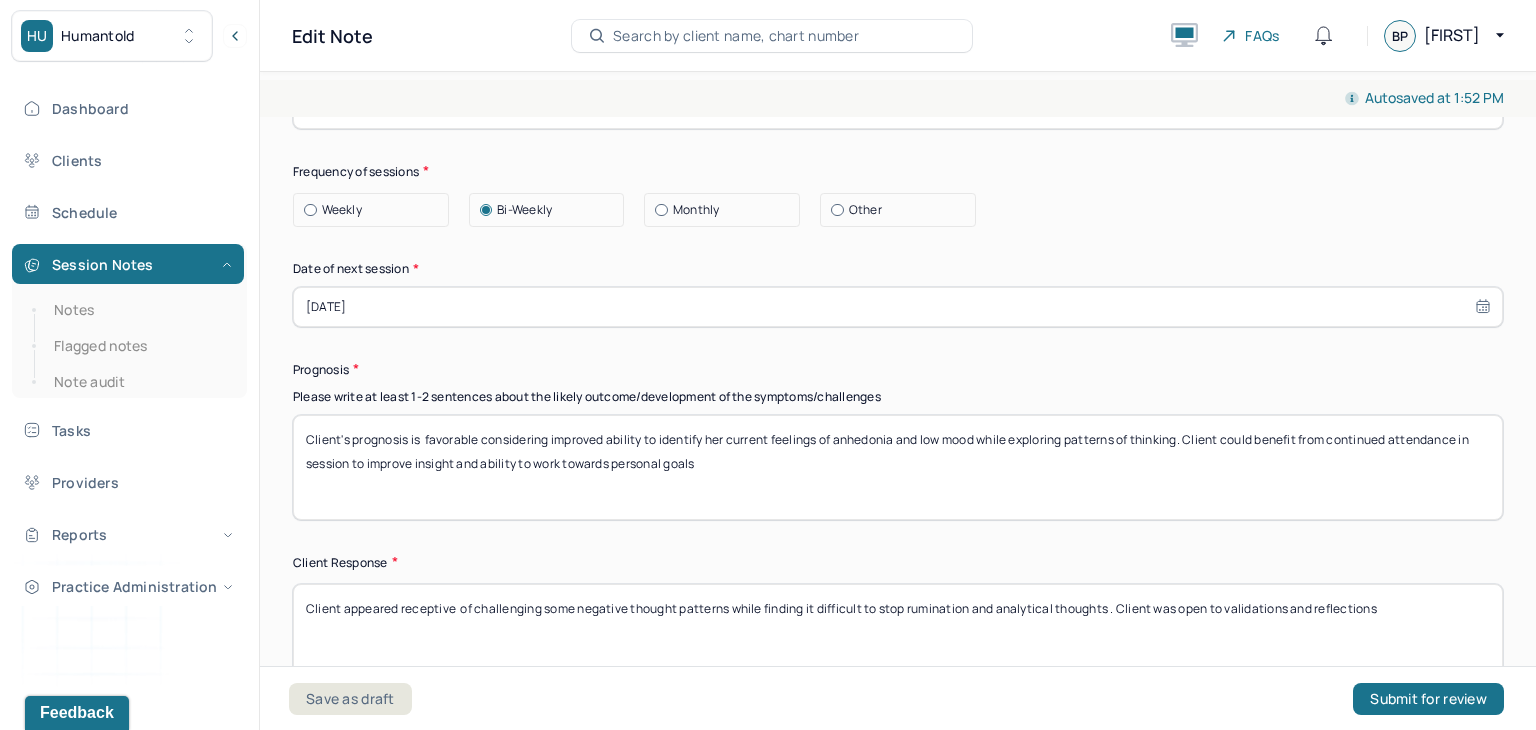 drag, startPoint x: 724, startPoint y: 450, endPoint x: 1414, endPoint y: 450, distance: 690 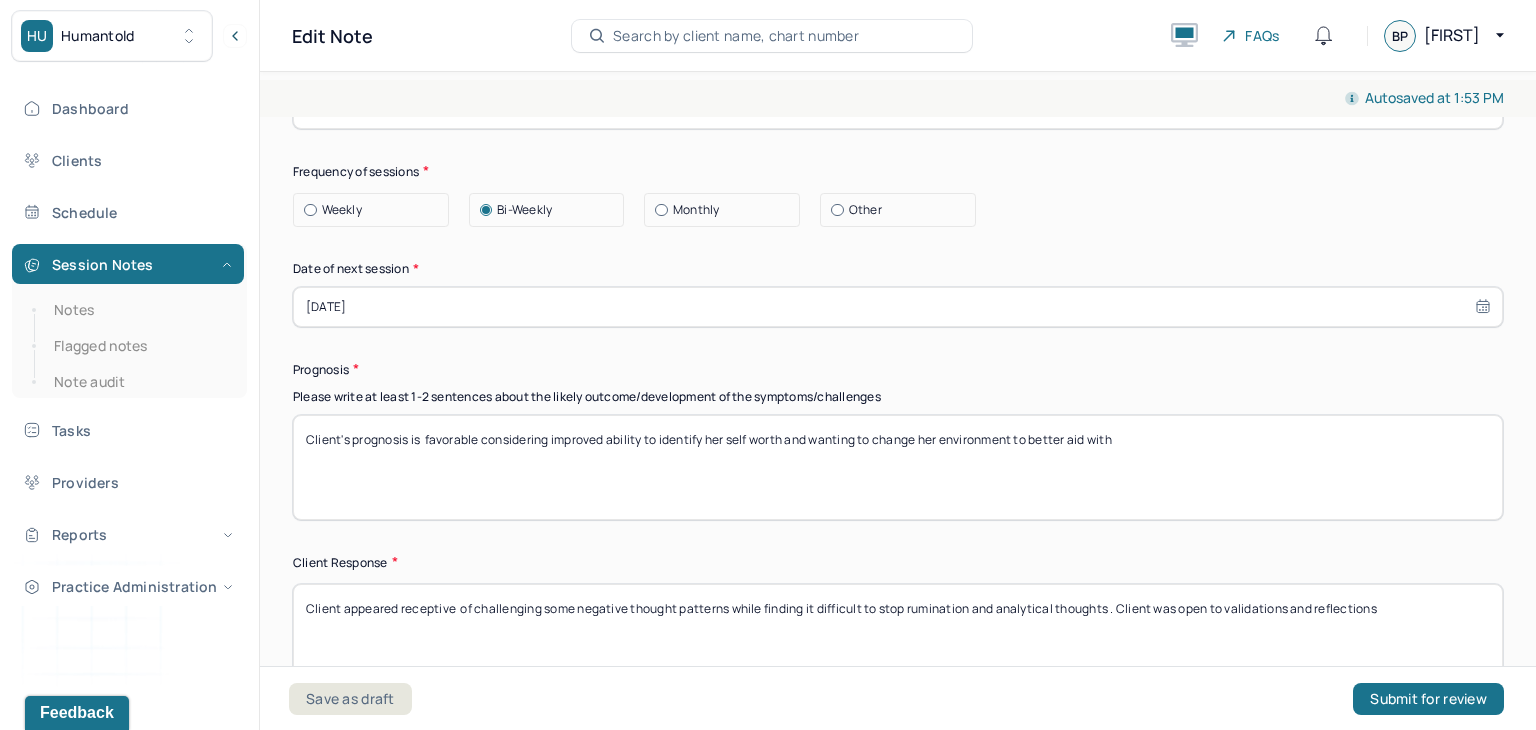 type on "Client's prognosis is  favorable considering improved ability to identify her self worth and wanting to change her environment to better aid with h" 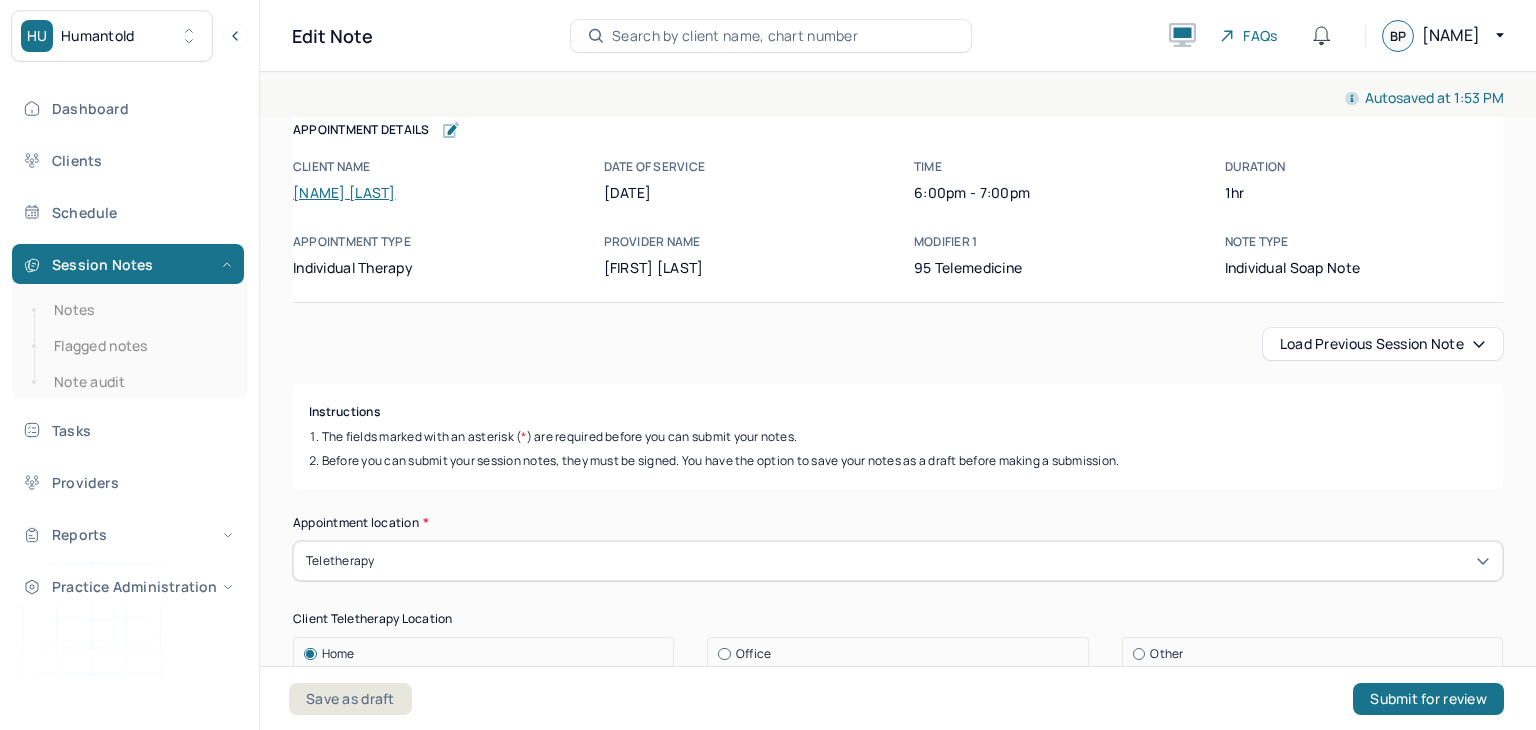 scroll, scrollTop: 0, scrollLeft: 0, axis: both 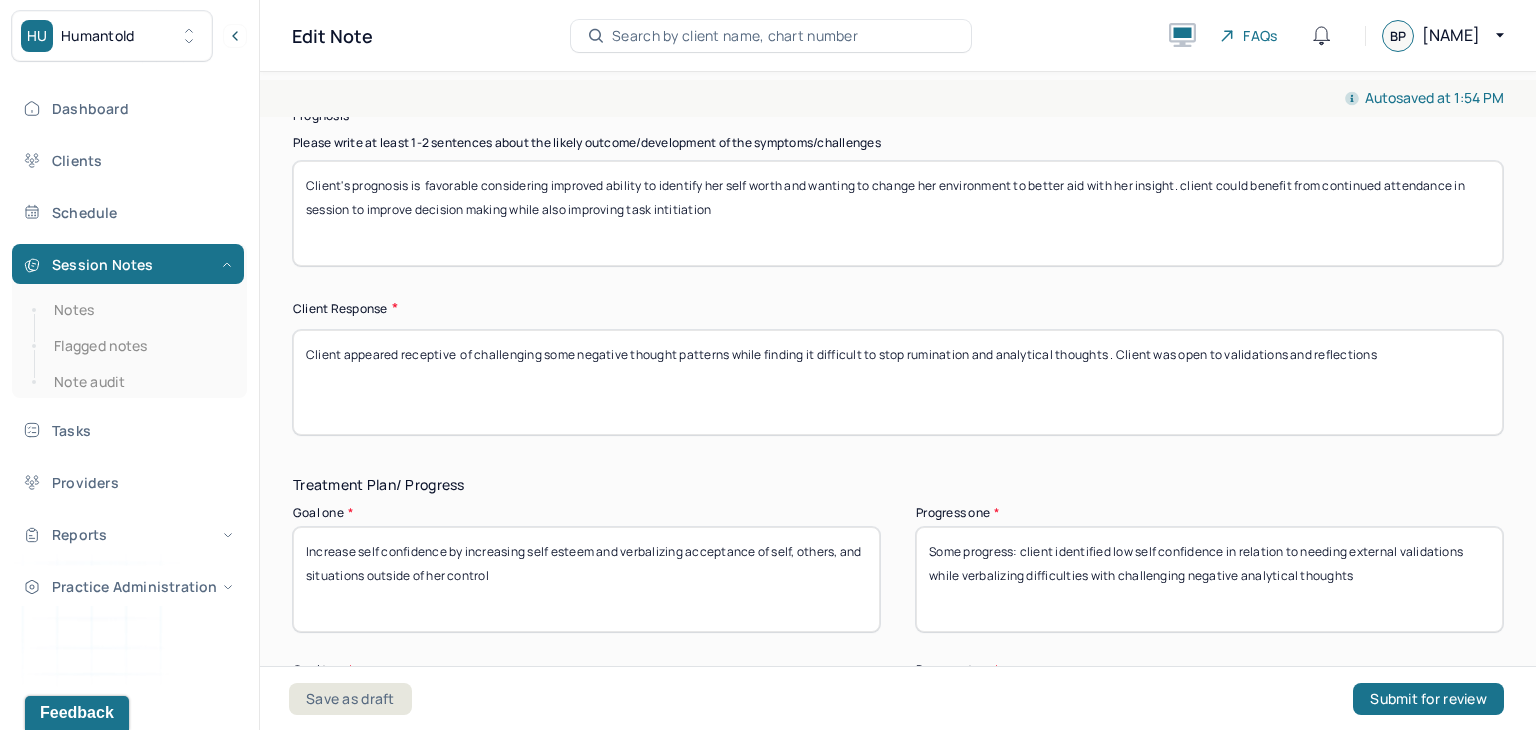type on "Client's prognosis is  favorable considering improved ability to identify her self worth and wanting to change her environment to better aid with her insight. client could benefit from continued attendance in session to improve decision making while also improving task intitiation" 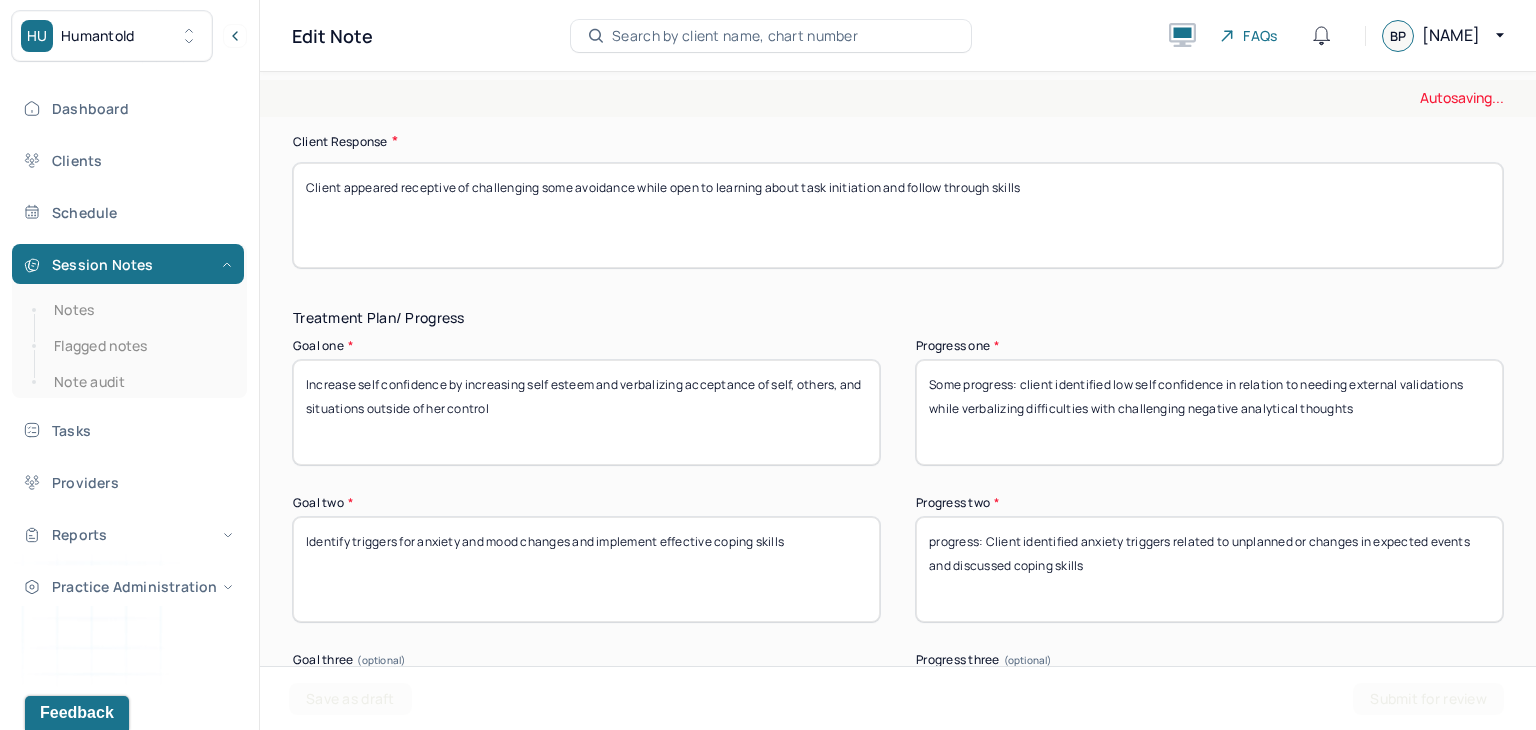 scroll, scrollTop: 3140, scrollLeft: 0, axis: vertical 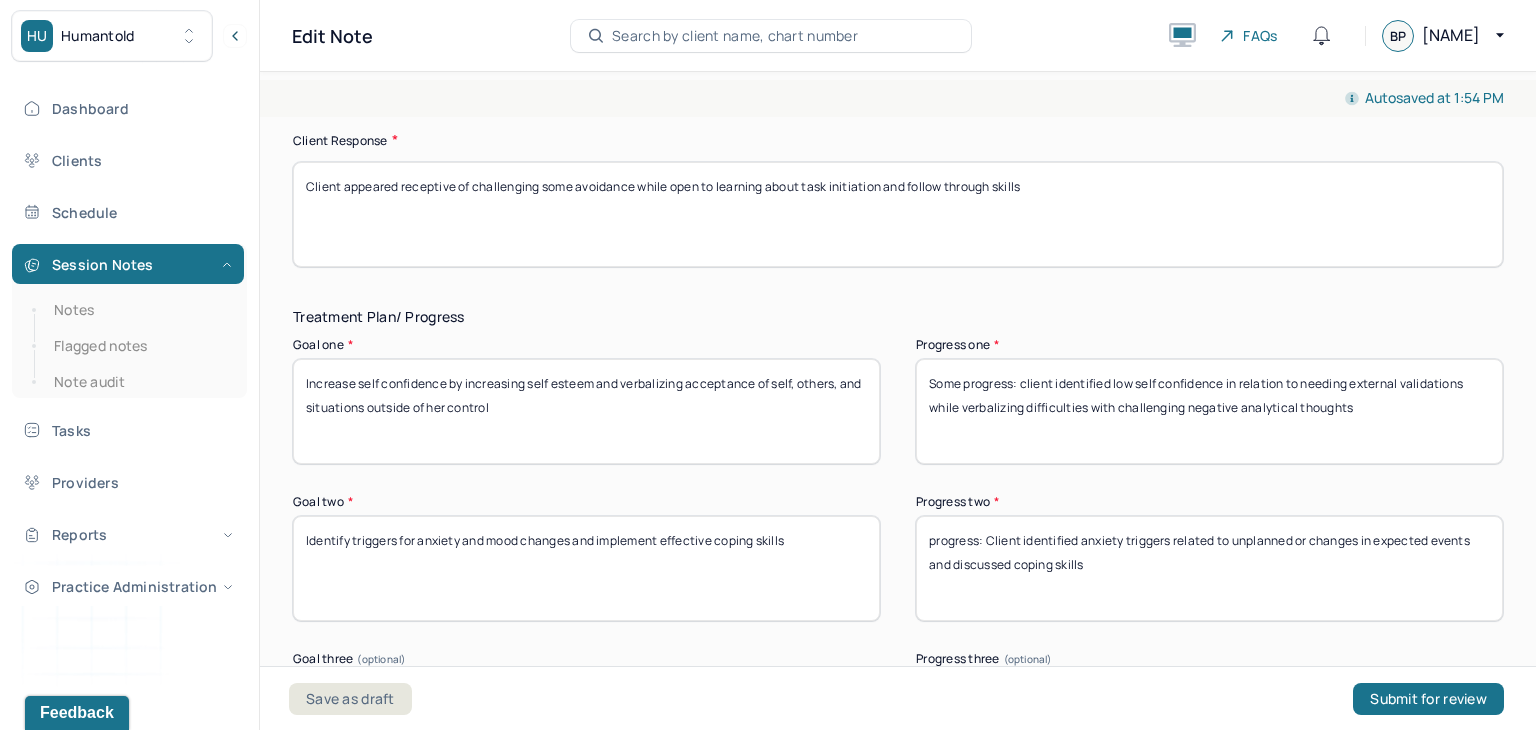 type on "Client appeared receptive of challenging some avoidance while open to learning about task initiation and follow through skills" 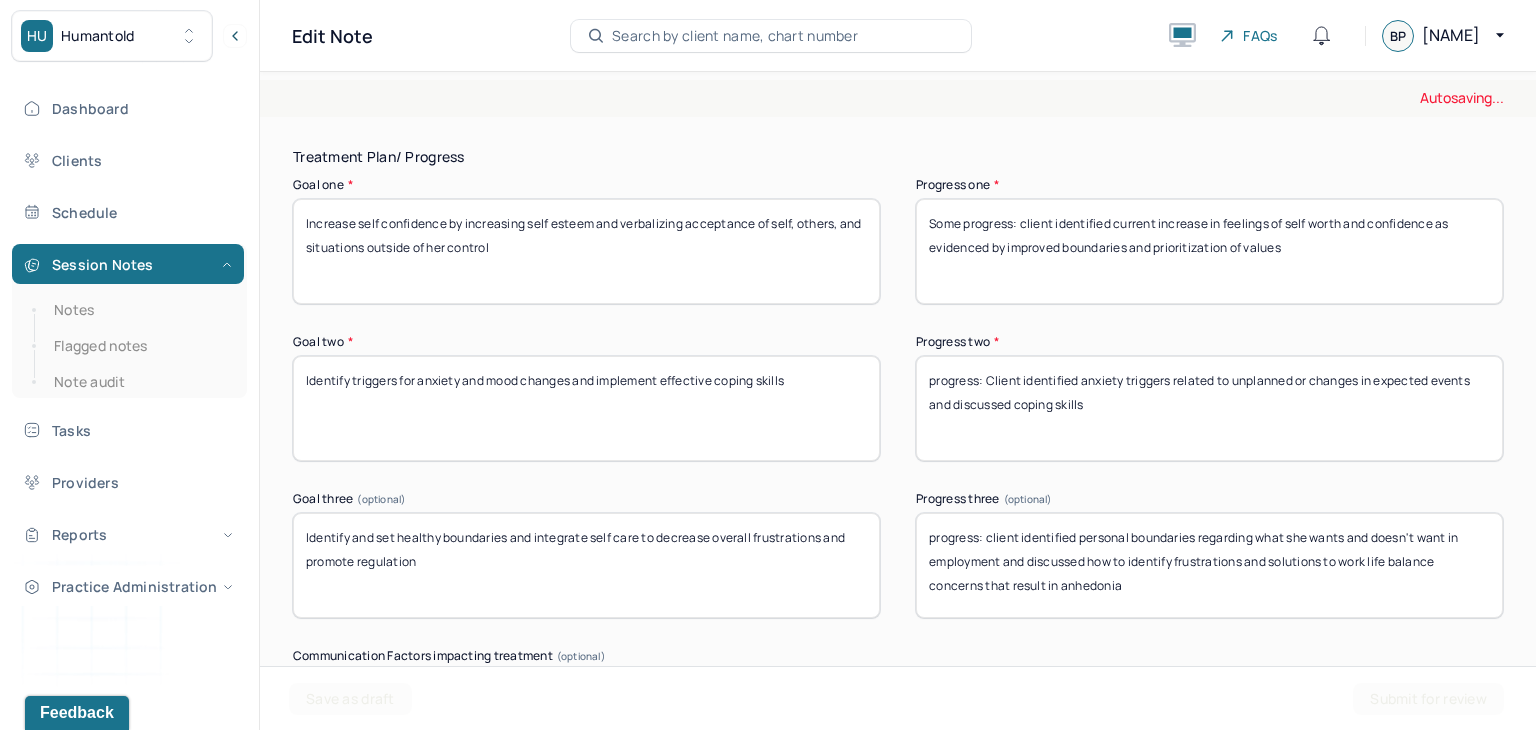 scroll, scrollTop: 3306, scrollLeft: 0, axis: vertical 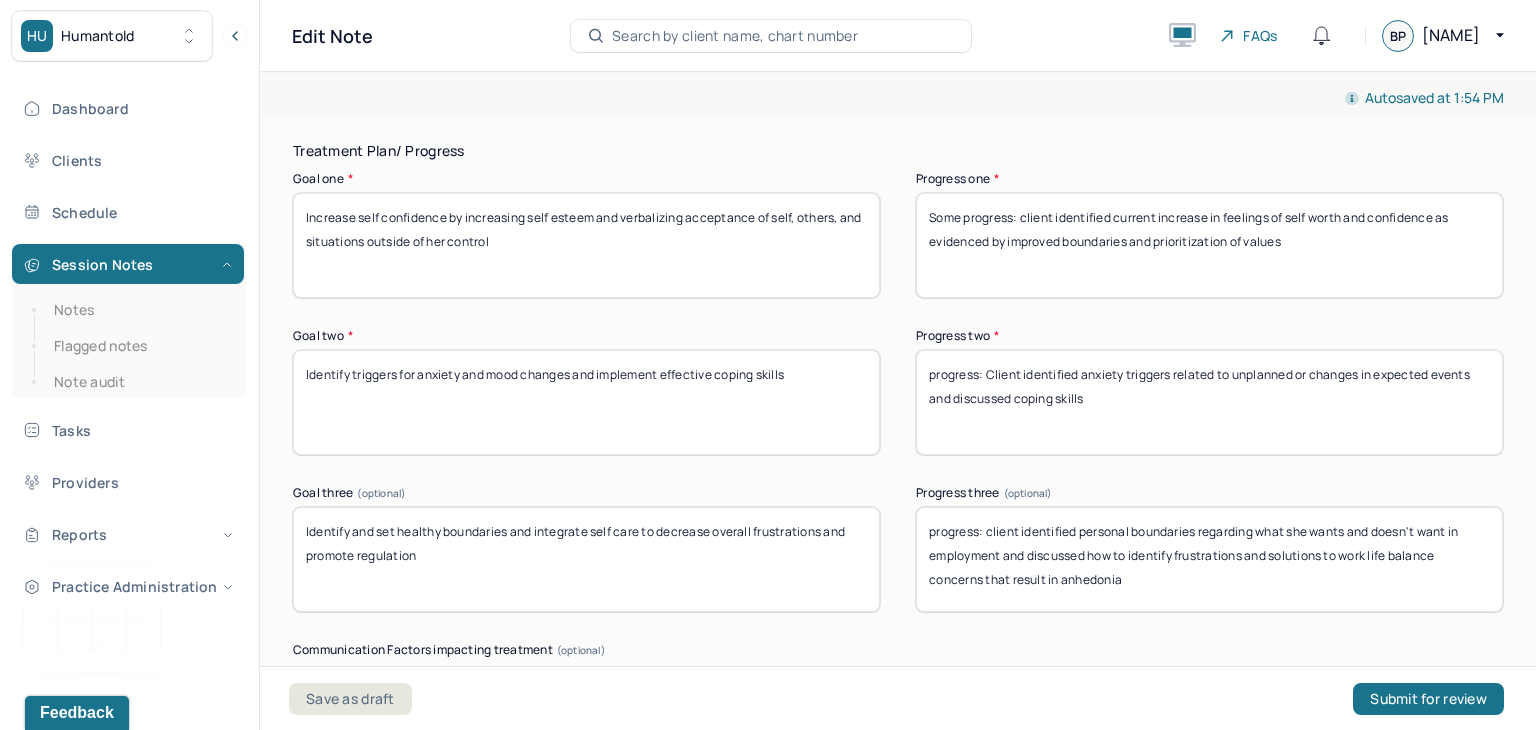 type on "Some progress: client identified current increase in feelings of self worth and confidence as evidenced by improved boundaries and prioritization of values" 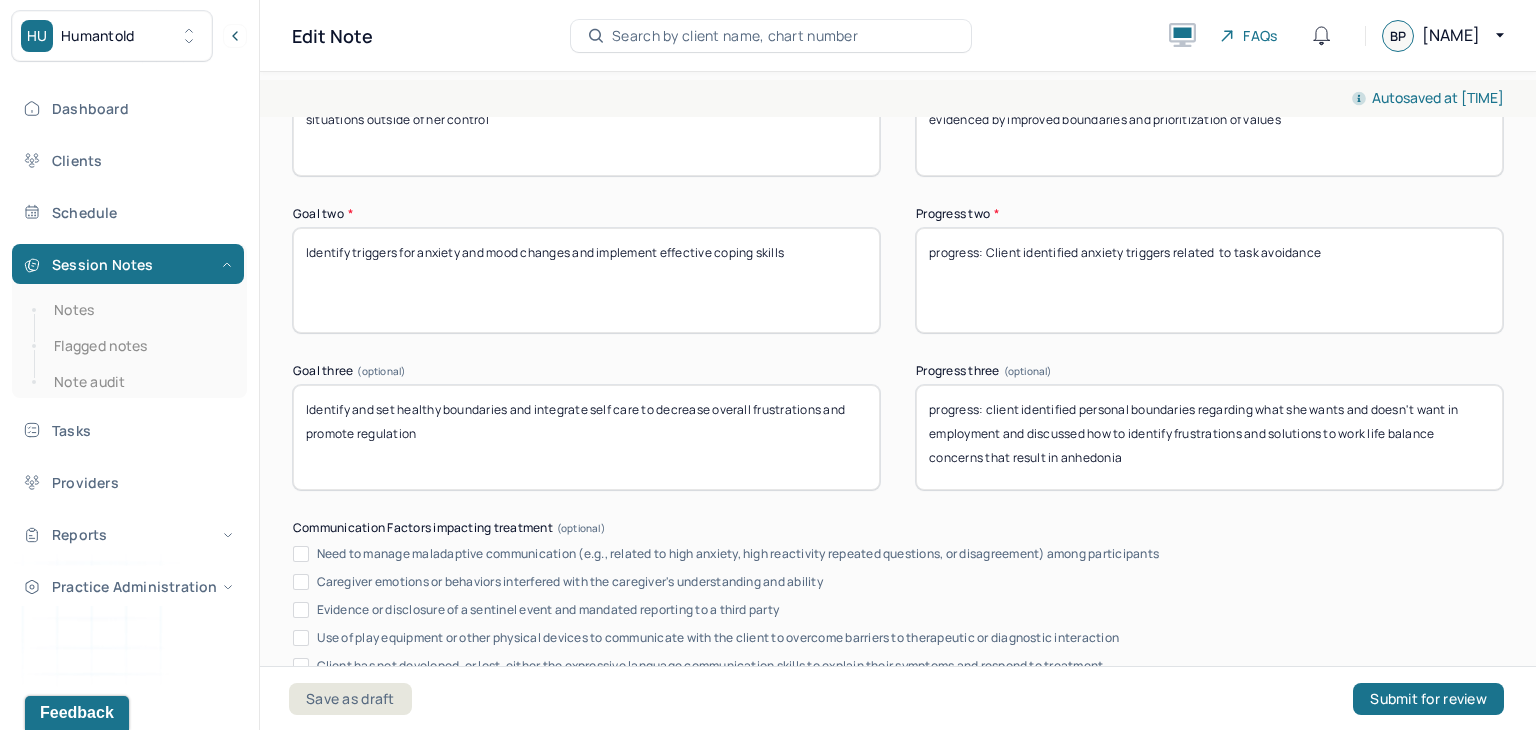 scroll, scrollTop: 3432, scrollLeft: 0, axis: vertical 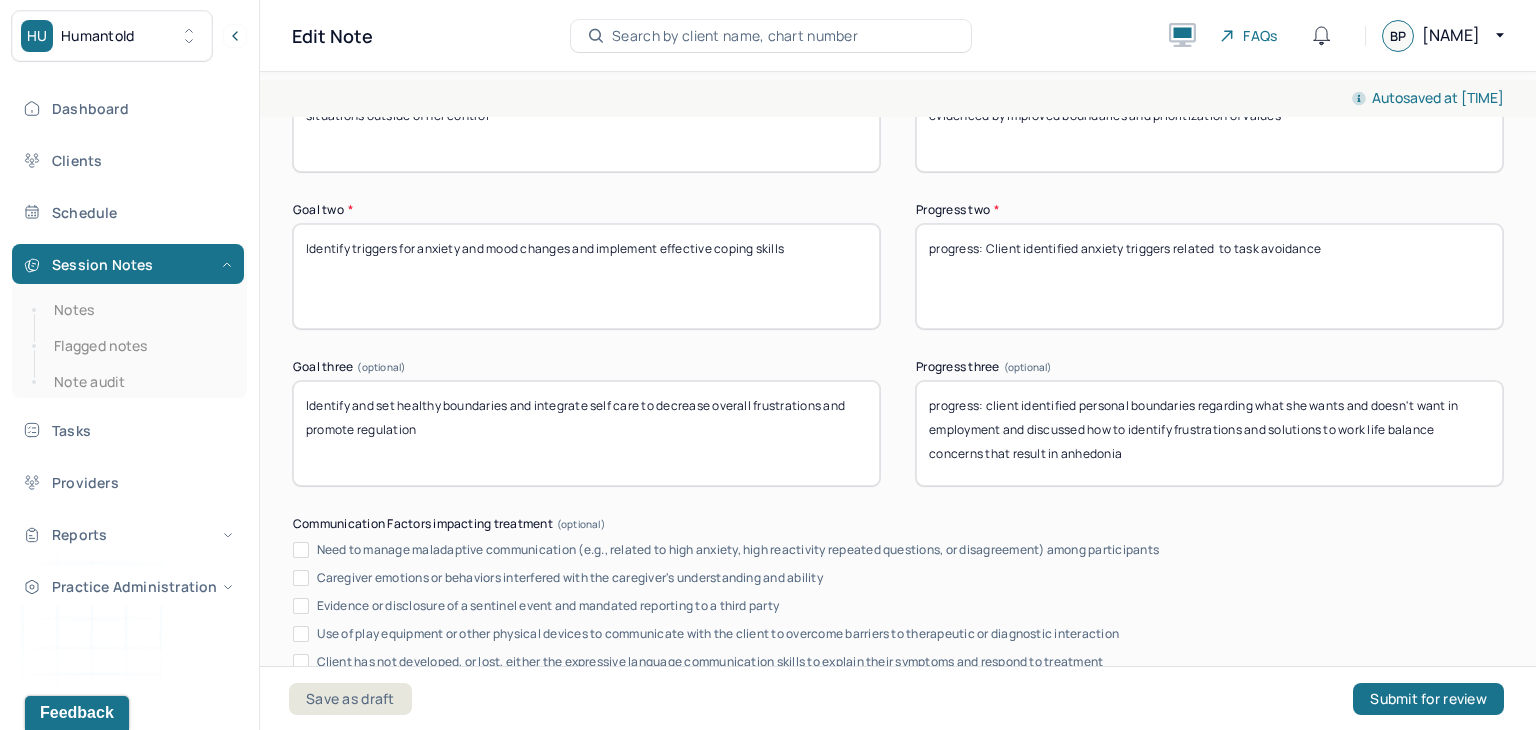 type on "progress: Client identified anxiety triggers related  to task avoidance" 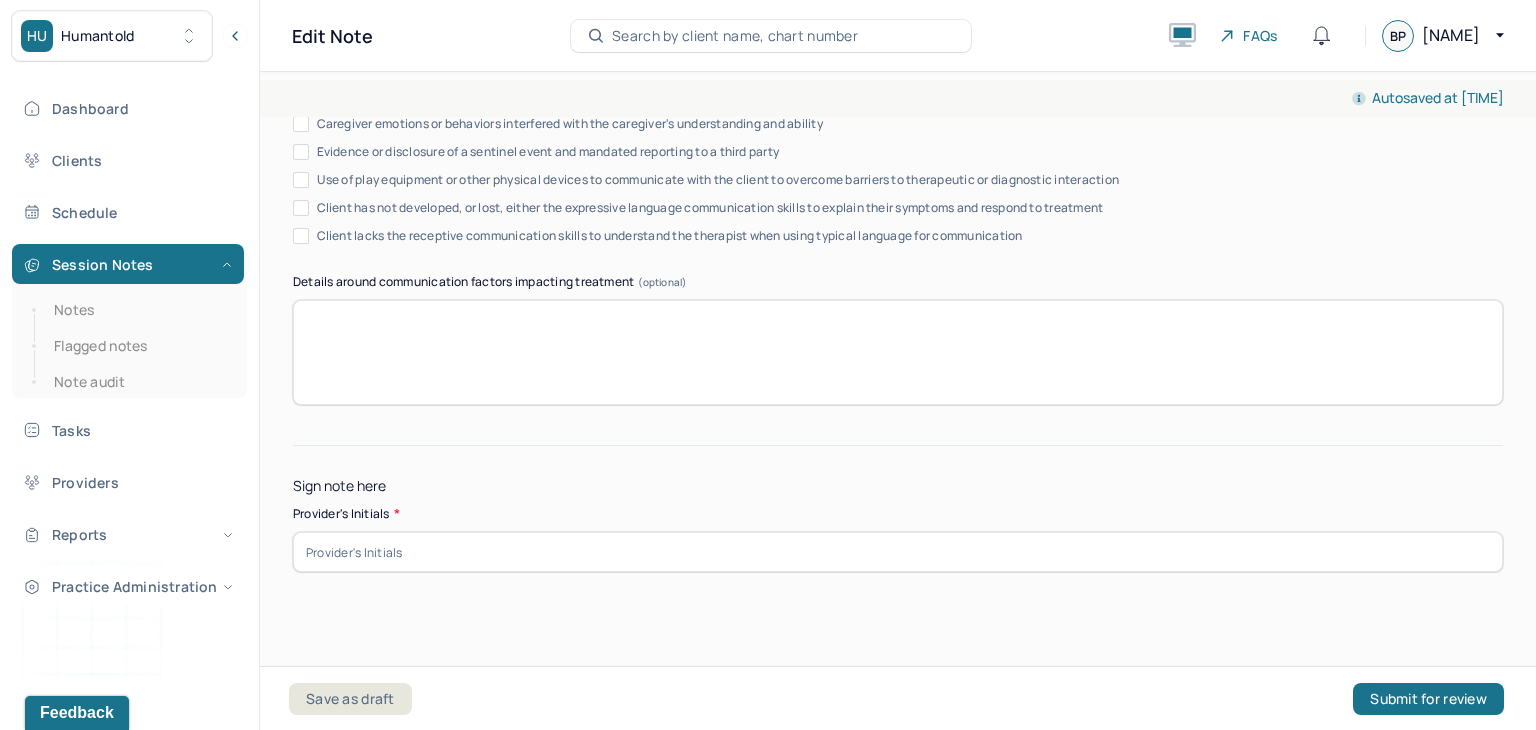 scroll, scrollTop: 3921, scrollLeft: 0, axis: vertical 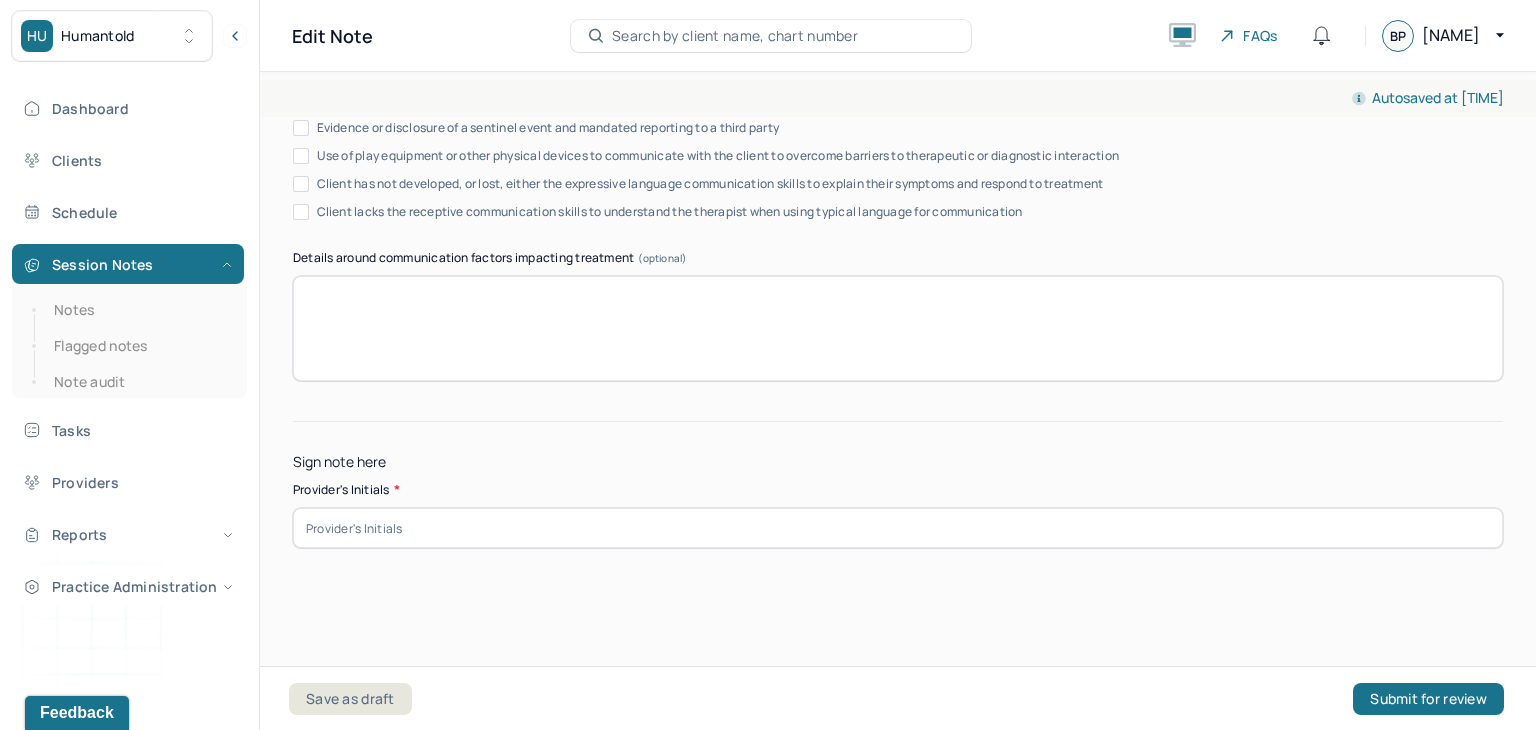 type on "progress: client identified personal boundaries to improve emotional regulation while increasing motivation" 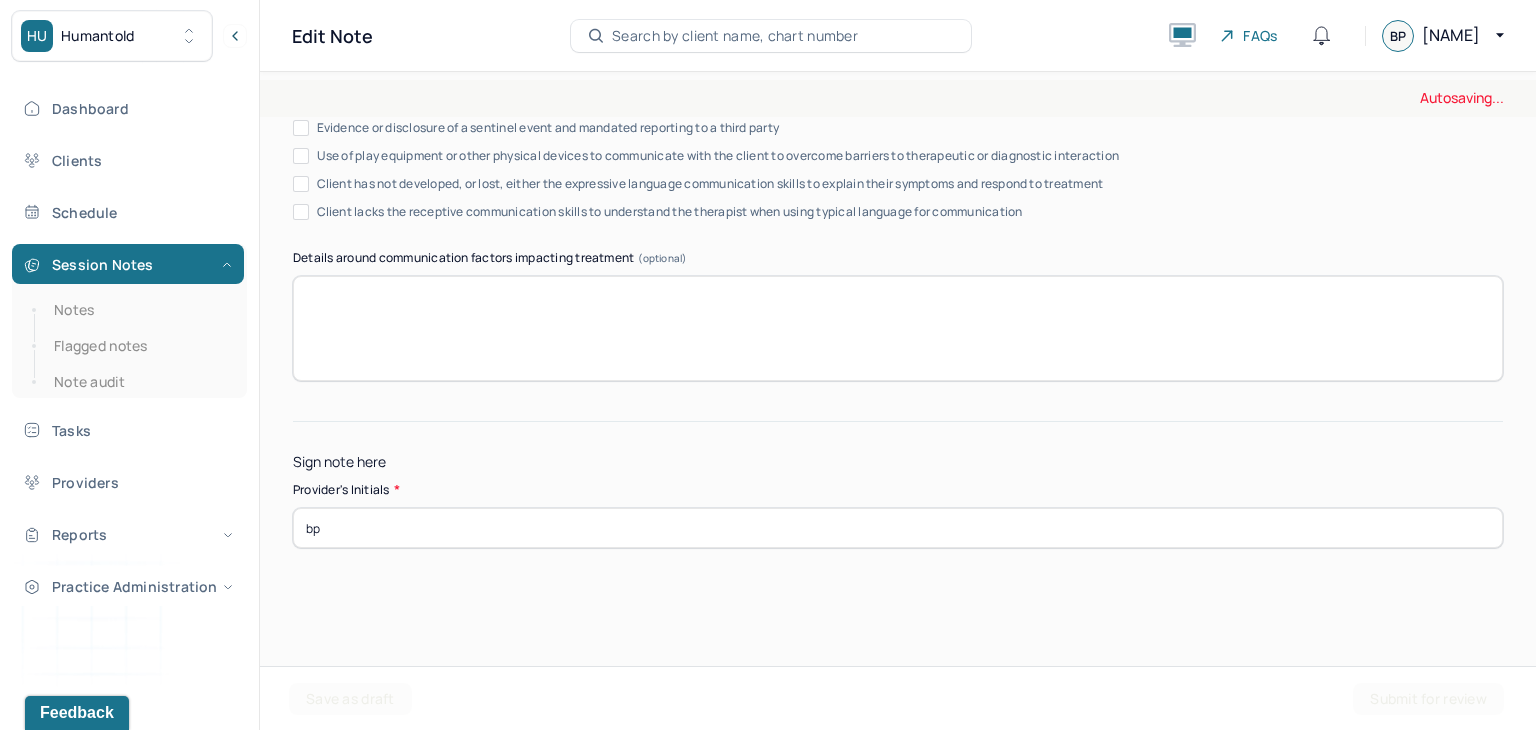 type on "bp" 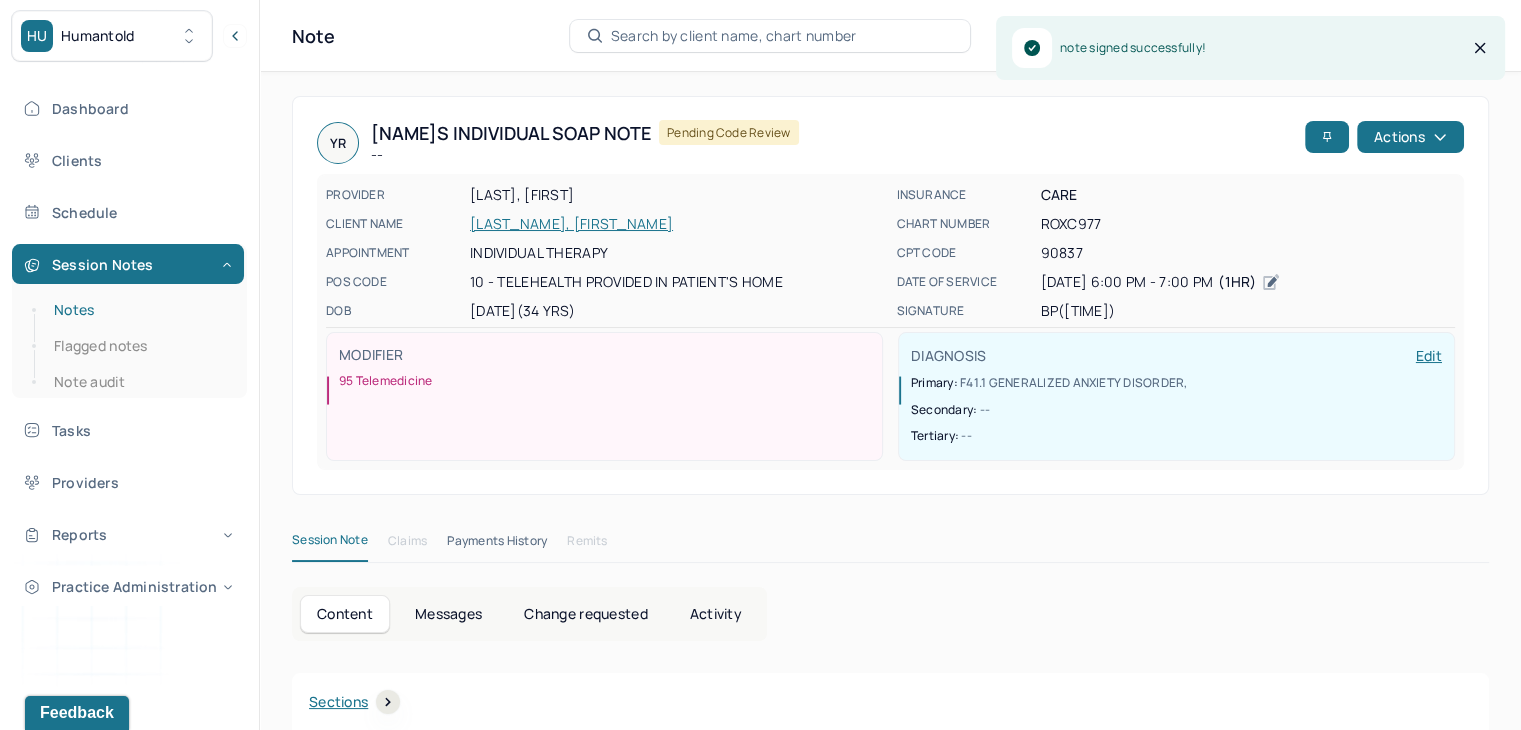 click on "Notes" at bounding box center (139, 310) 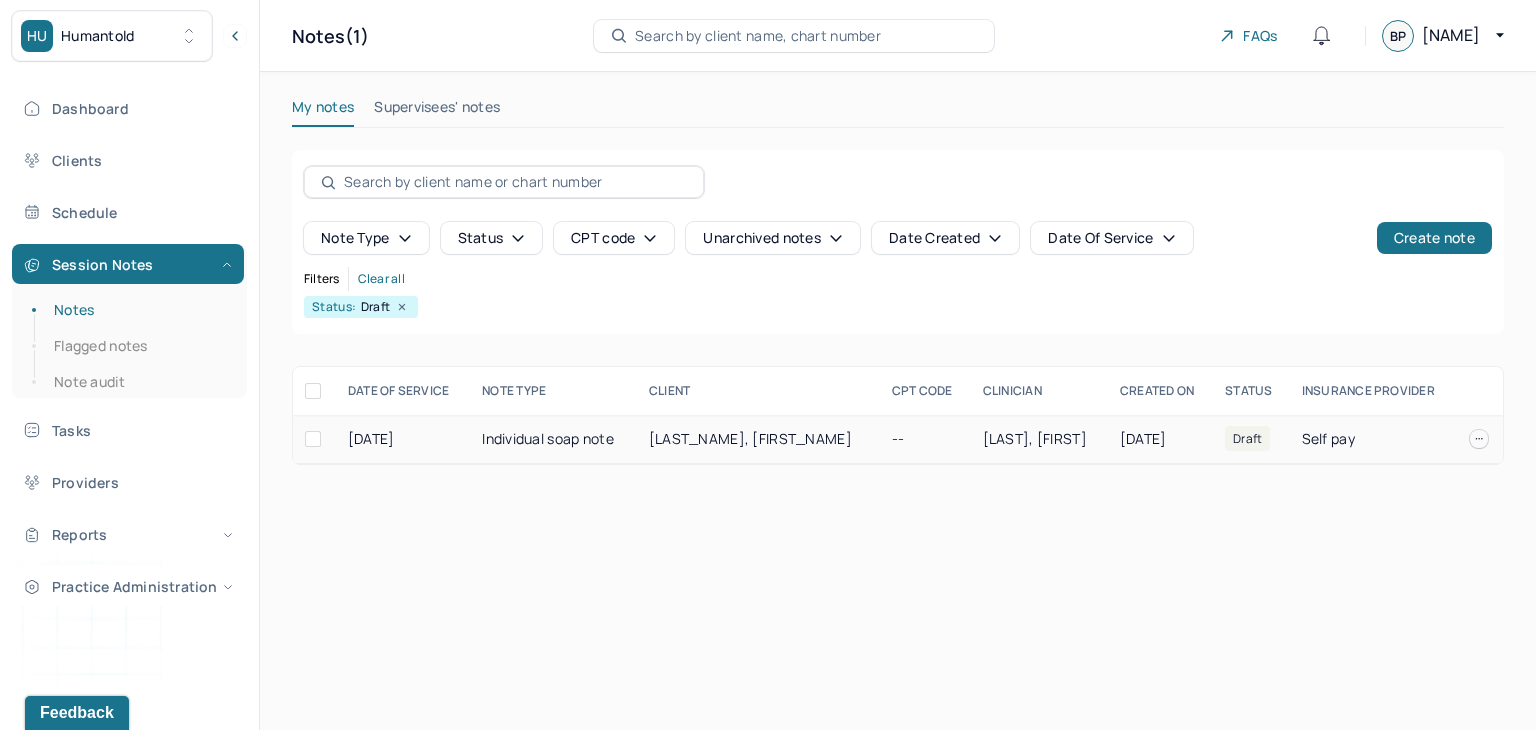 click on "[LAST_NAME], [FIRST_NAME]" at bounding box center (750, 438) 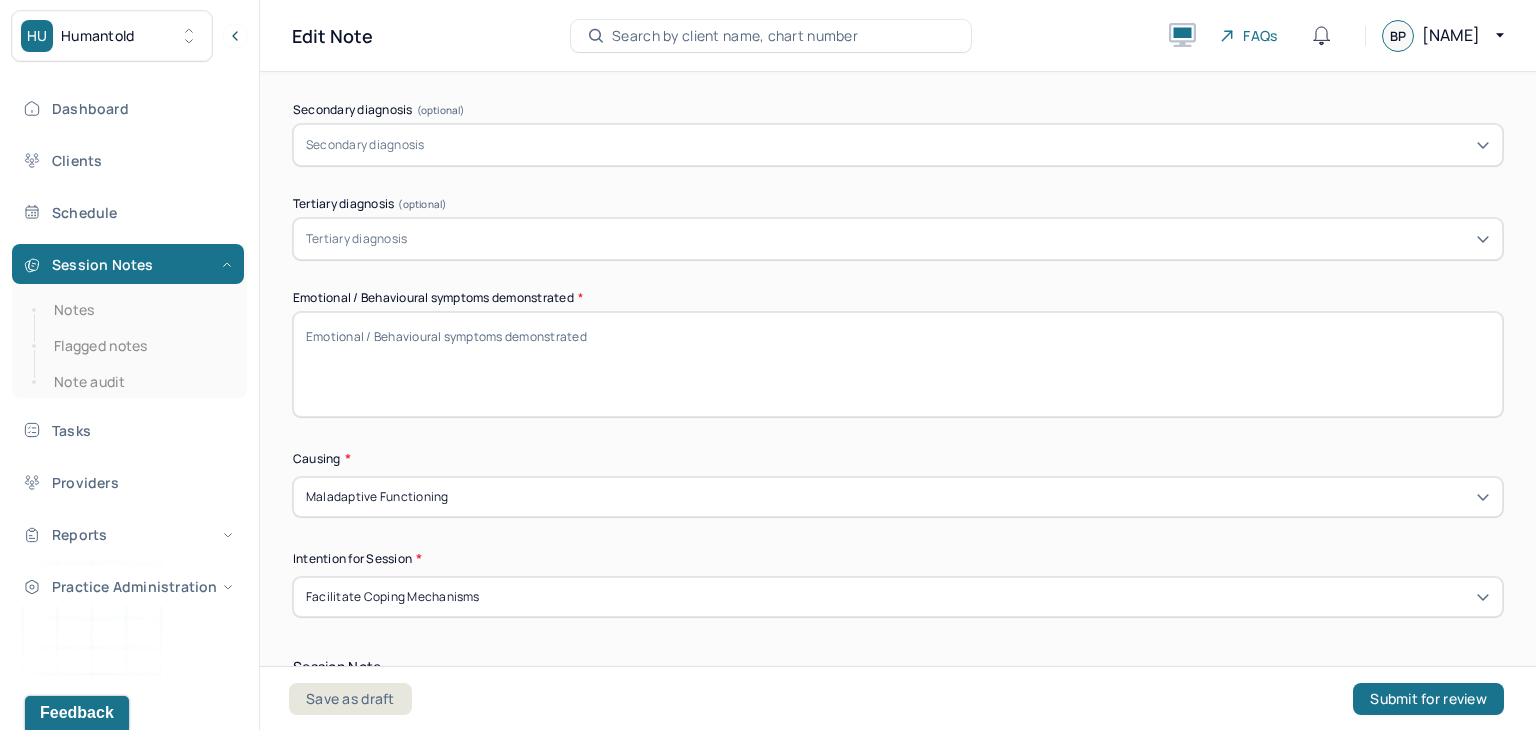 scroll, scrollTop: 868, scrollLeft: 0, axis: vertical 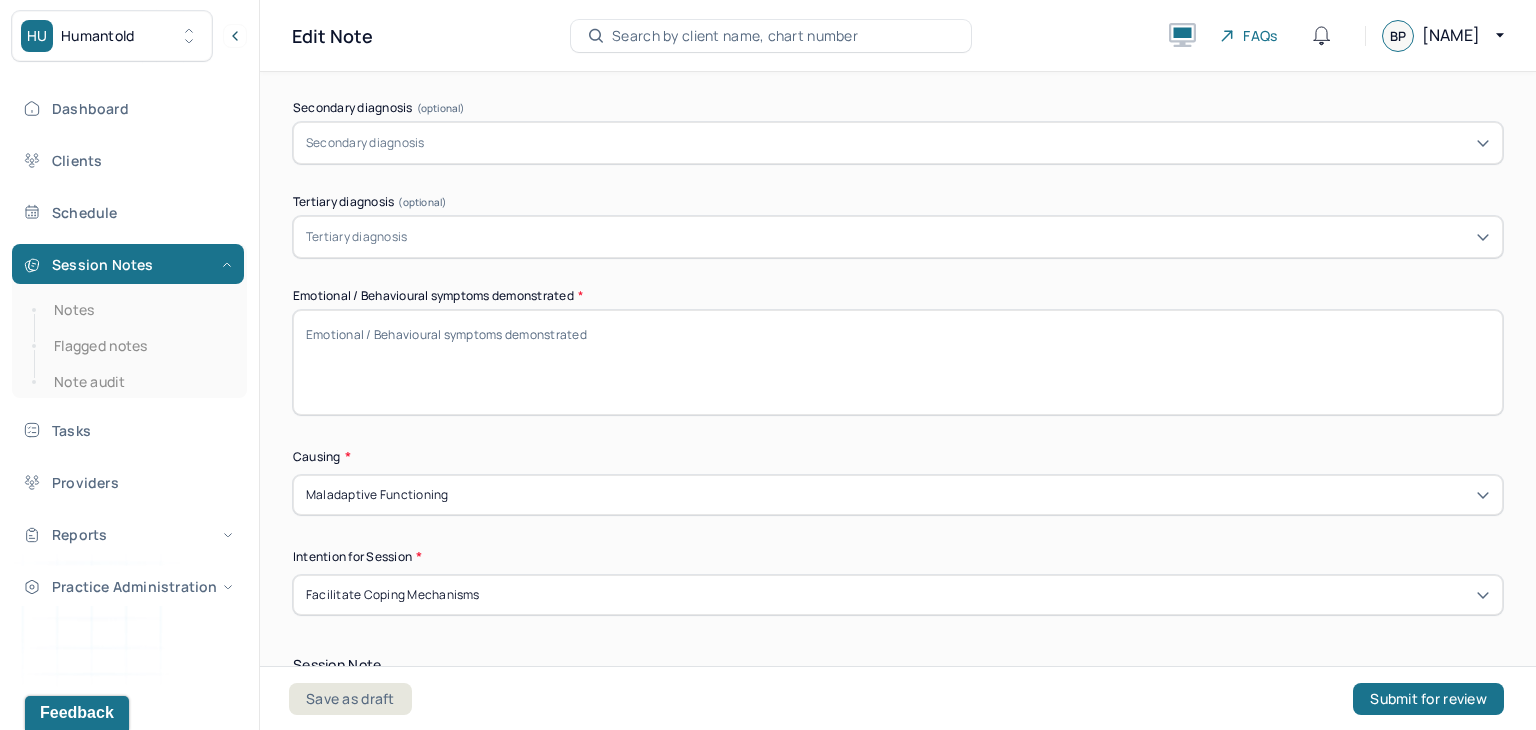 click on "Emotional / Behavioural symptoms demonstrated *" at bounding box center (898, 362) 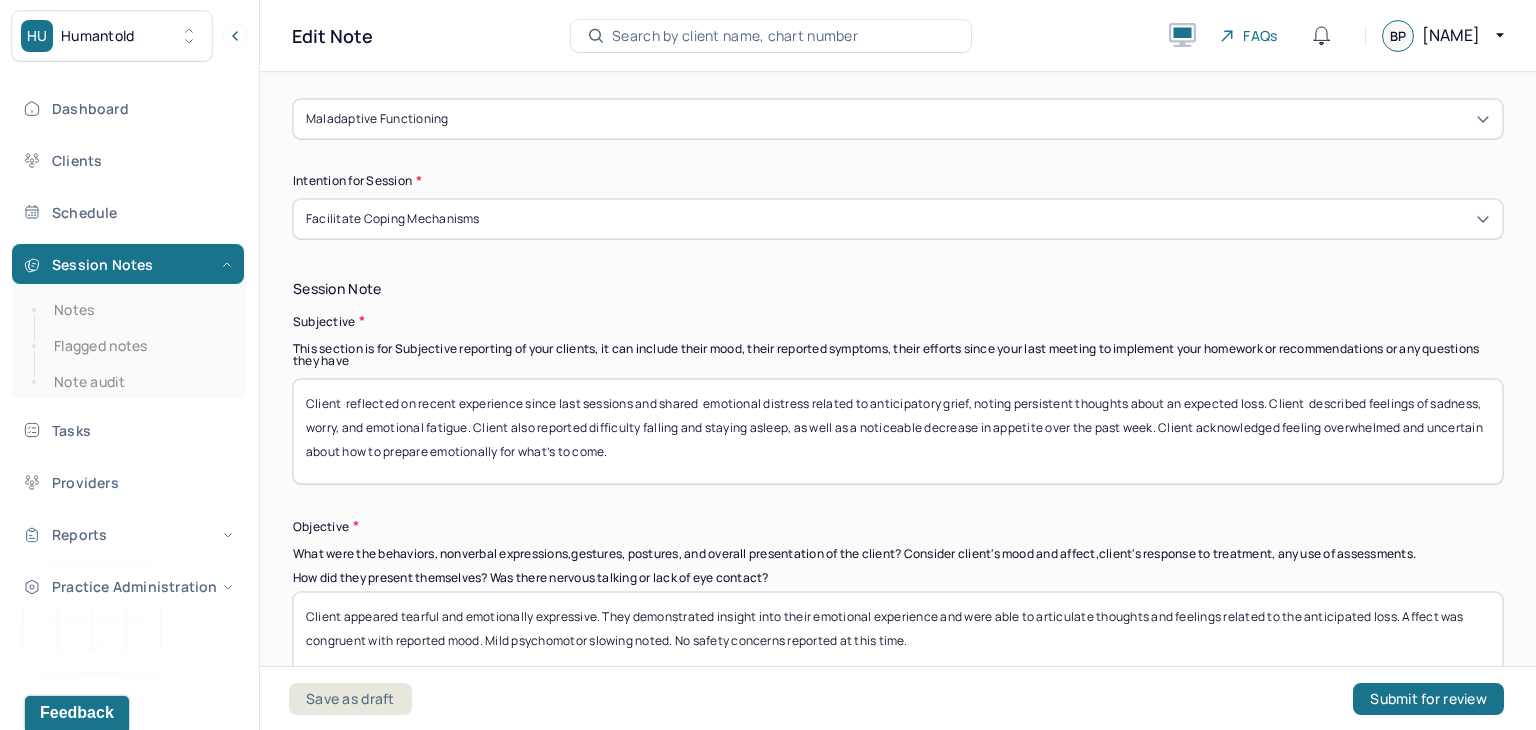 scroll, scrollTop: 1244, scrollLeft: 0, axis: vertical 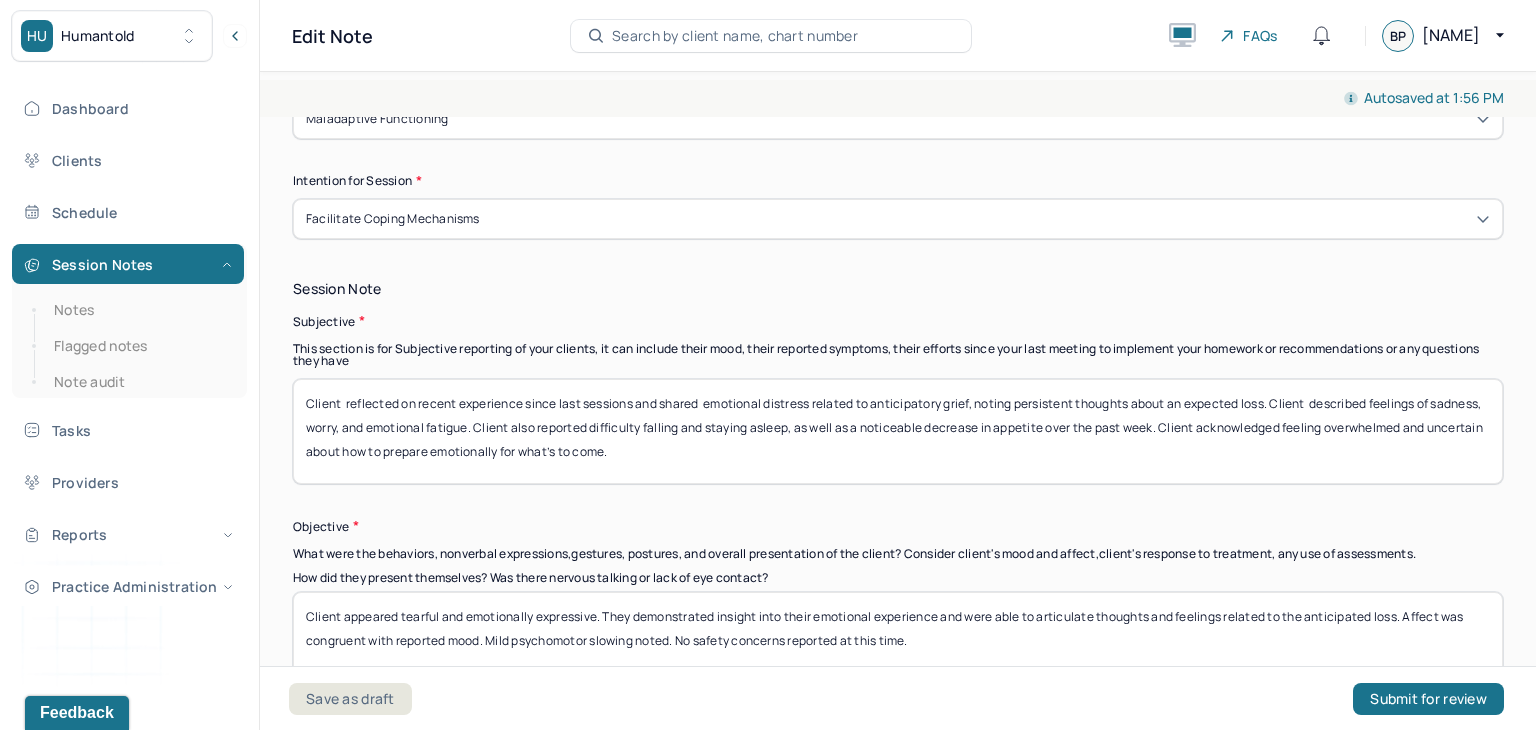 type on "some feelings of sadness, disappointment, frustrations" 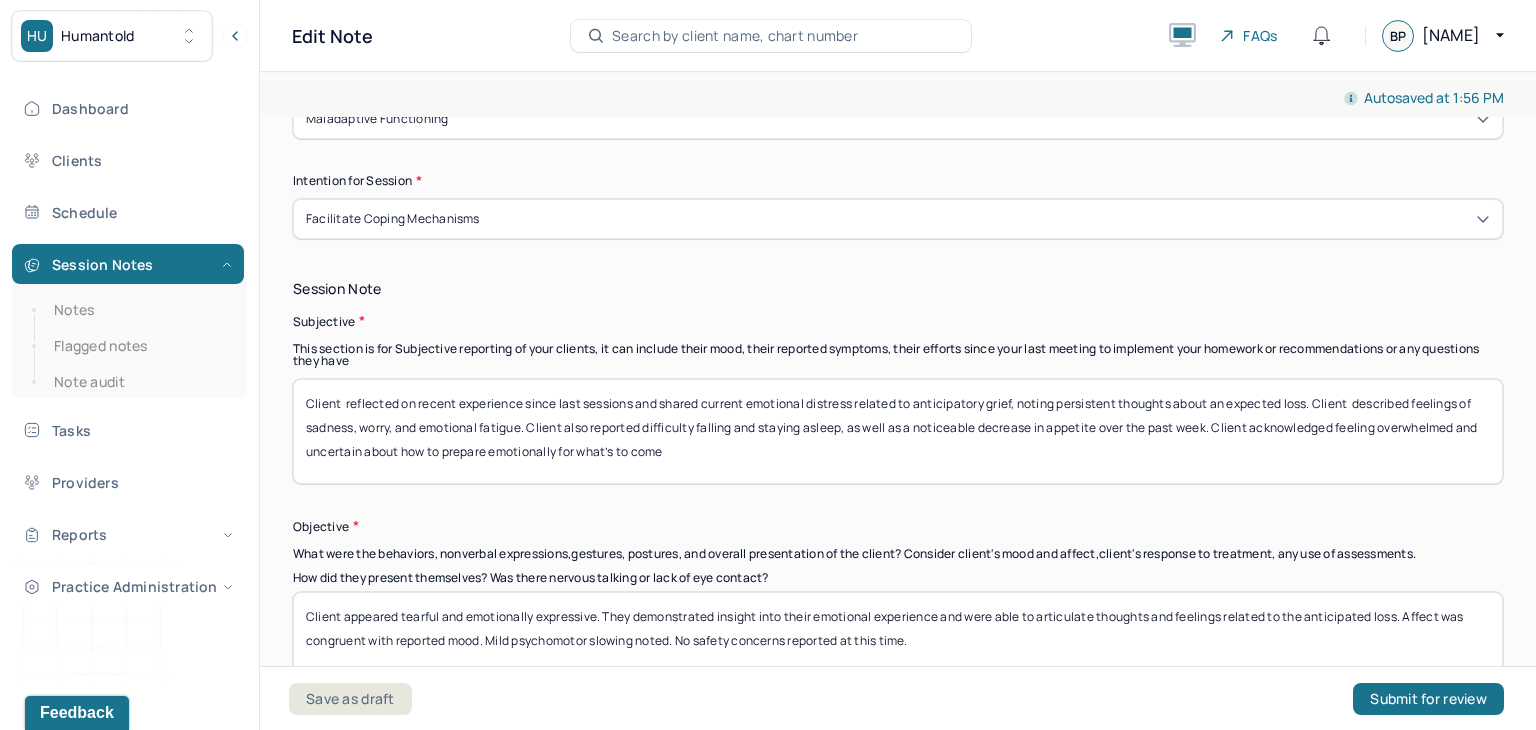 drag, startPoint x: 704, startPoint y: 395, endPoint x: 814, endPoint y: 480, distance: 139.01439 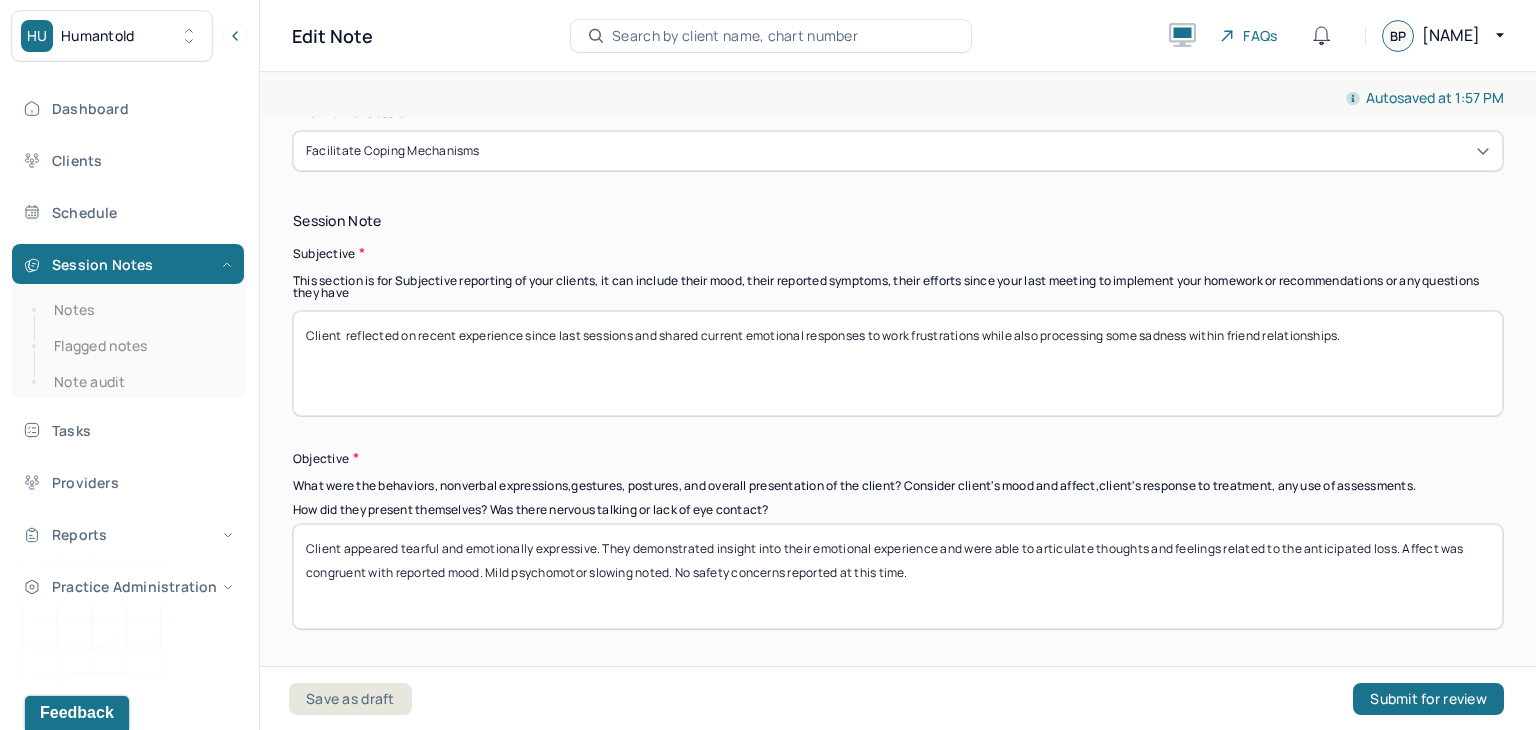 scroll, scrollTop: 1314, scrollLeft: 0, axis: vertical 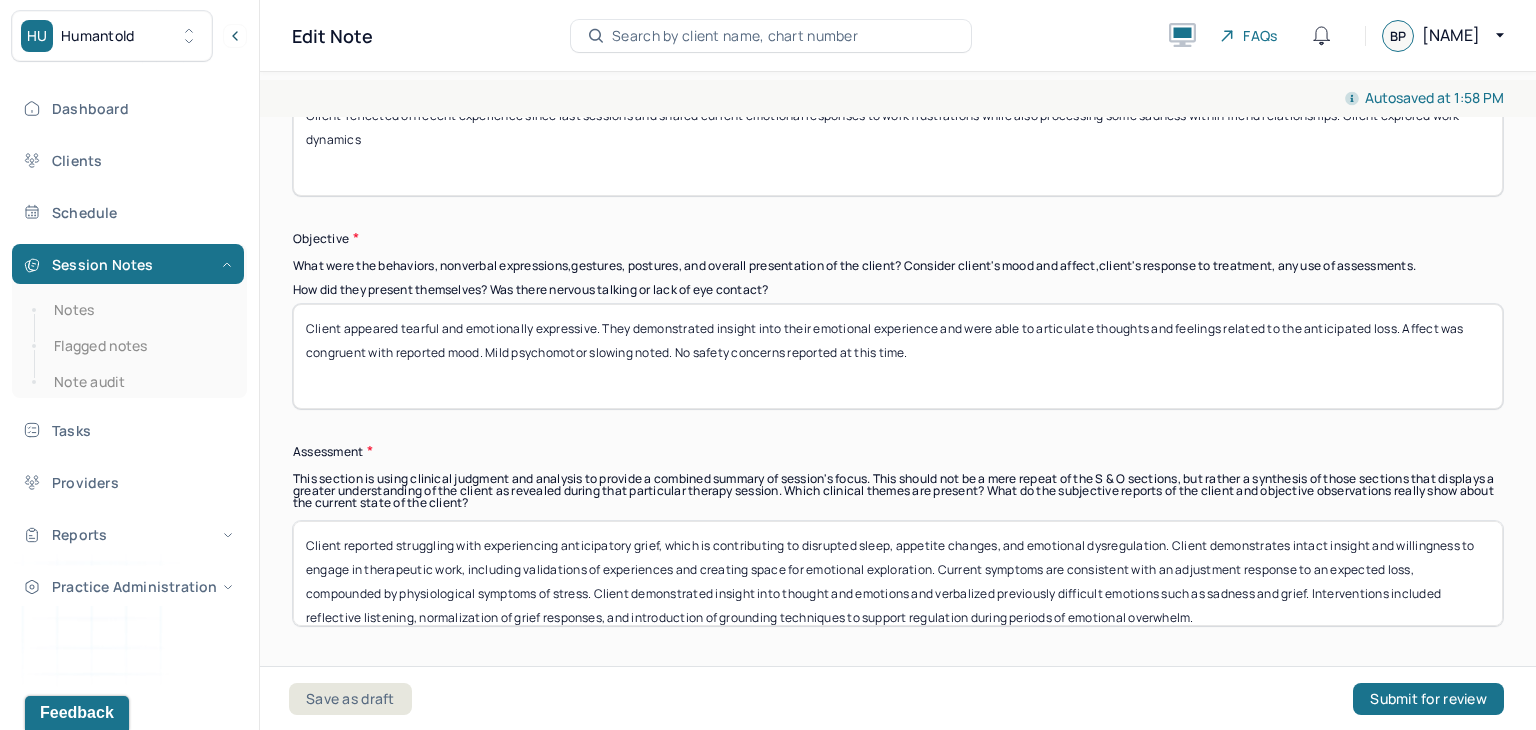 type on "Client  reflected on recent experience since last sessions and shared current emotional responses to work frustrations while also processing some sadness within friend relationships. Client explored work dynamics" 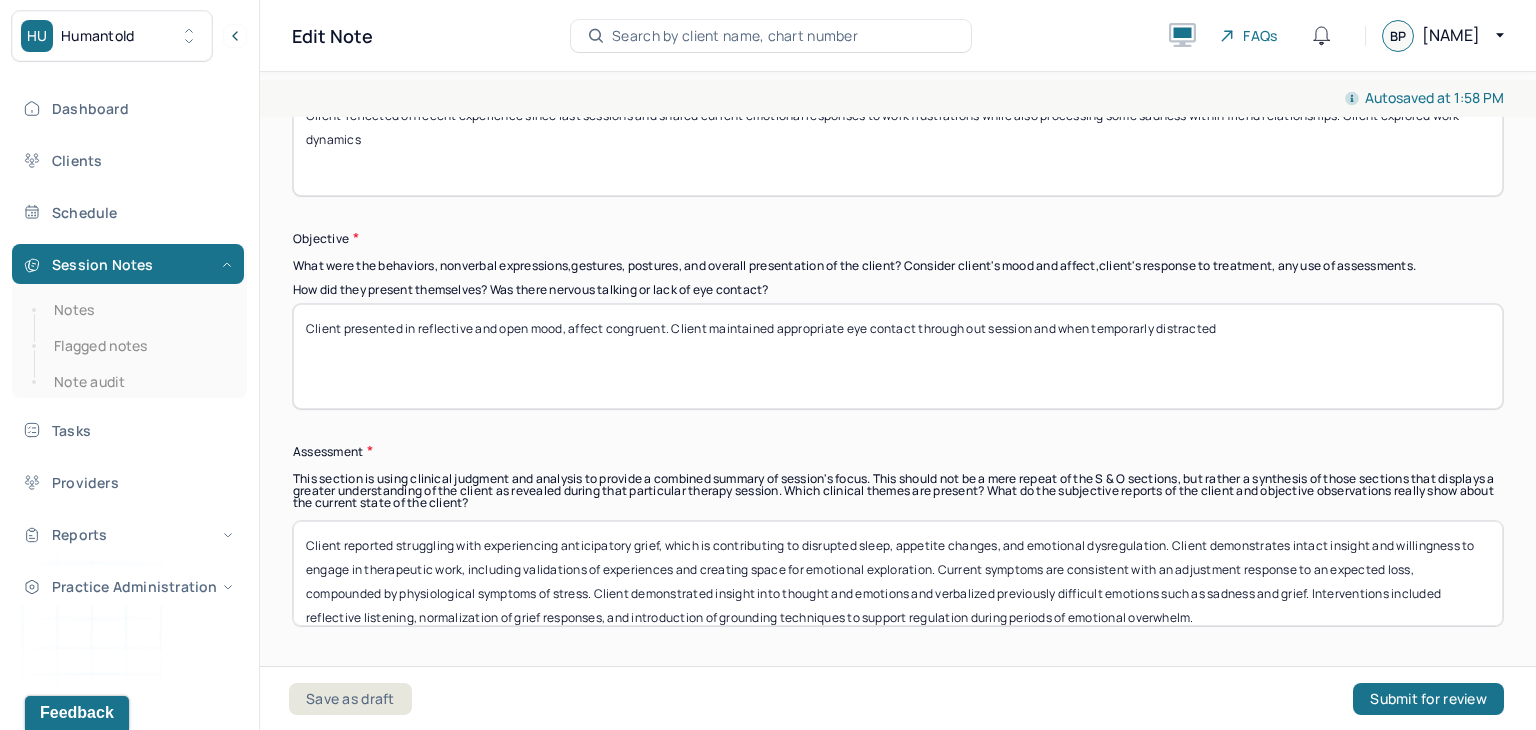 click on "Client presented in reflective and open mood, affect congruent. Client maintained appropriate eye contact through out session and when temporardistracted" at bounding box center [898, 356] 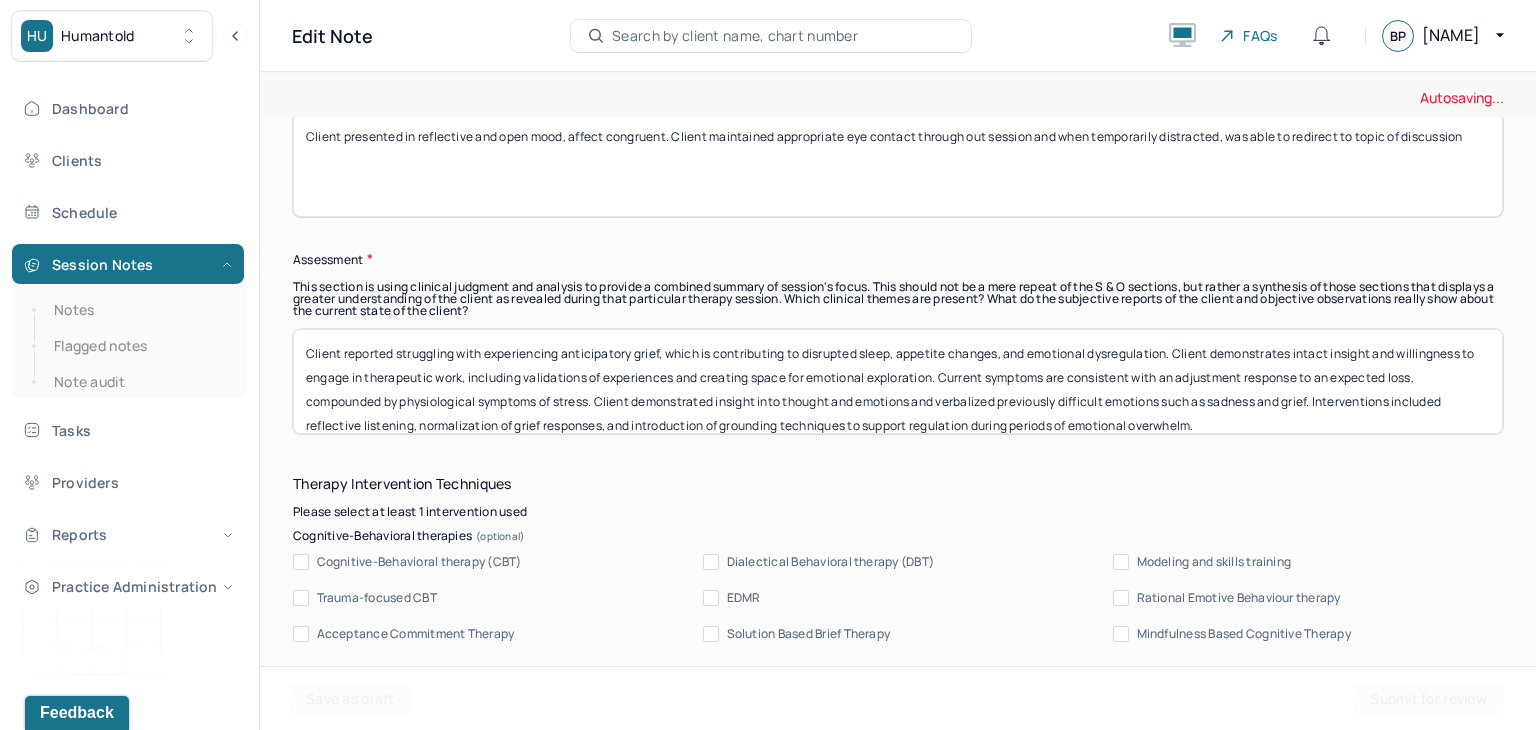 scroll, scrollTop: 1734, scrollLeft: 0, axis: vertical 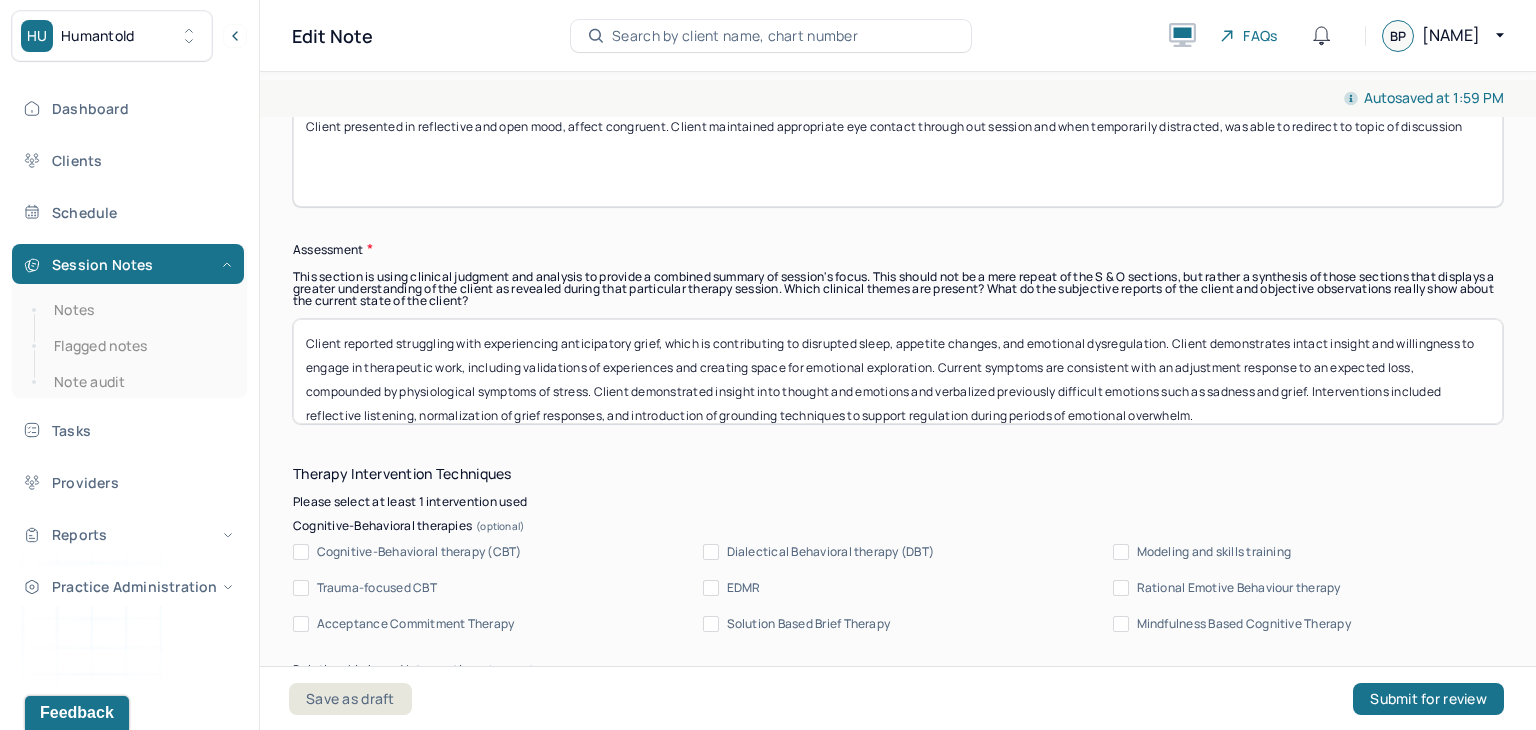 type on "Client presented in reflective and open mood, affect congruent. Client maintained appropriate eye contact through out session and when temporarily distracted, was able to redirect to topic of discussion" 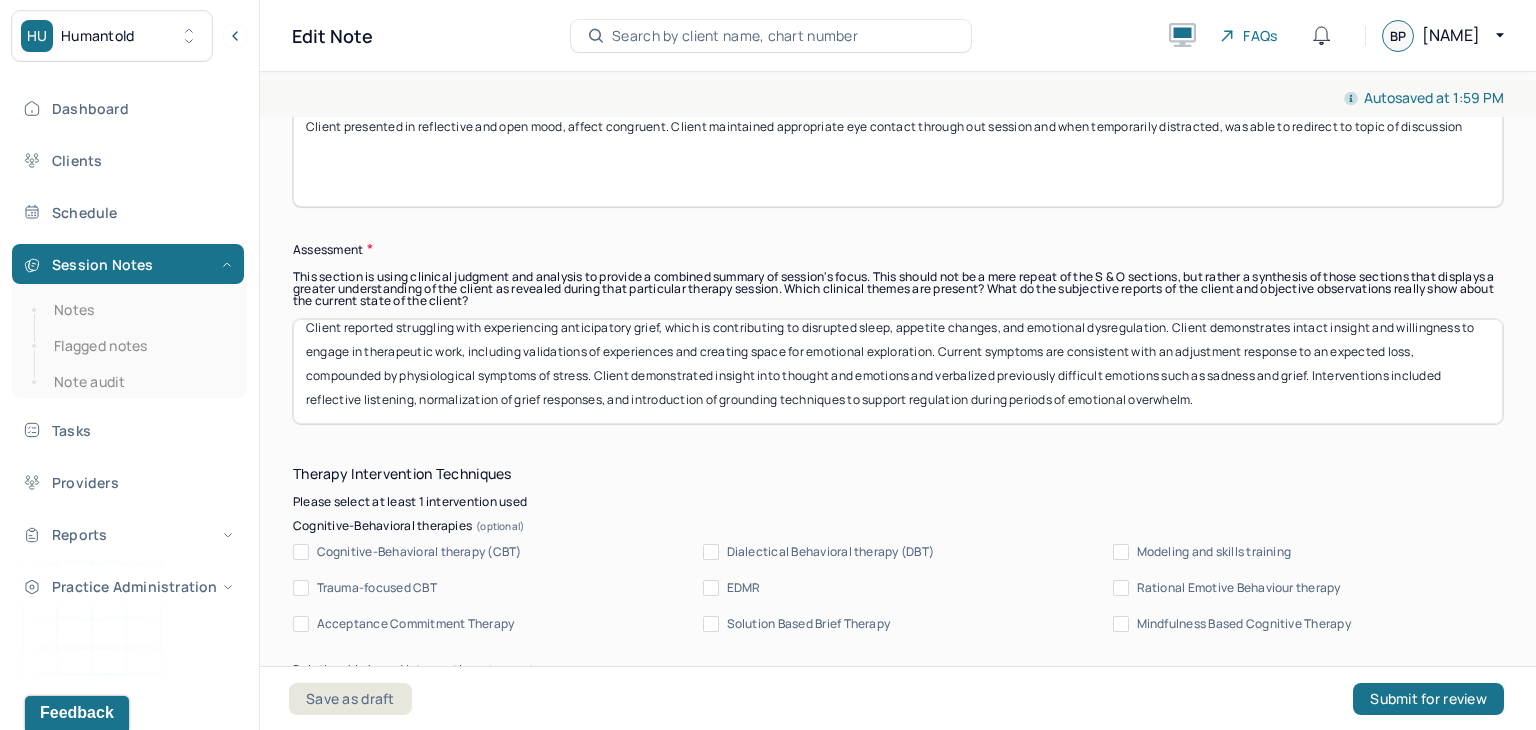 drag, startPoint x: 393, startPoint y: 337, endPoint x: 1535, endPoint y: 569, distance: 1165.3274 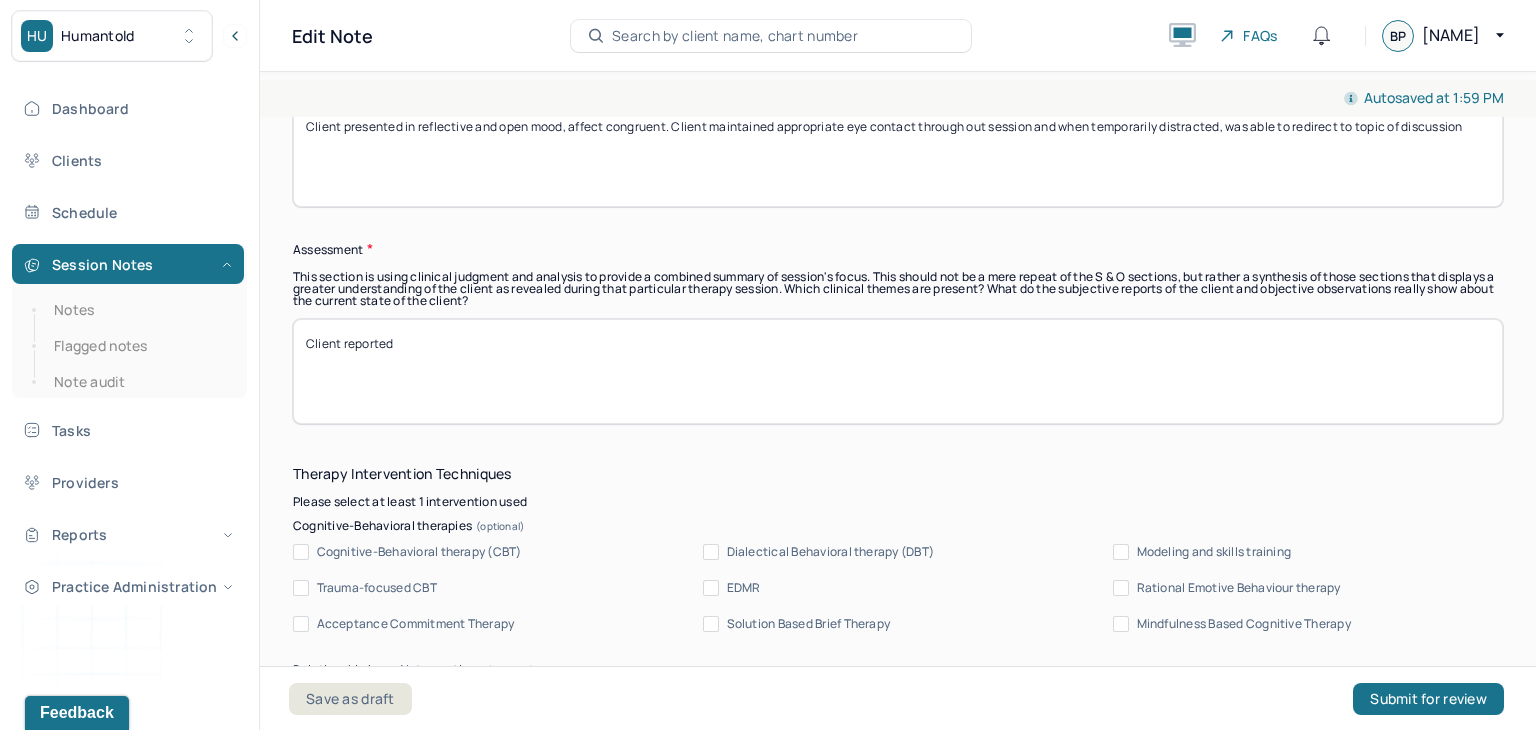 scroll, scrollTop: 0, scrollLeft: 0, axis: both 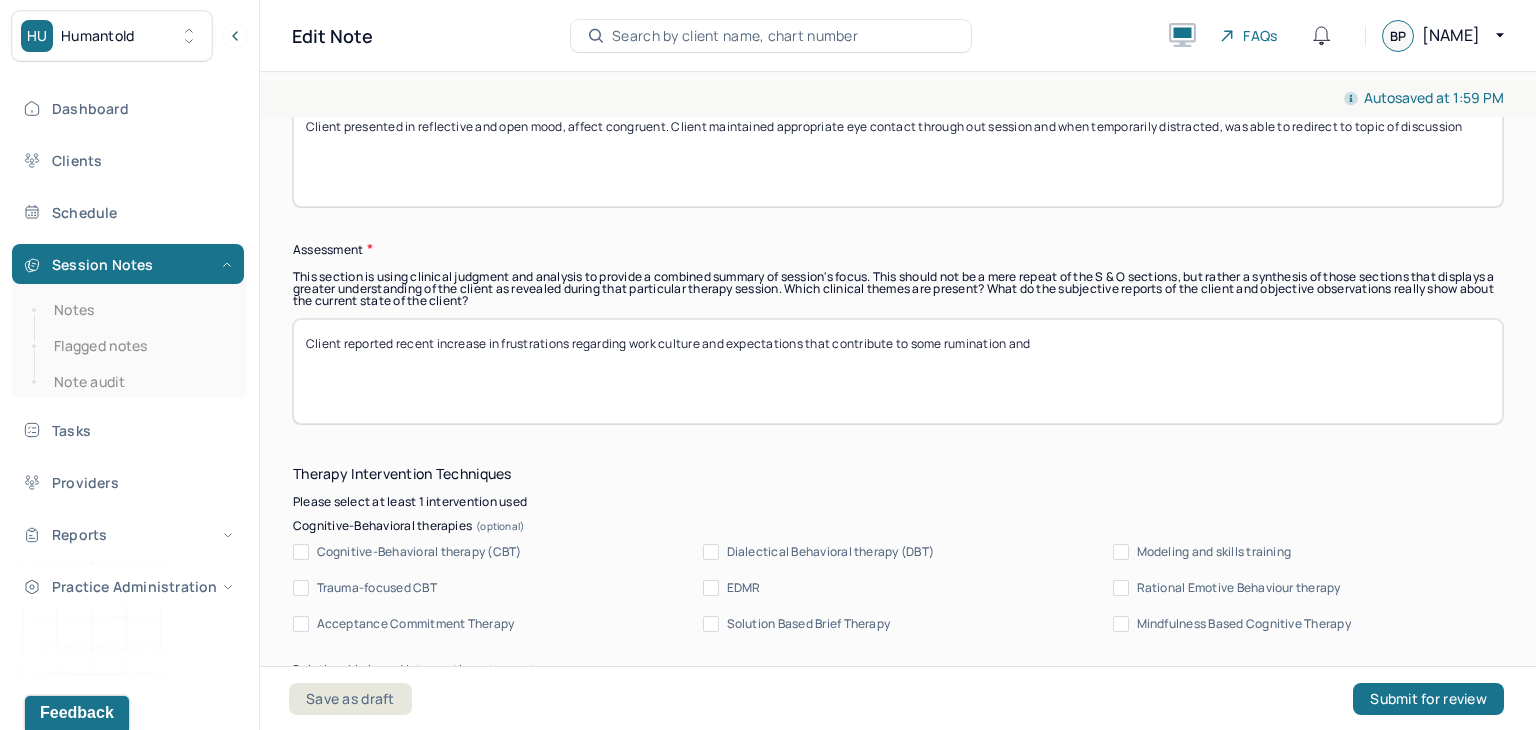 click on "Client reported recent increase in frustrations regarding work culture and expectations that contribute to some rumination and" at bounding box center [898, 371] 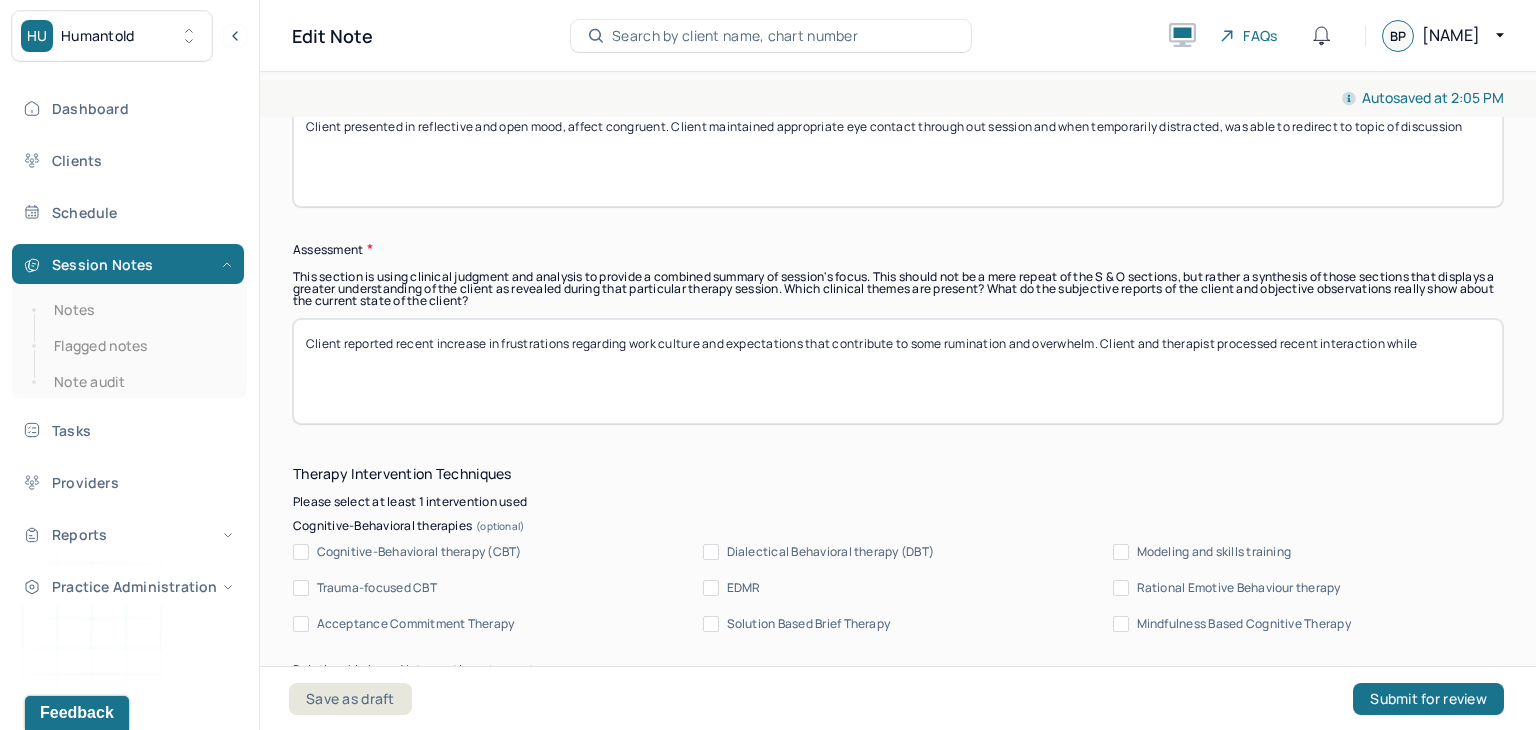 click on "Client reported recent increase in frustrations regarding work culture and expectations that contribute to some rumination and overwhelm. Client and therapist processed recent interaction while" at bounding box center [898, 371] 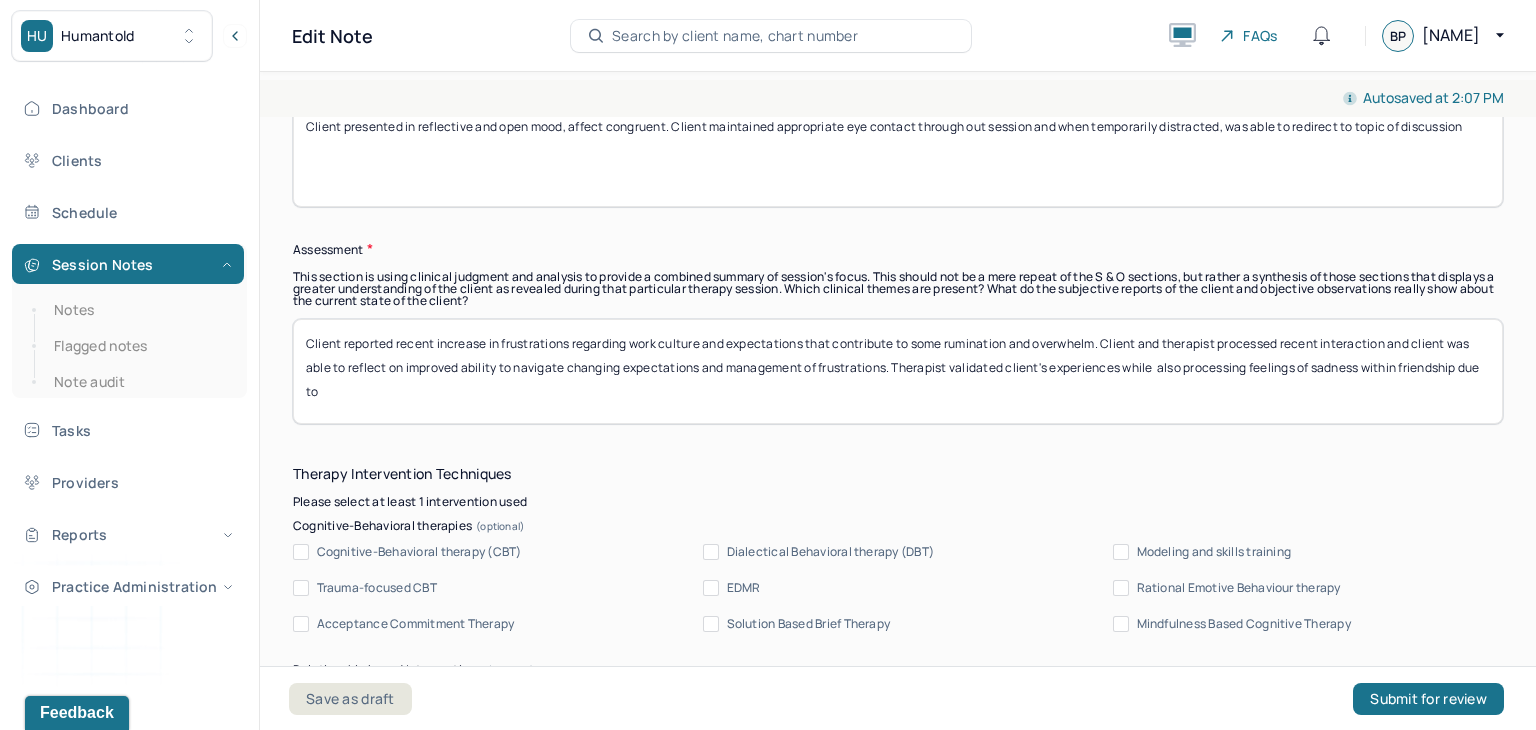 click on "Client reported recent increase in frustrations regarding work culture and expectations that contribute to some rumination and overwhelm. Client and therapist processed recent interaction and client was able to reflect on improved ability to navigate changing expectations and management of frustrations. Therapist validated client's experiences while  also processing feelings of sadness within friendship due to" at bounding box center [898, 371] 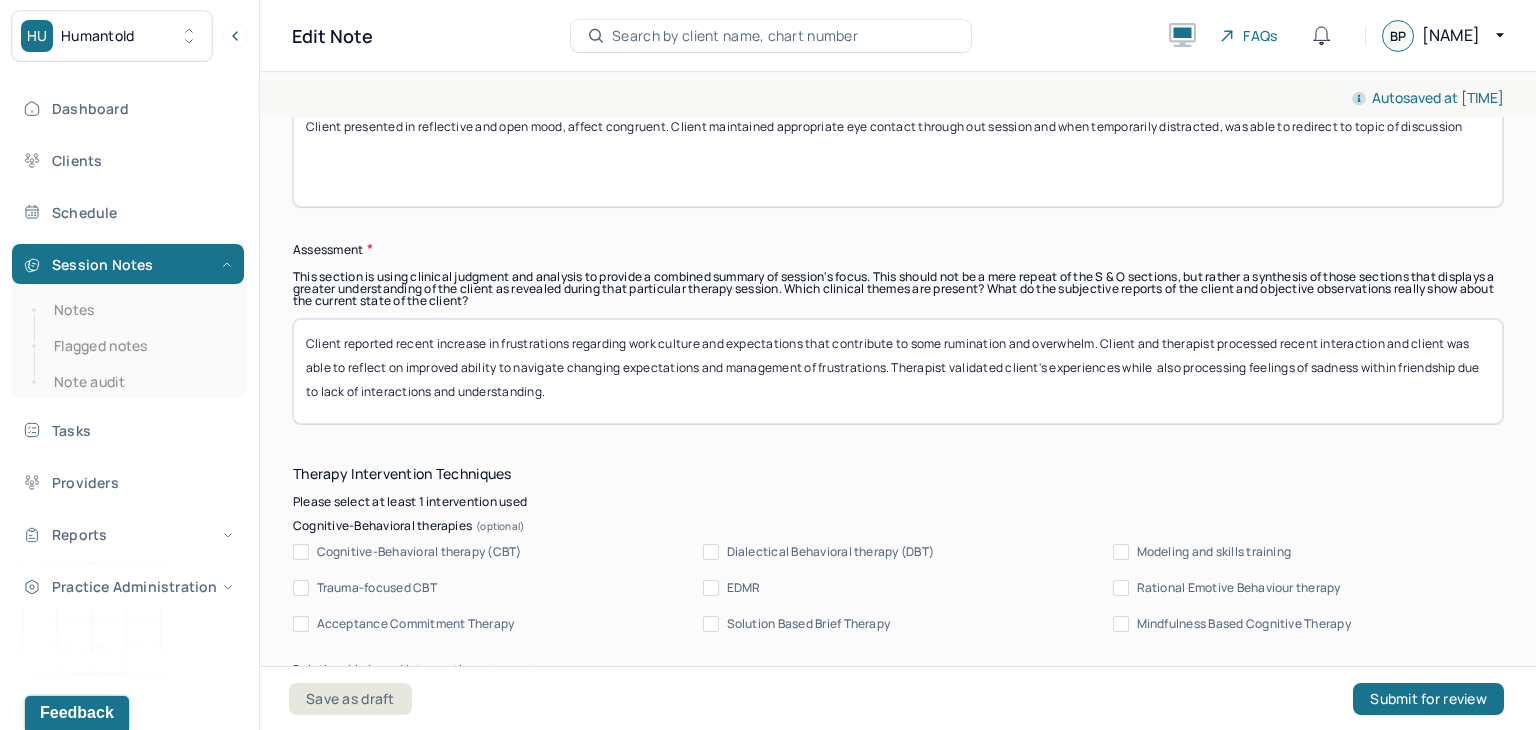 click on "Client reported recent increase in frustrations regarding work culture and expectations that contribute to some rumination and overwhelm. Client and therapist processed recent interaction and client was able to reflect on improved ability to navigate changing expectations and management of frustrations. Therapist validated client's experiences while  also processing feelings of sadness within friendship due to lack of interactions and understanding." at bounding box center (898, 371) 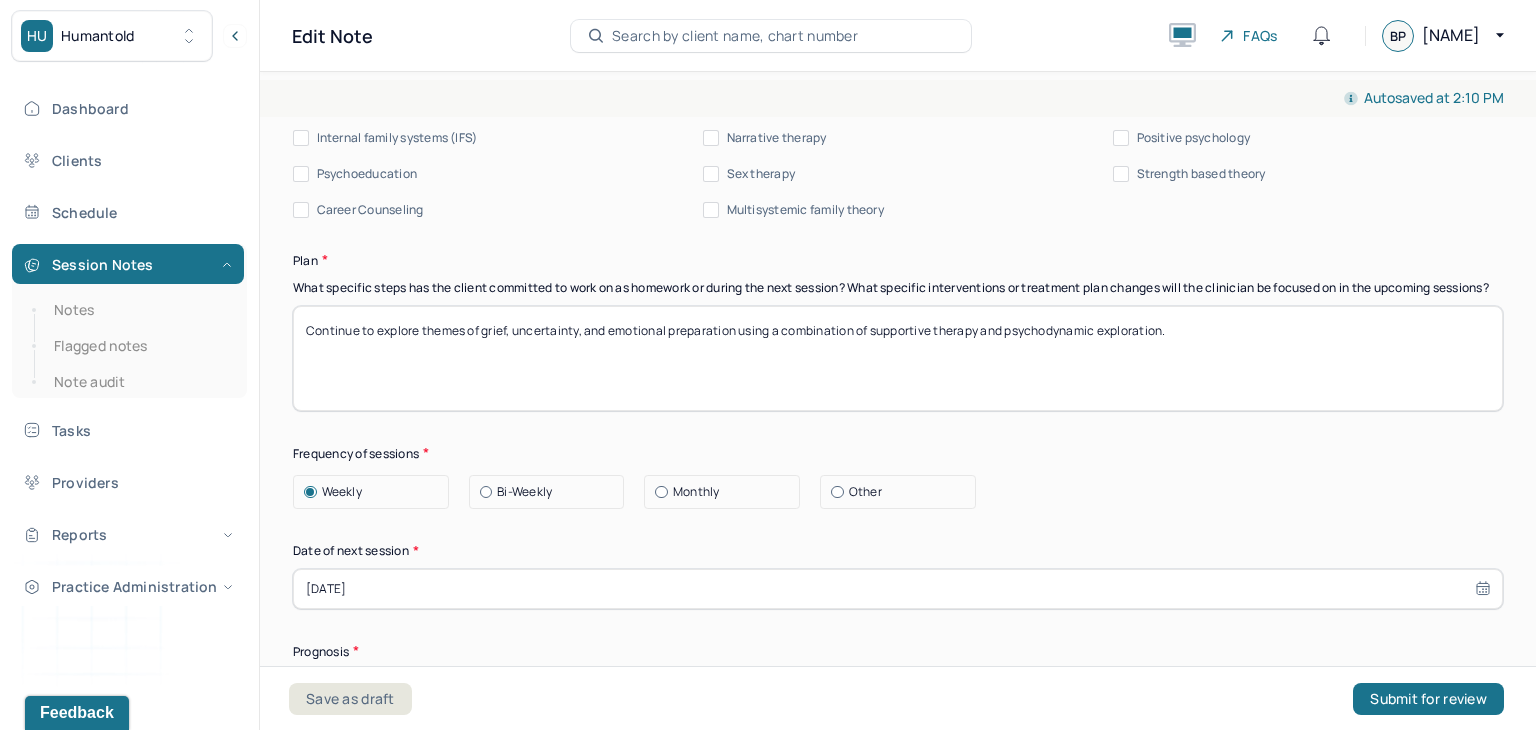 scroll, scrollTop: 2439, scrollLeft: 0, axis: vertical 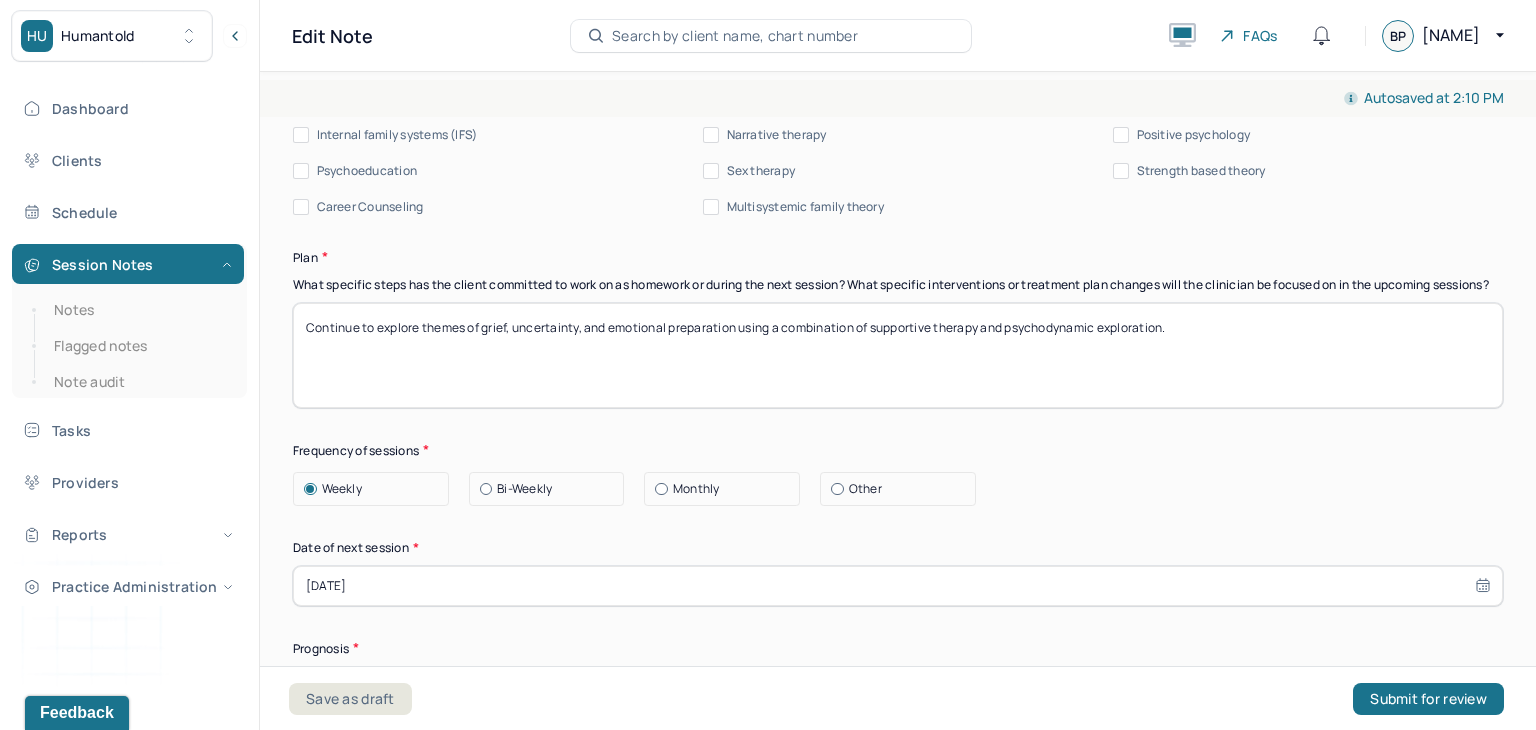 type on "Client reported recent increase in frustrations regarding work culture and expectations that contribute to some rumination and overwhelm. Client and therapist processed recent interaction and client was able to reflect on improved ability to navigate changing expectations and management of frustrations. Therapist validated client's experiences while  also processing feelings of sadness within friendship due to lack of interactions and understanding. Client demonstrated ability to verbalize her needs in a professional and personal capacity" 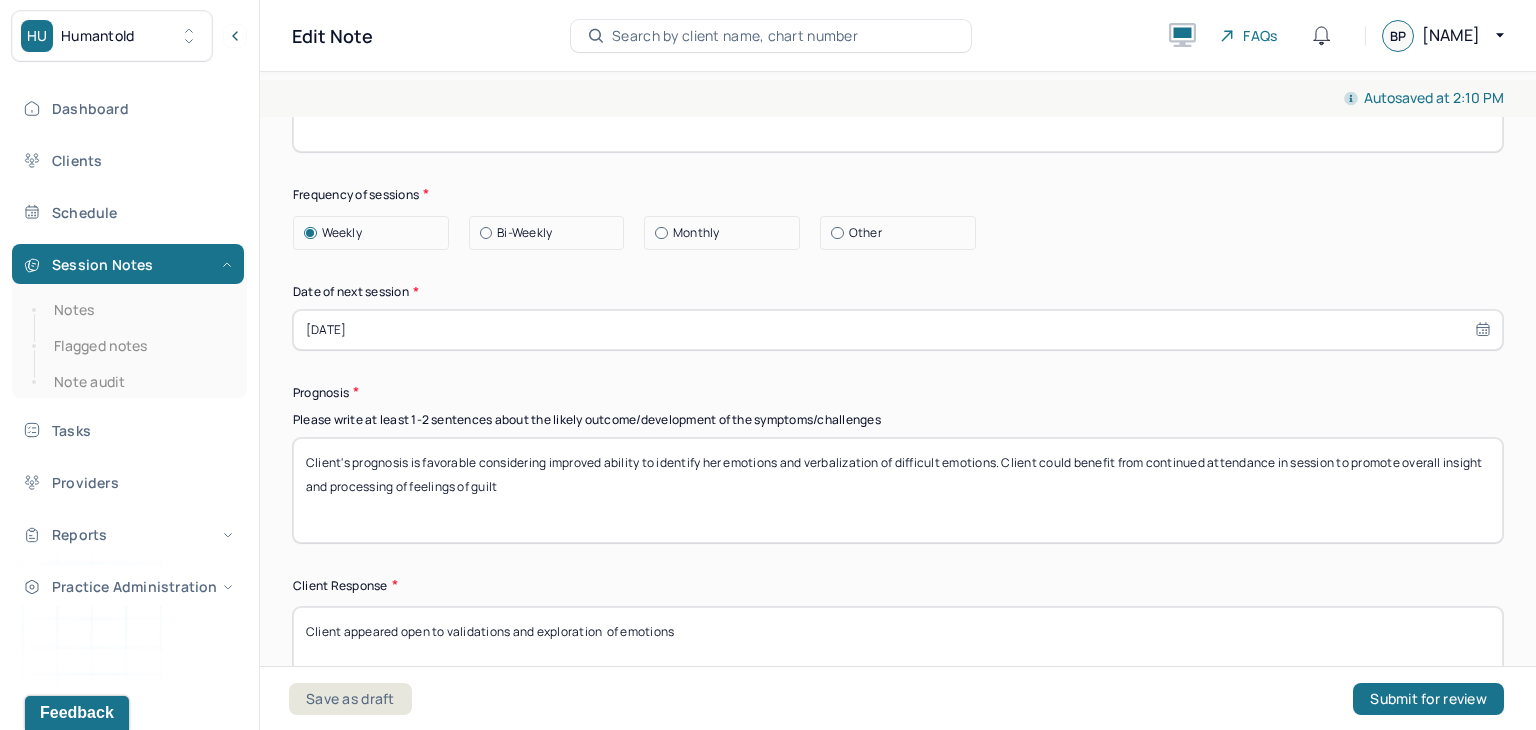 scroll, scrollTop: 2700, scrollLeft: 0, axis: vertical 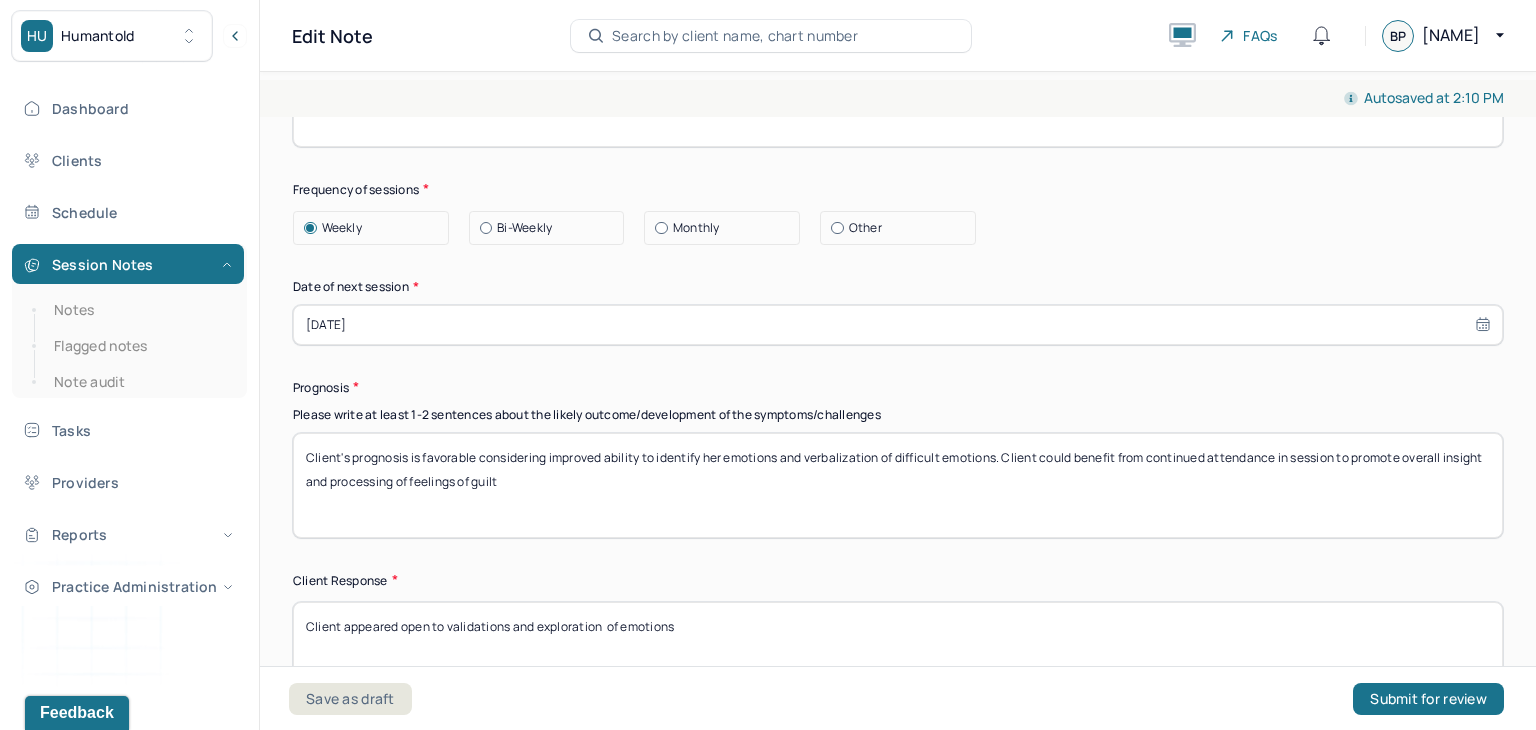 type on "Continue to explore themes of frustration and sadness while incorporating self care skills" 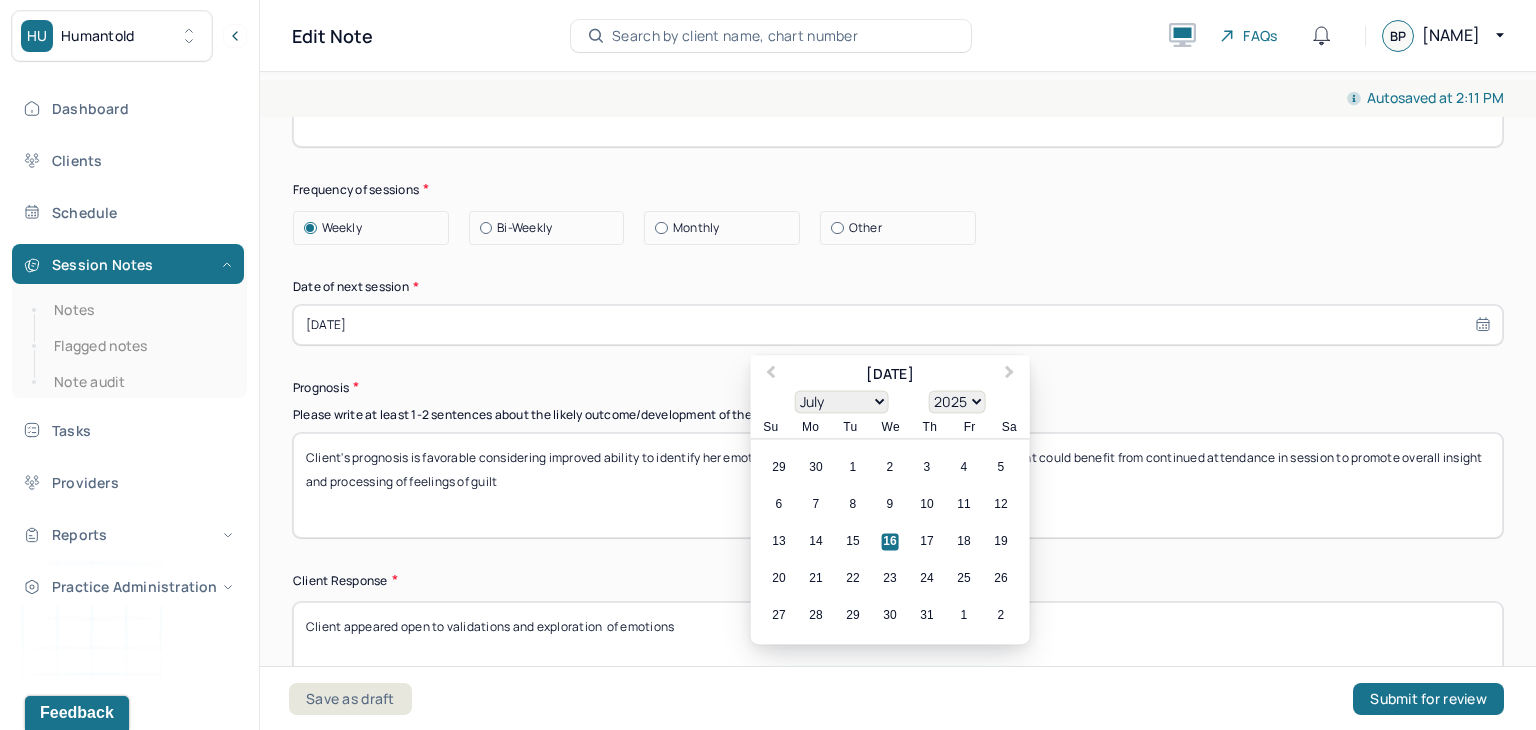 click on "[DATE]" at bounding box center (898, 325) 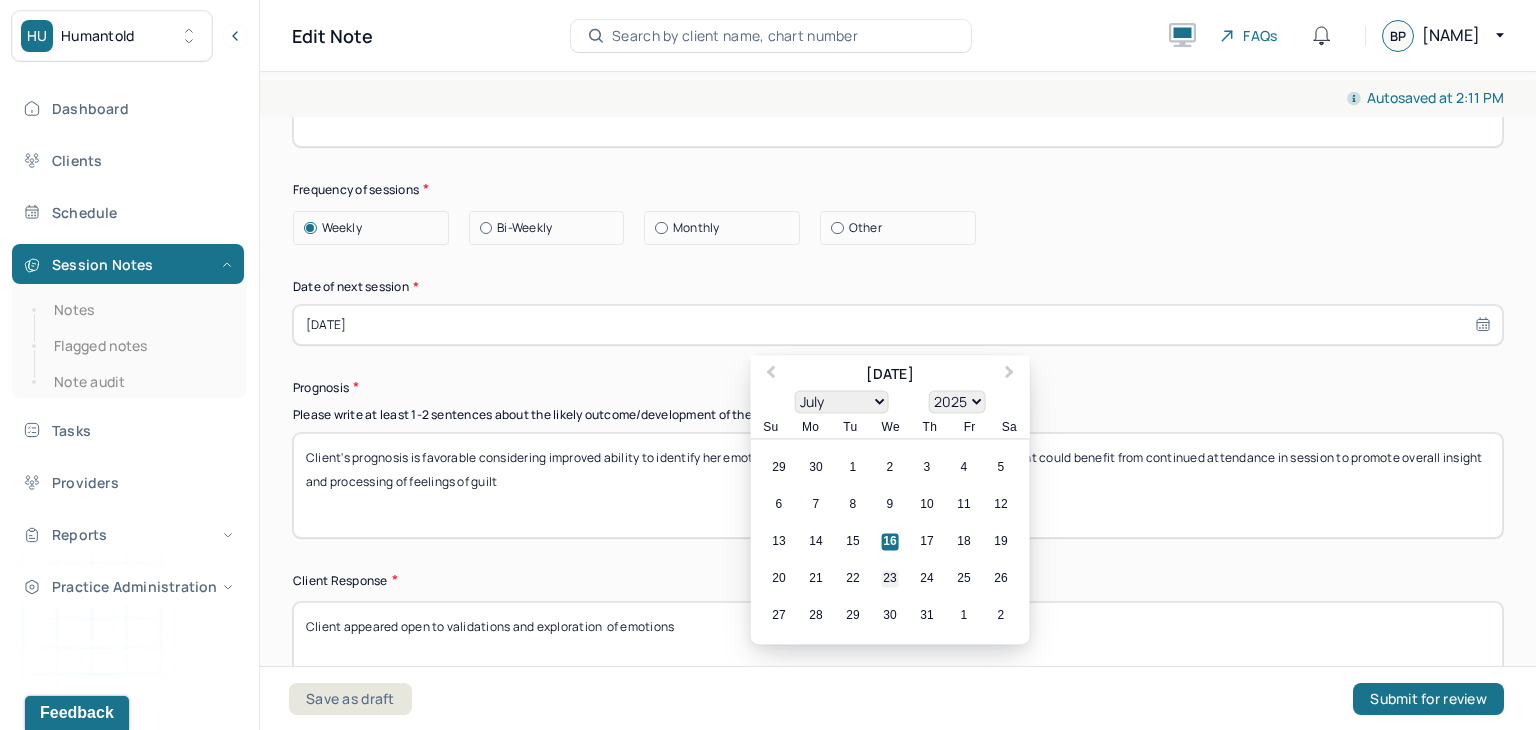 click on "23" at bounding box center [890, 578] 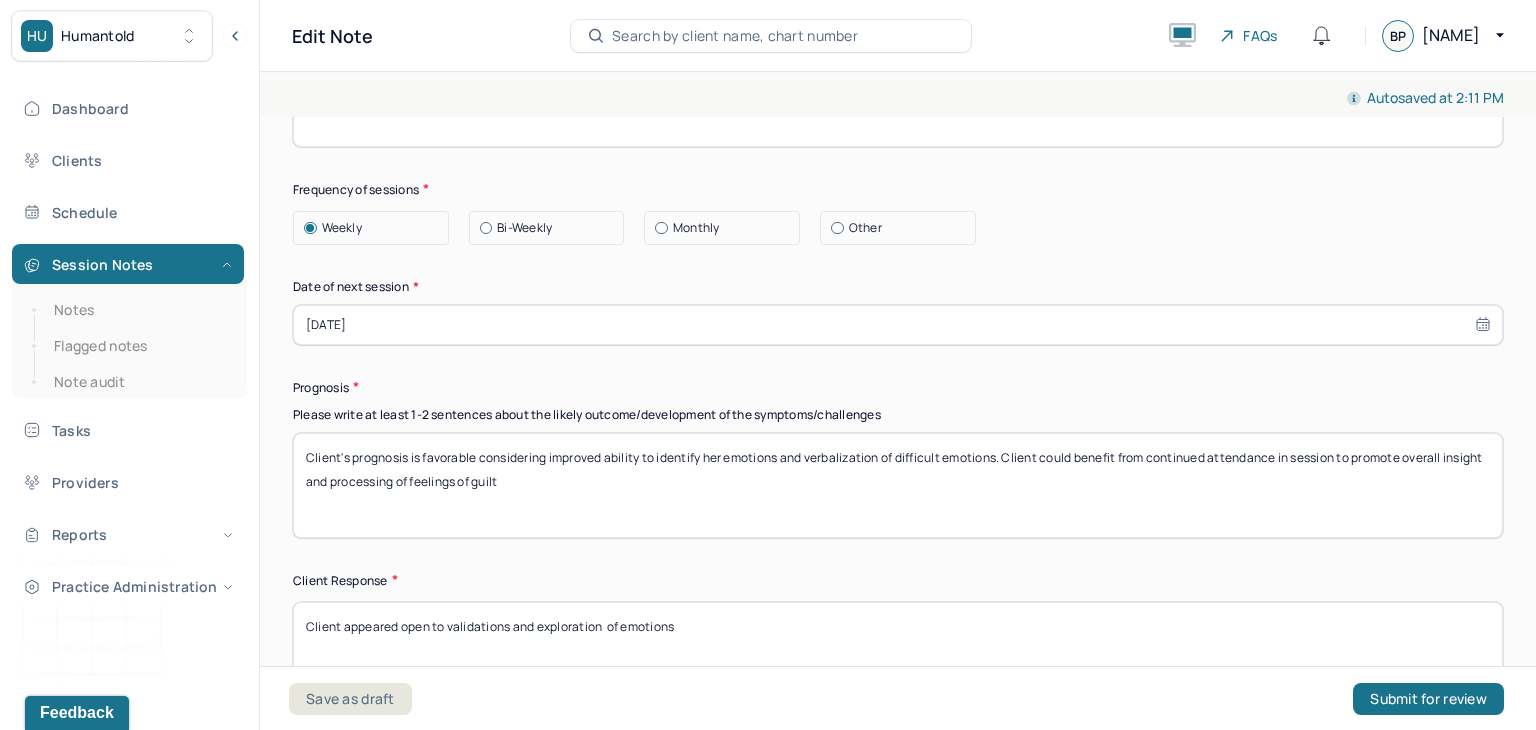 drag, startPoint x: 549, startPoint y: 461, endPoint x: 1170, endPoint y: 648, distance: 648.5445 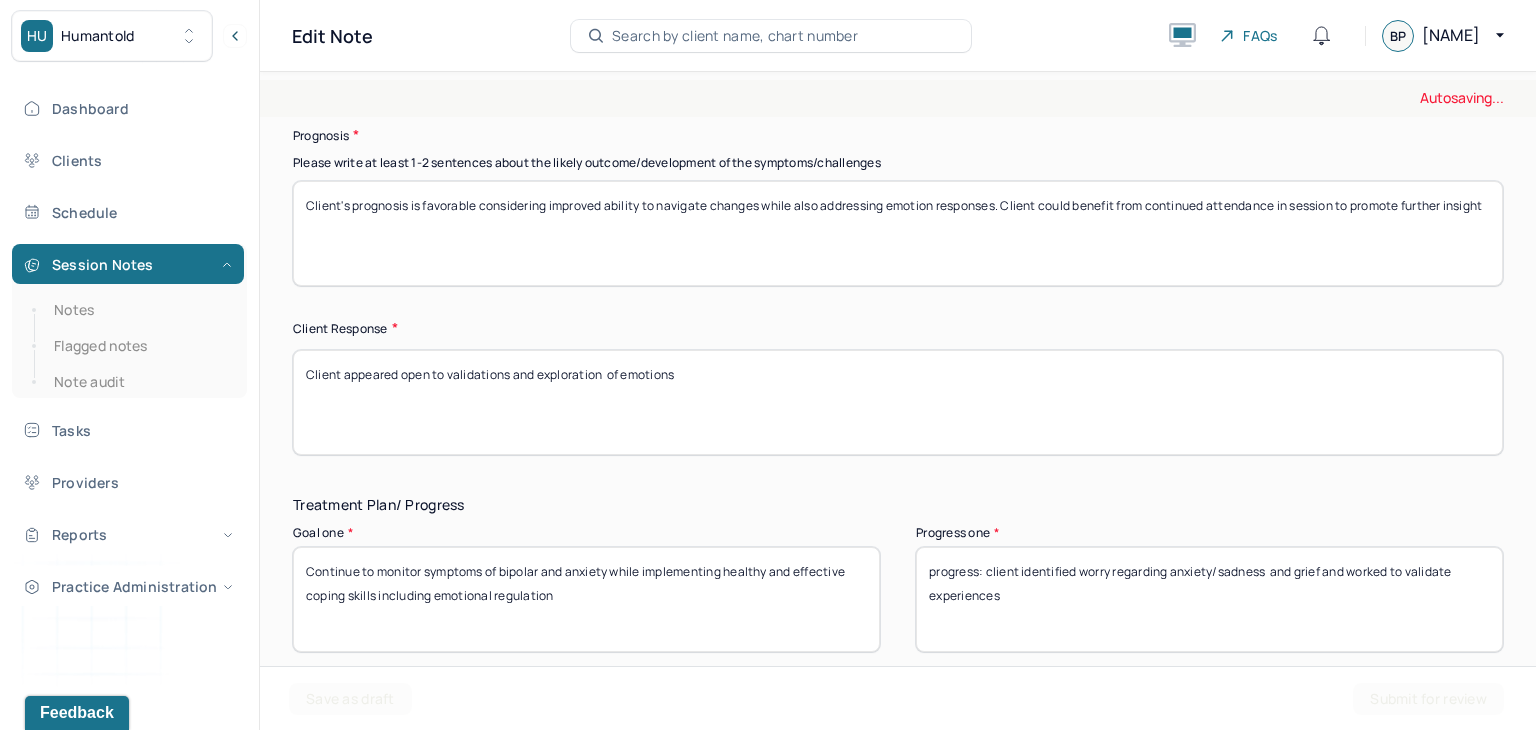 scroll, scrollTop: 2960, scrollLeft: 0, axis: vertical 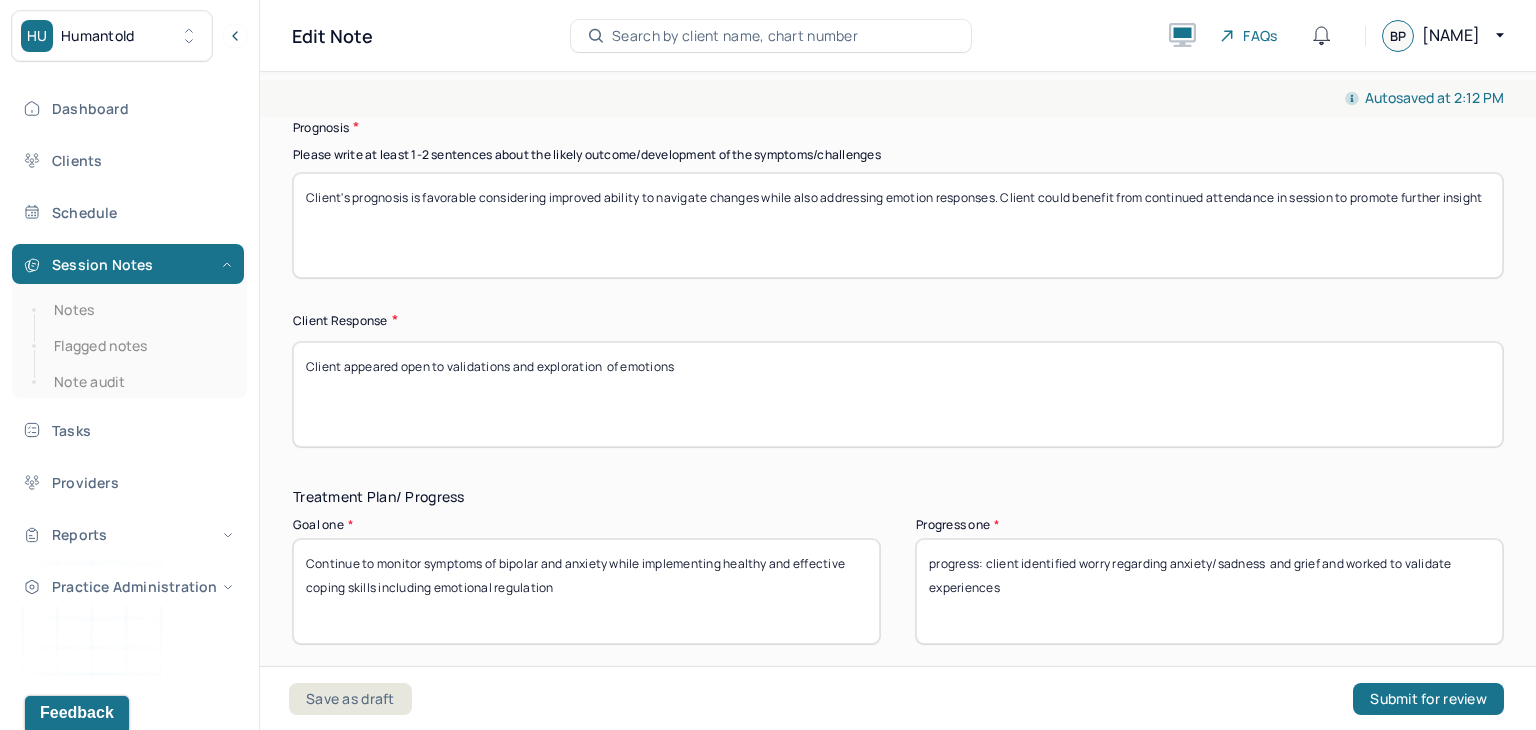 type on "Client's prognosis is favorable considering improved ability to navigate changes while also addressing emotion responses. Client could benefit from continued attendance in session to promote further insight" 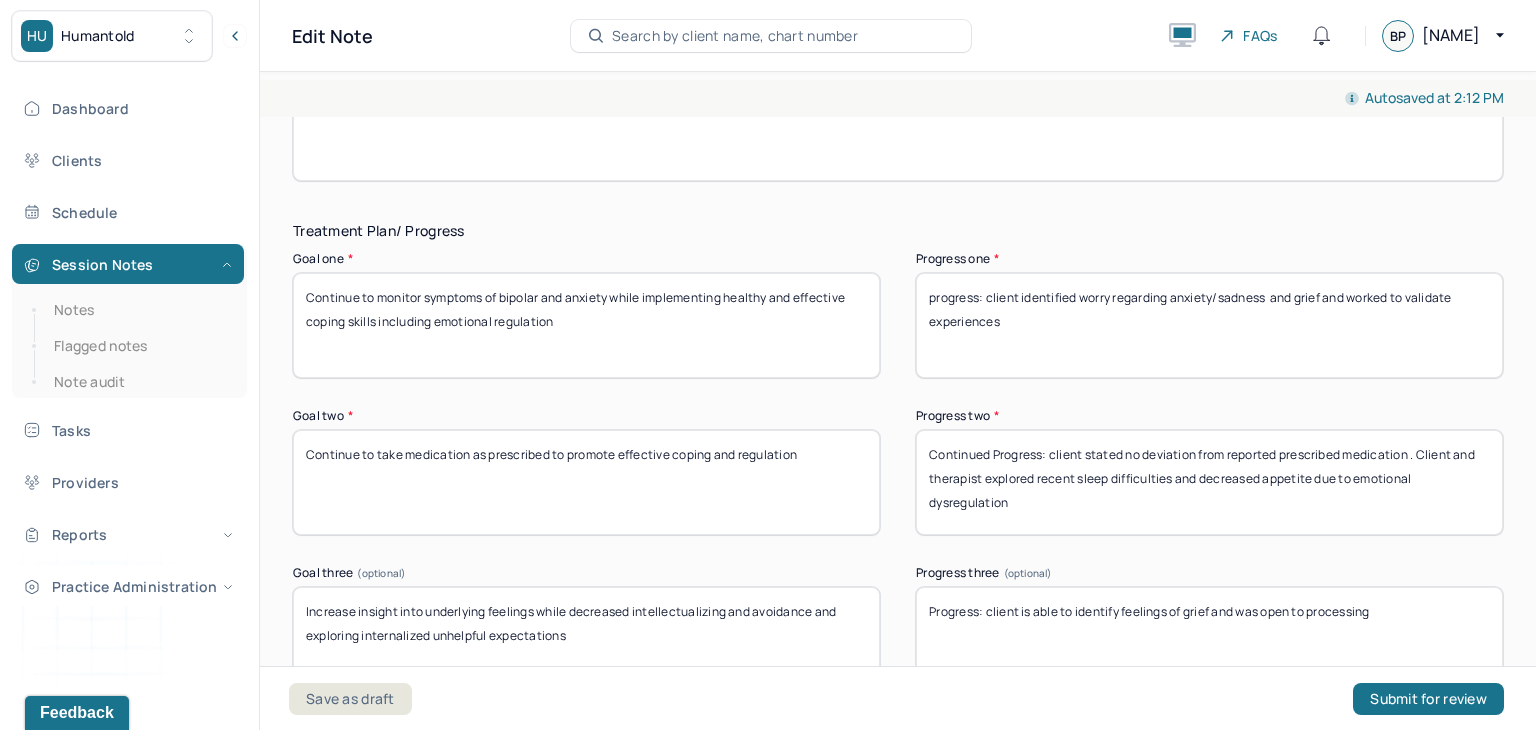 scroll, scrollTop: 3234, scrollLeft: 0, axis: vertical 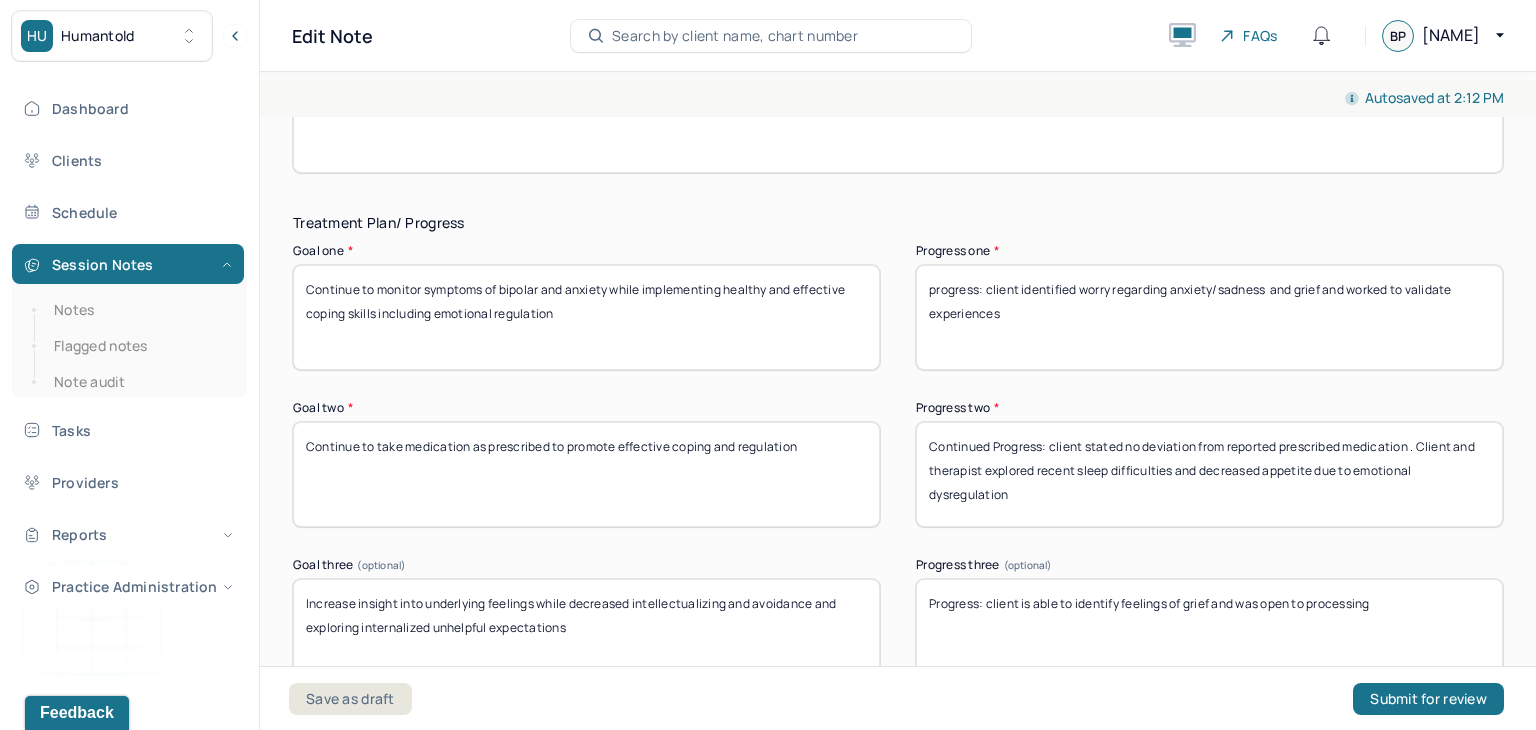 type on "Client appeared receptive to discussions surrounding frustrations while being open to processing and gentle questioning" 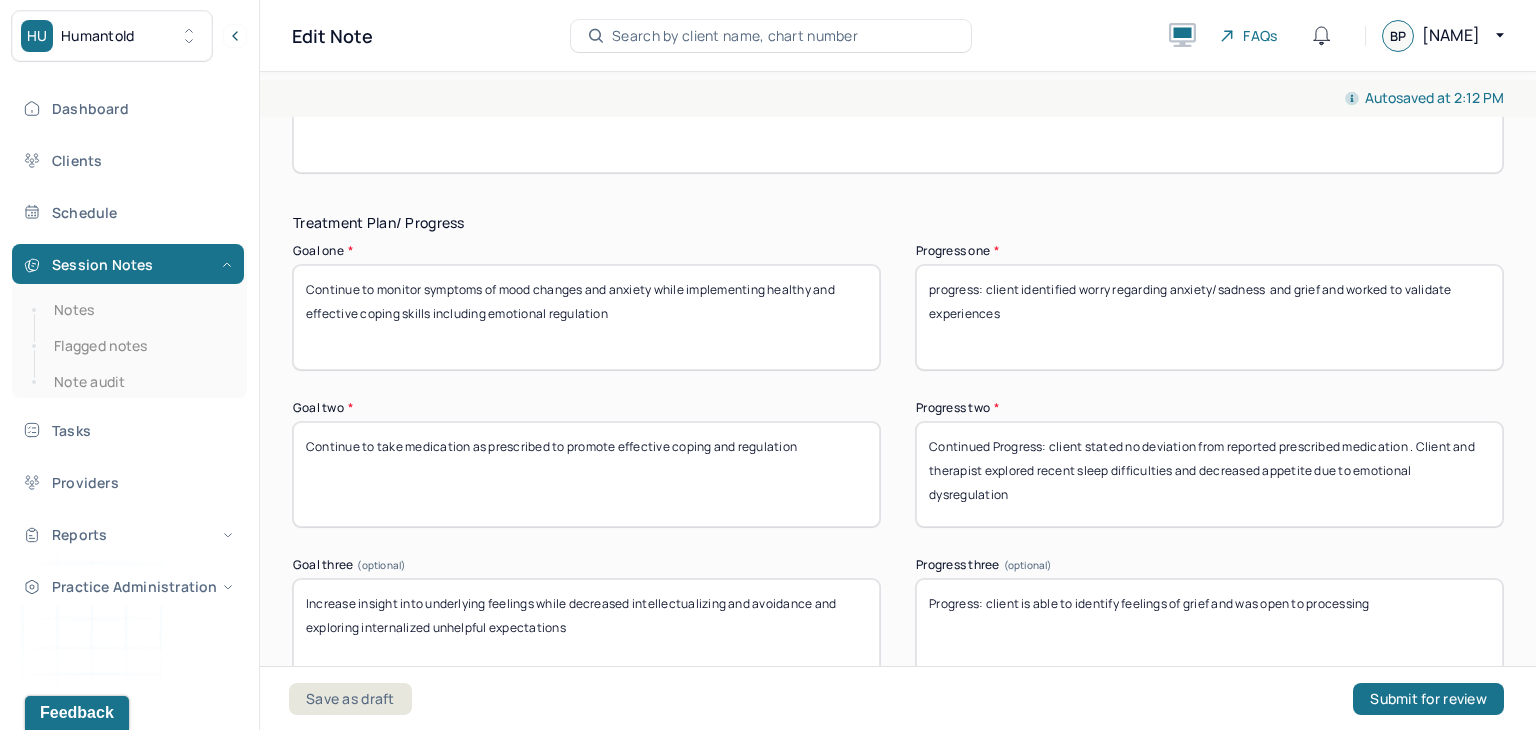 type on "Continue to monitor symptoms of mood changes and anxiety while implementing healthy and effective coping skills including emotional regulation" 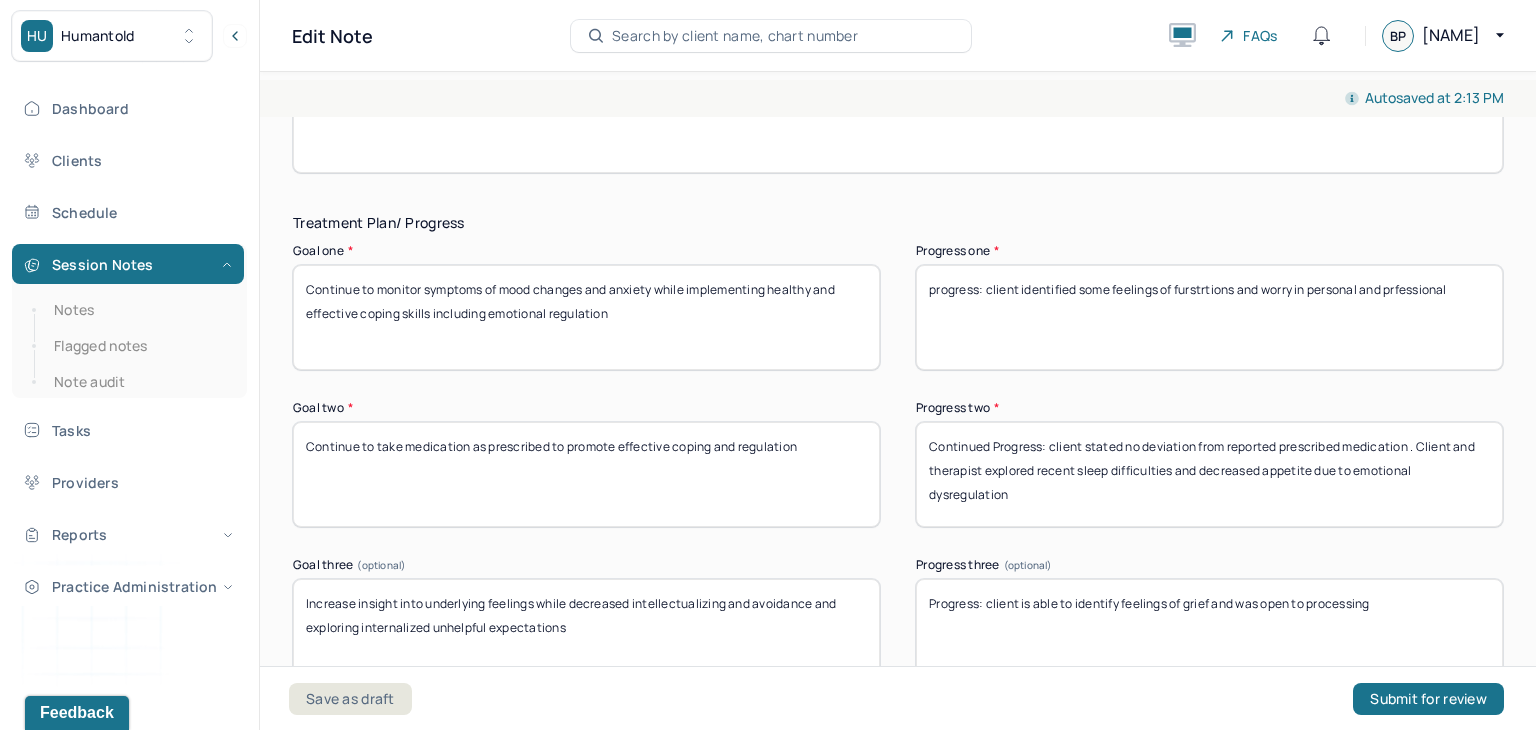 click on "progress: client identified some feelings of furstrtions and worry in personal and prfessional" at bounding box center [1209, 317] 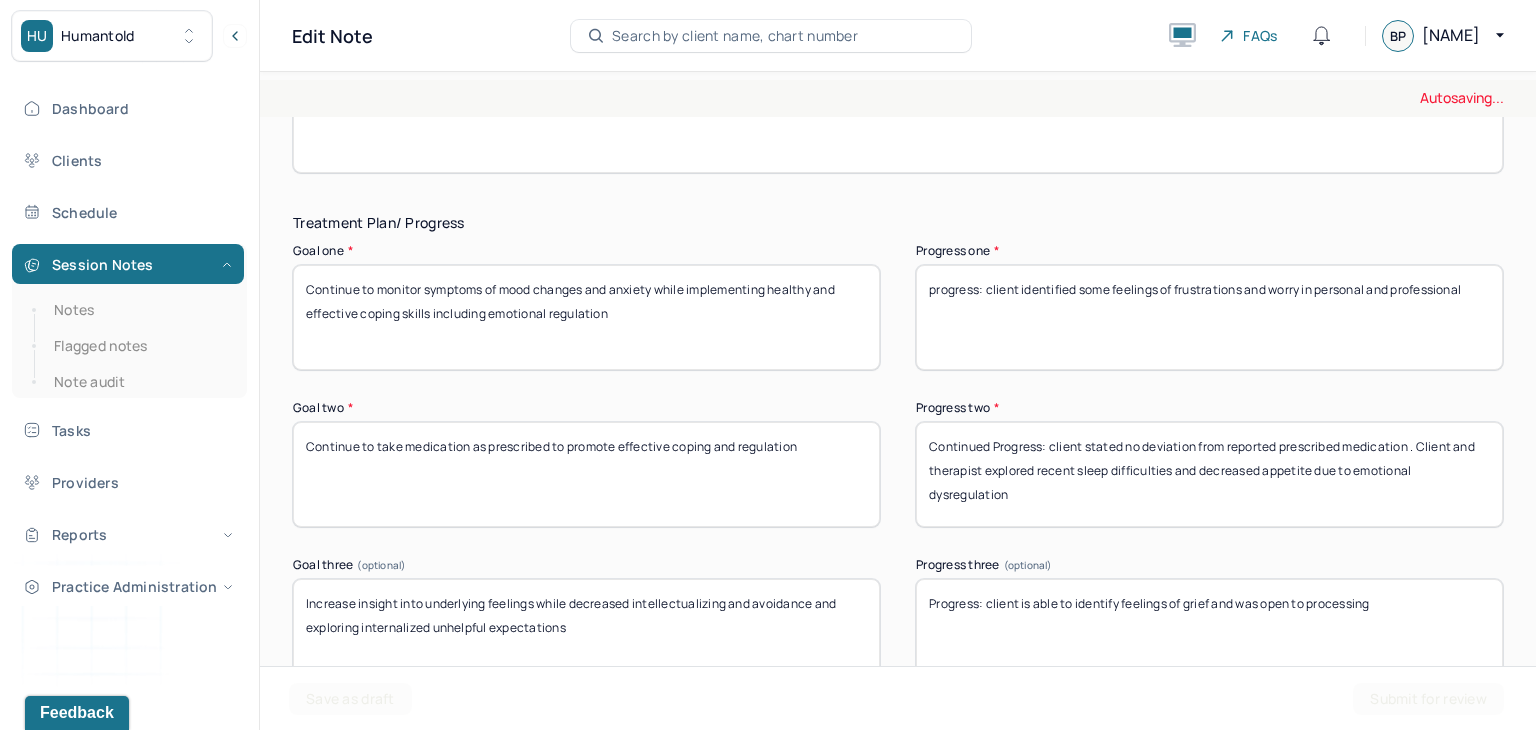click on "progress: client identified some feelings of furstrtions and worry in personal and professional" at bounding box center [1209, 317] 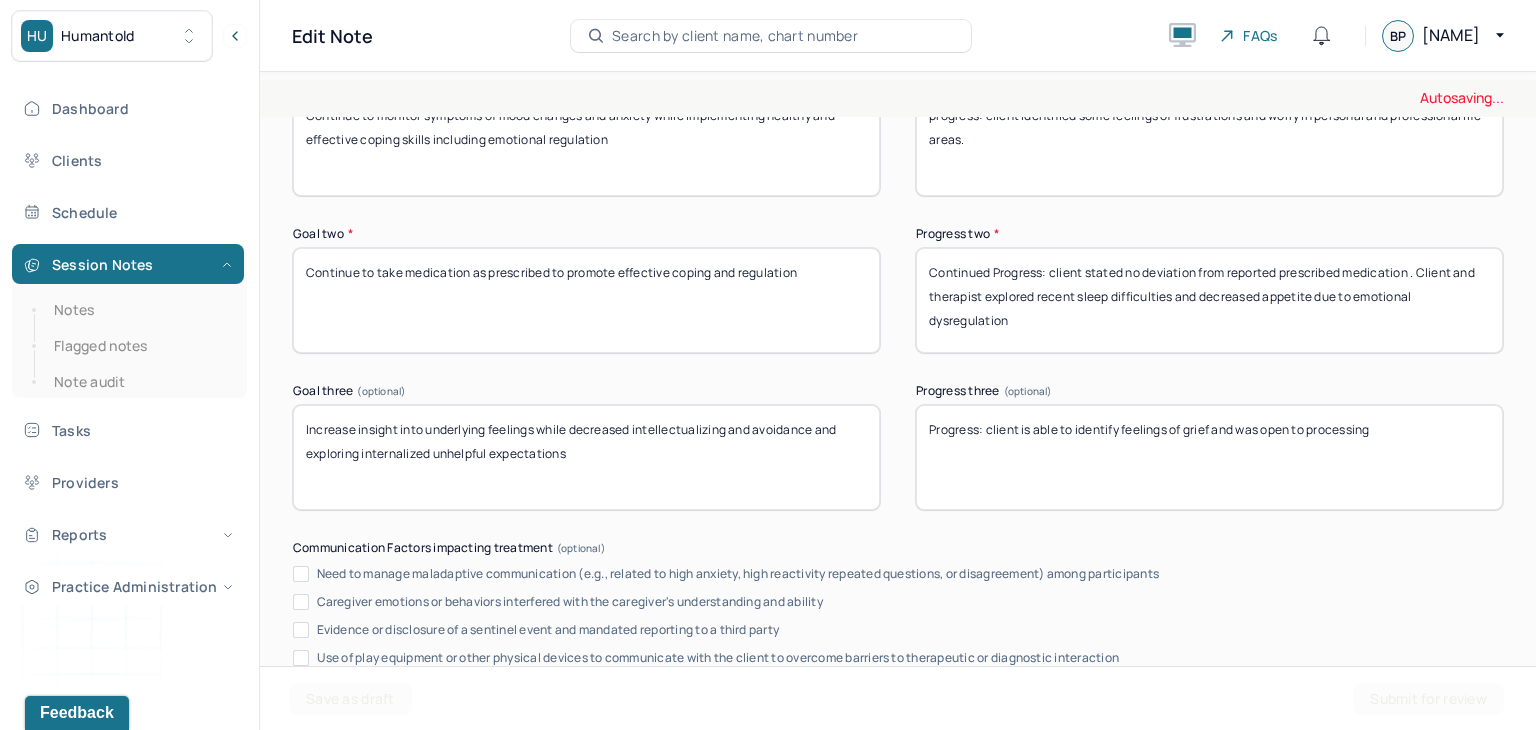 scroll, scrollTop: 3410, scrollLeft: 0, axis: vertical 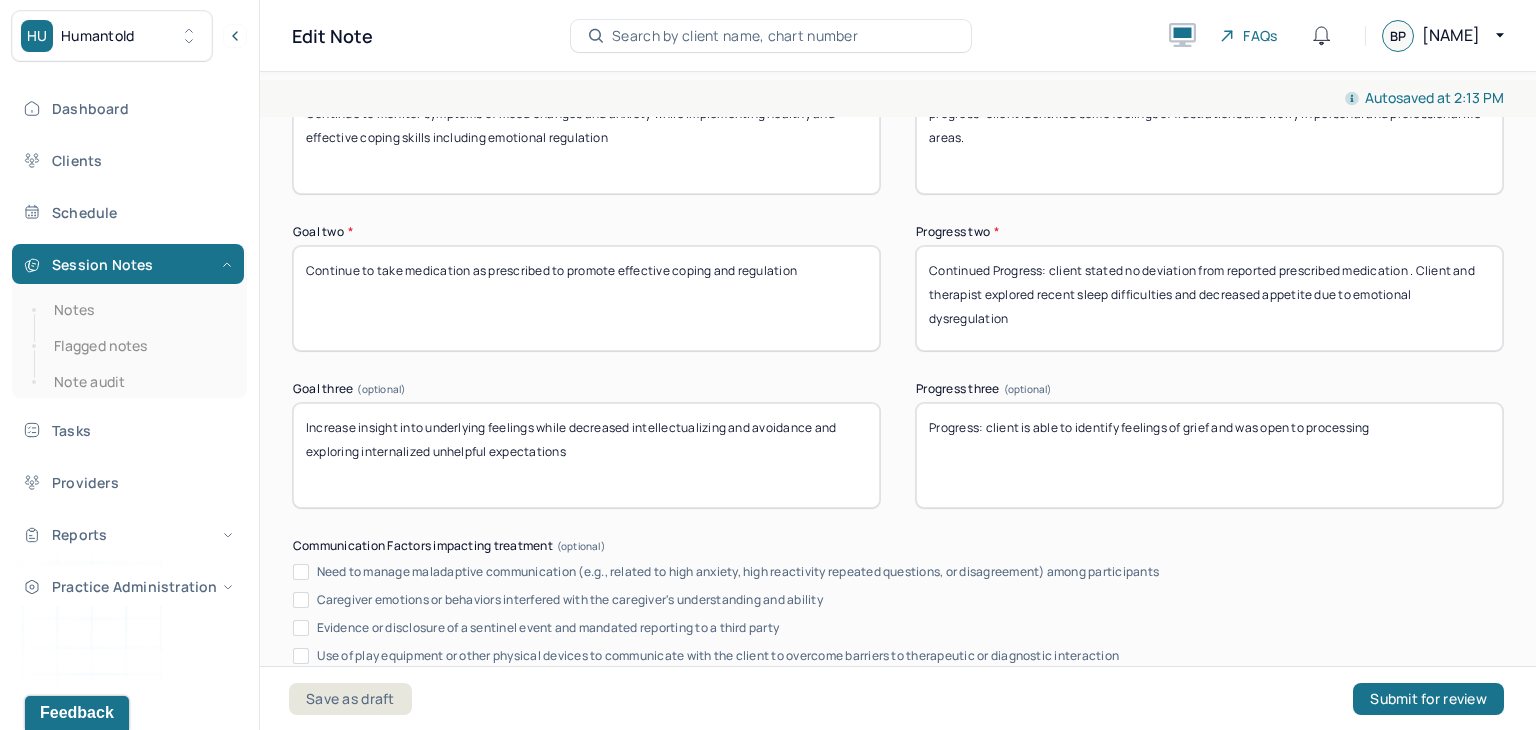 type on "progress: client identified some feelings of frustrations and worry in personal and professional life areas." 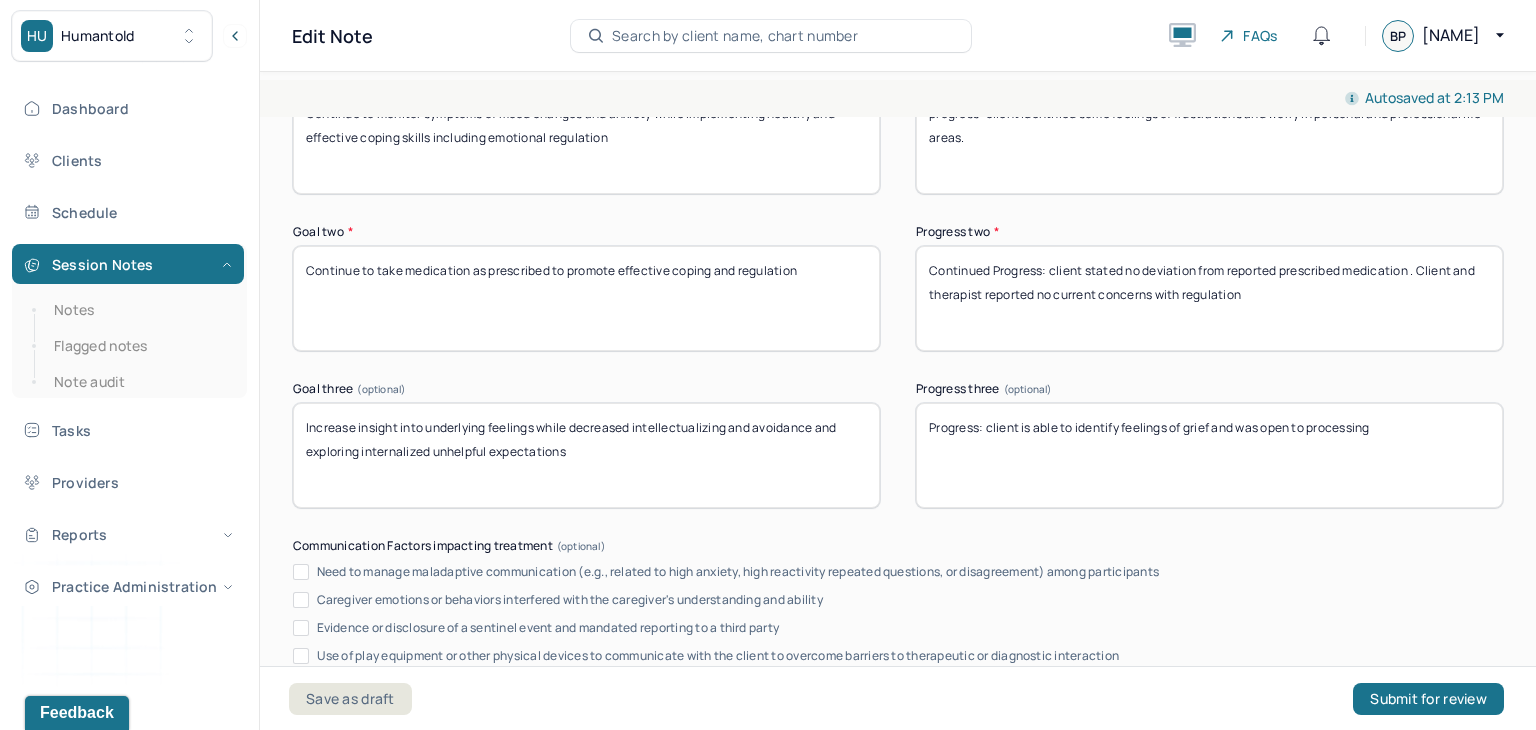 click on "Continued Progress: client stated no deviation from reported prescribed medication . Client and therapist reported no current concerns with regulation" at bounding box center [1209, 298] 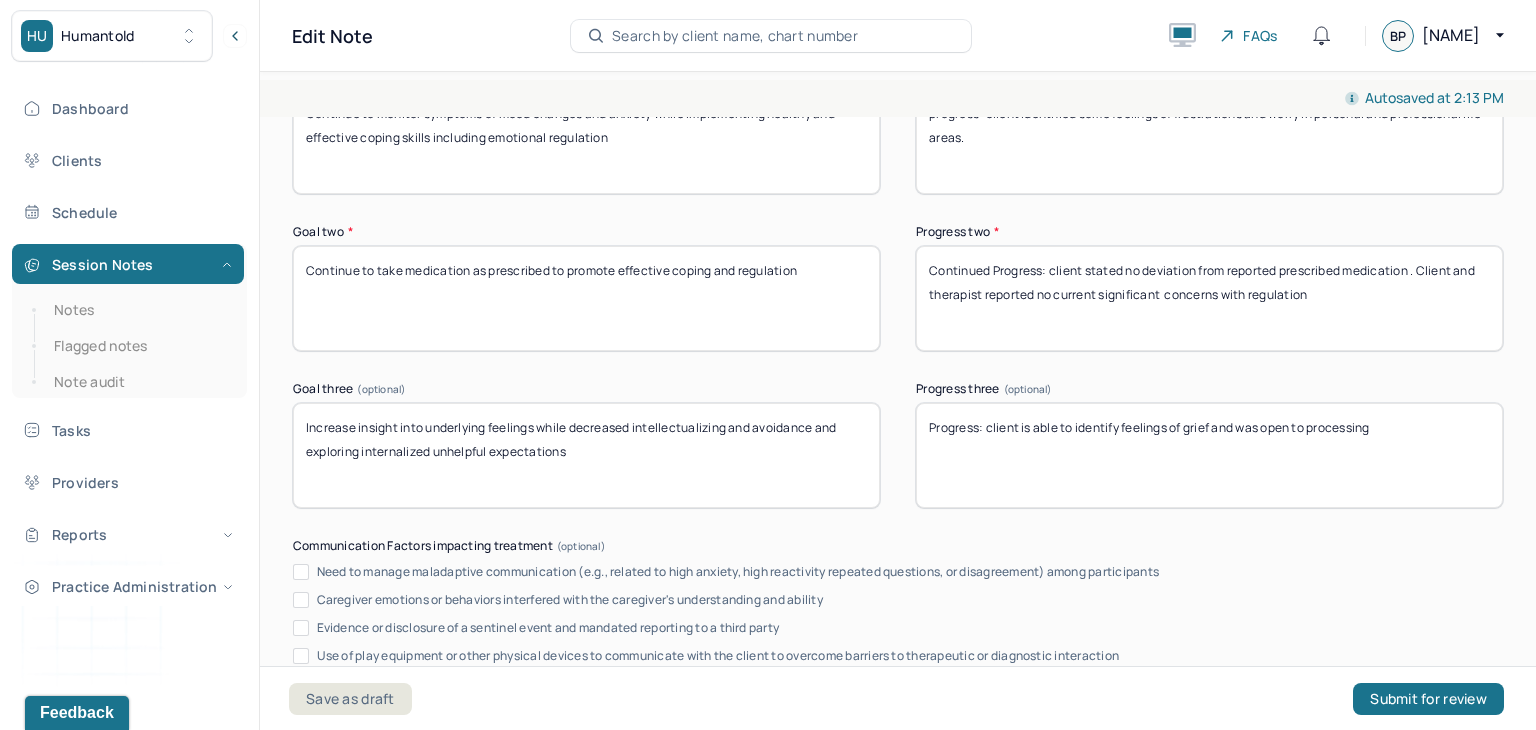 type on "Continued Progress: client stated no deviation from reported prescribed medication . Client and therapist reported no current significant  concerns with regulation" 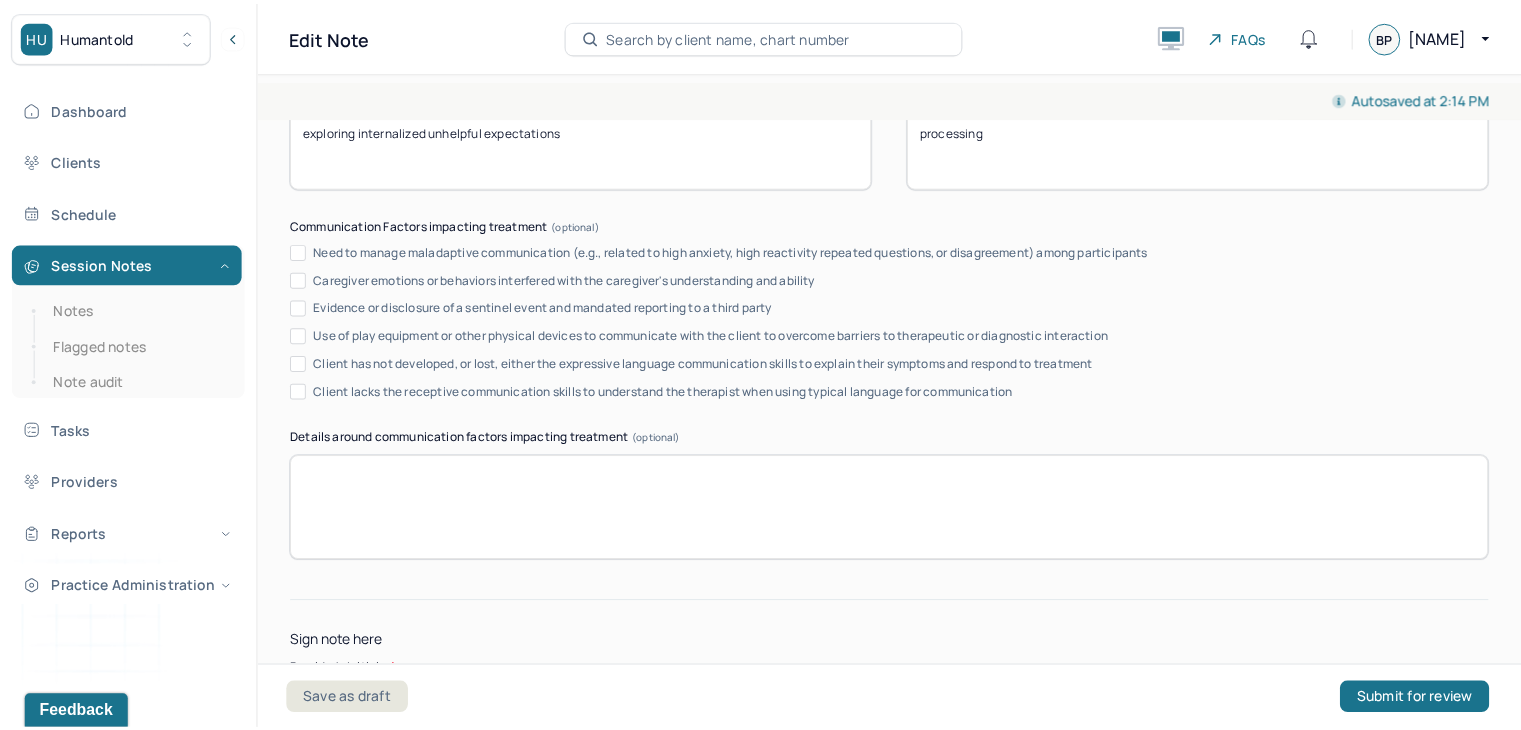 scroll, scrollTop: 3921, scrollLeft: 0, axis: vertical 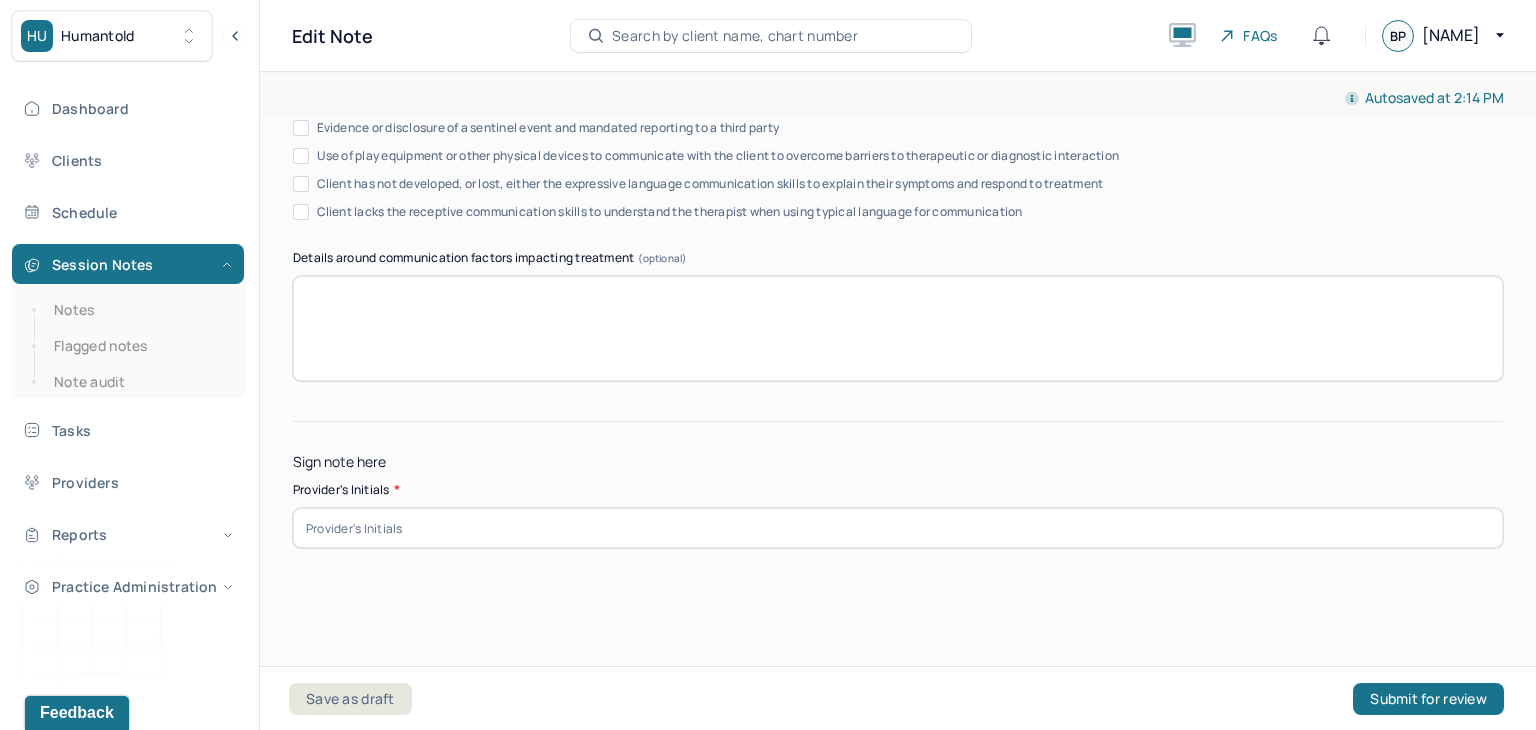 type on "Progress: client is able to identify feelings of frustrations and sadness and somewhat open to processing" 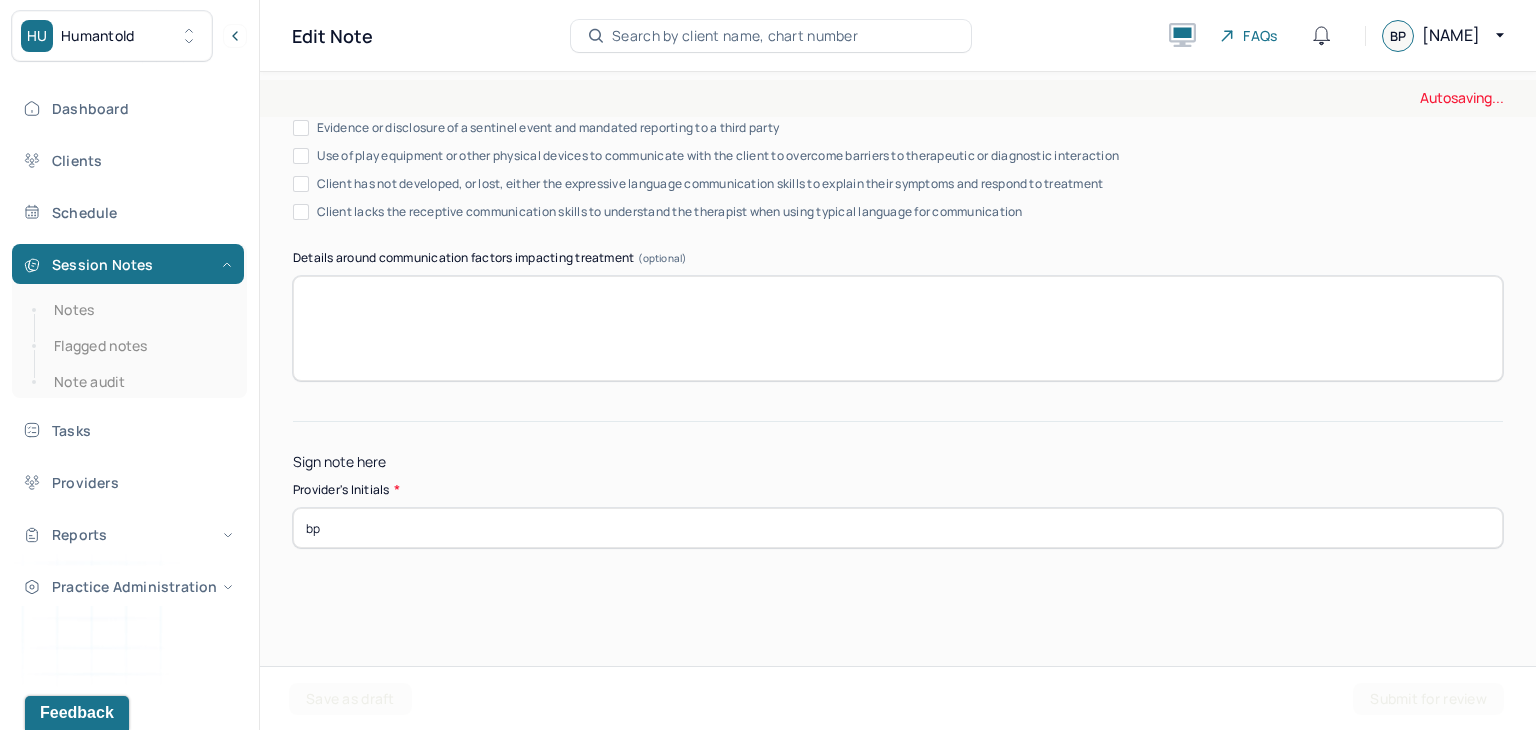 type on "bp" 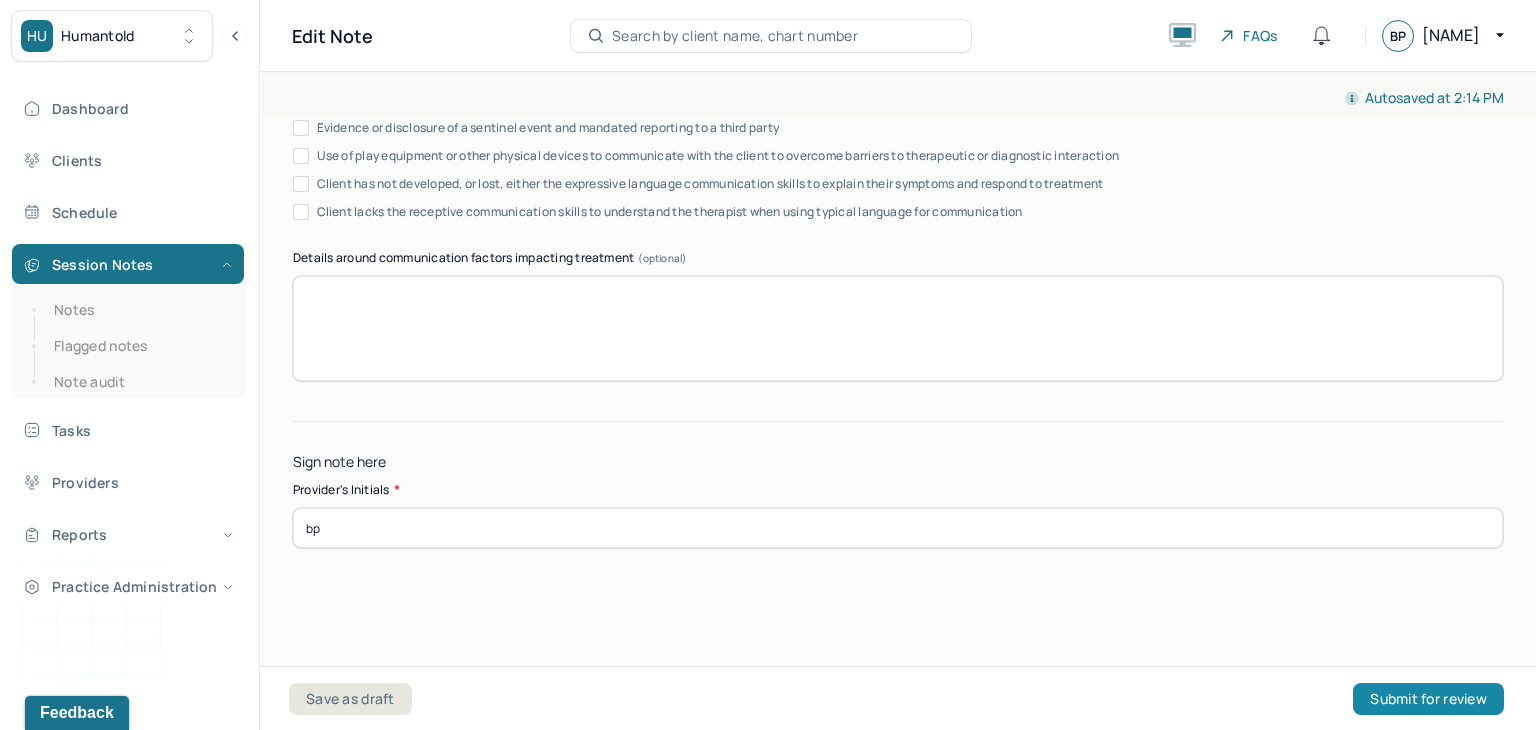 click on "Submit for review" at bounding box center (1428, 699) 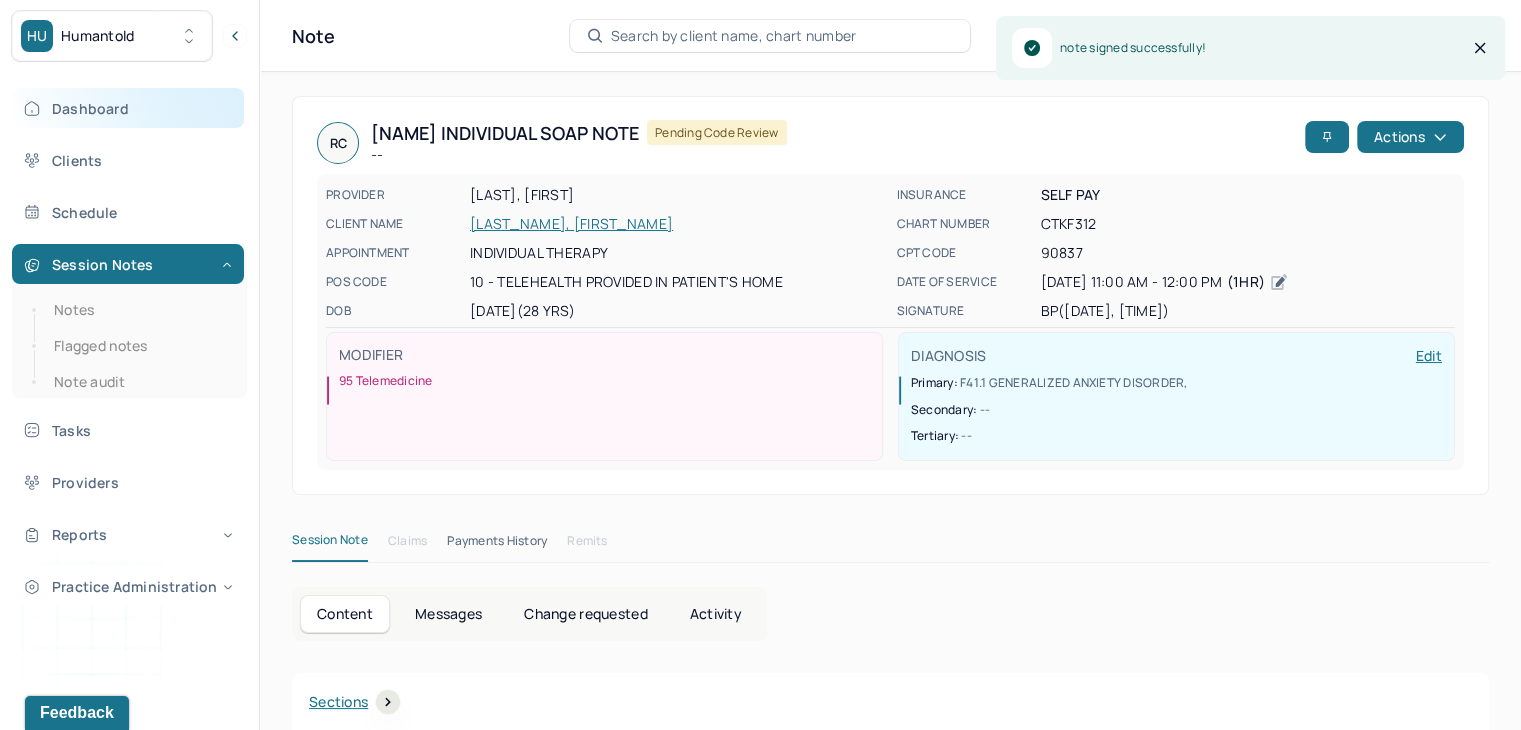 click on "Dashboard" at bounding box center [128, 108] 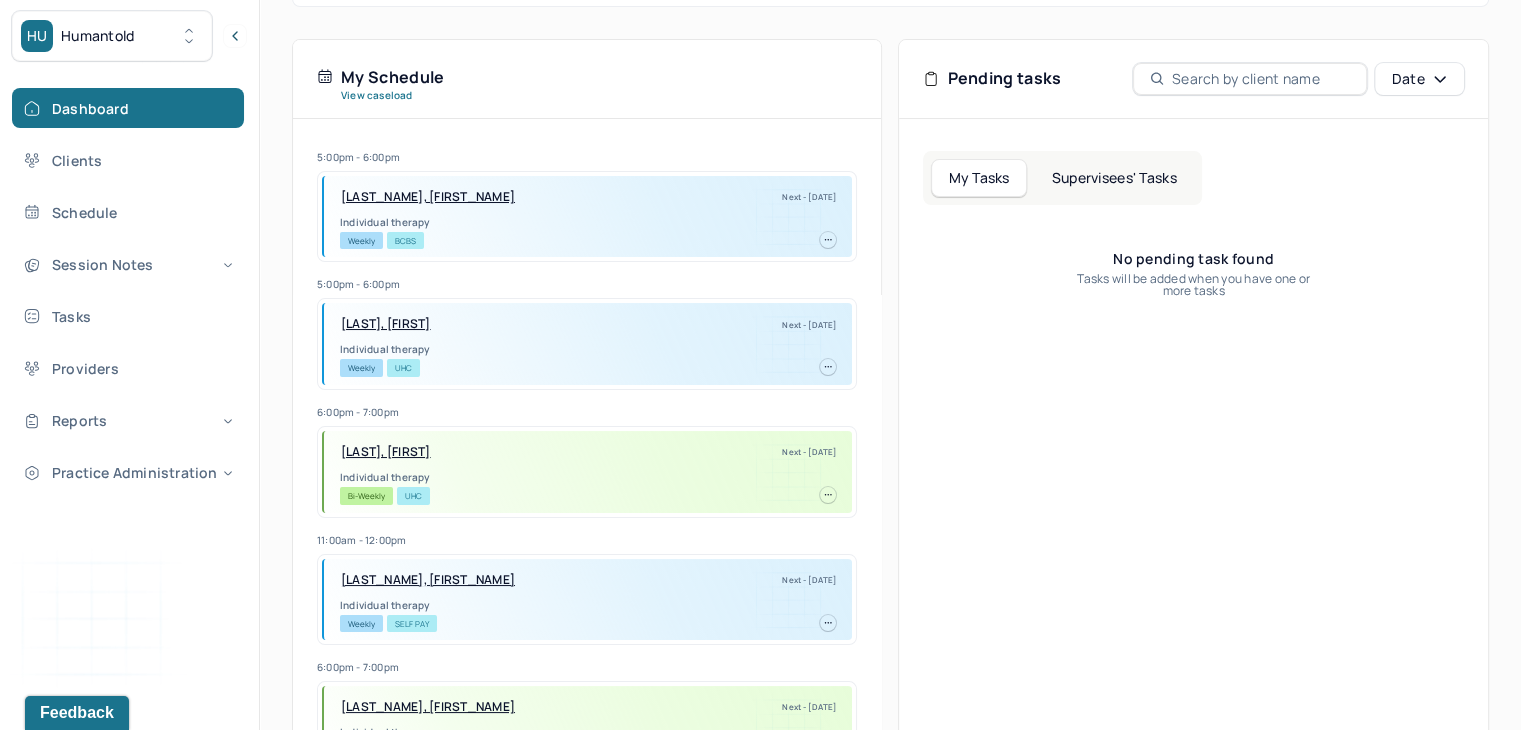 scroll, scrollTop: 435, scrollLeft: 0, axis: vertical 